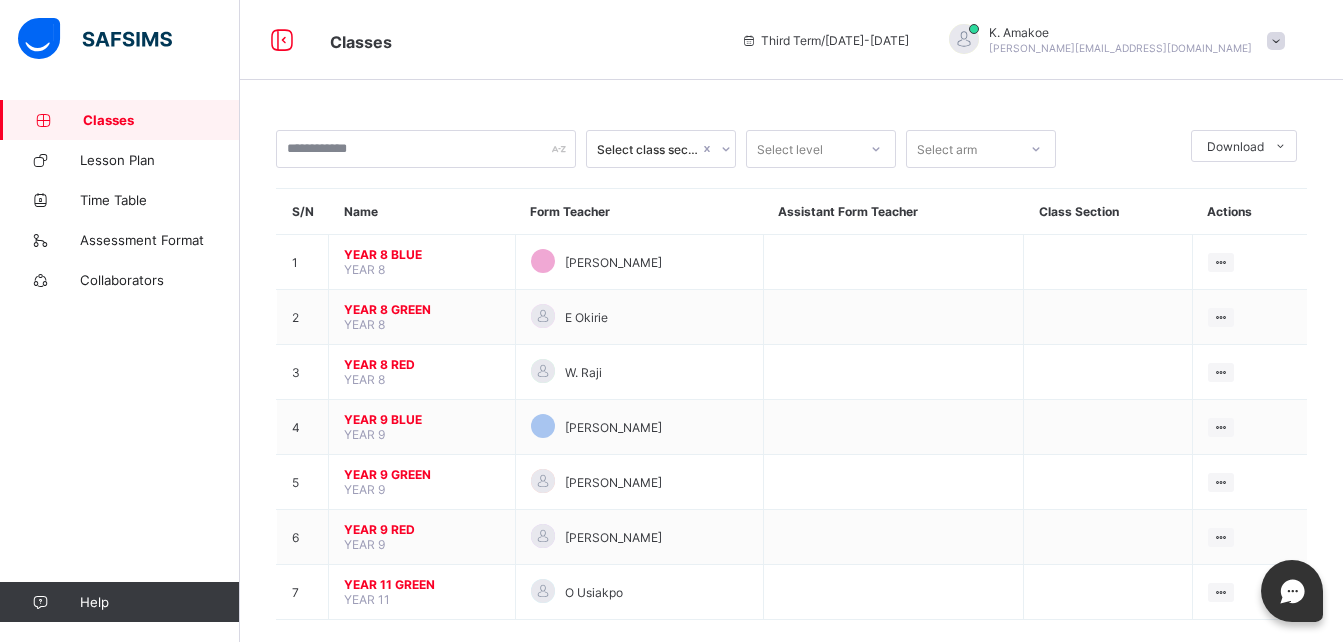 scroll, scrollTop: 0, scrollLeft: 0, axis: both 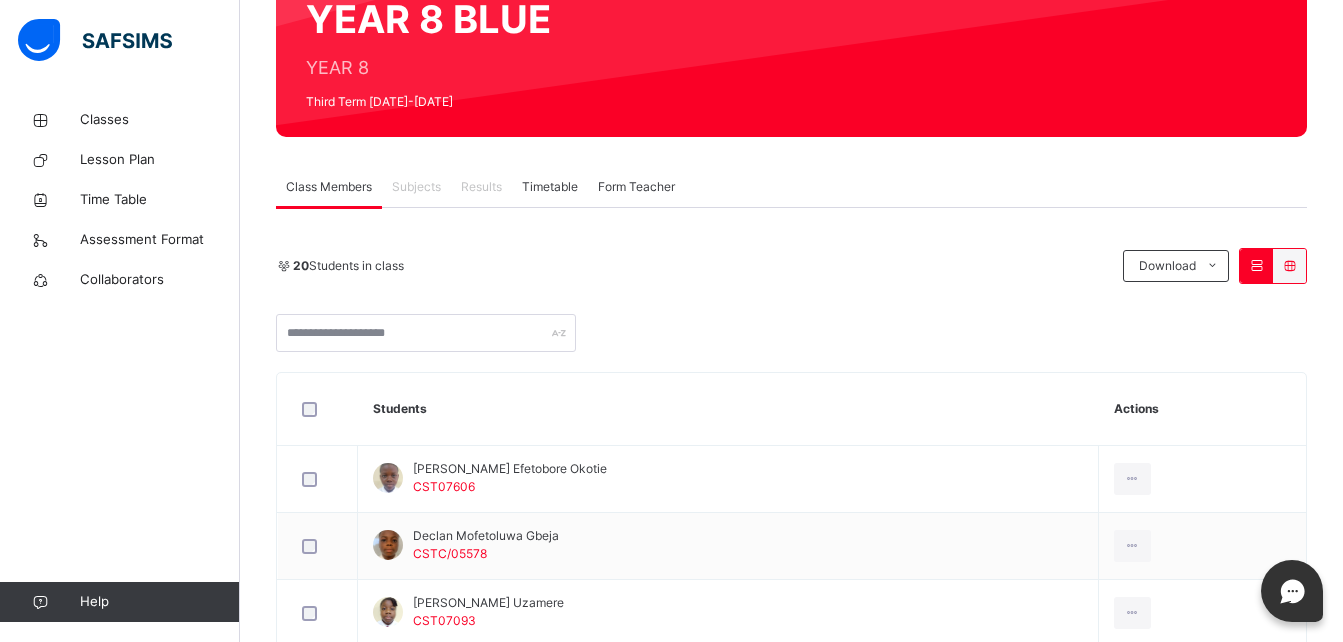 click on "Subjects" at bounding box center [416, 187] 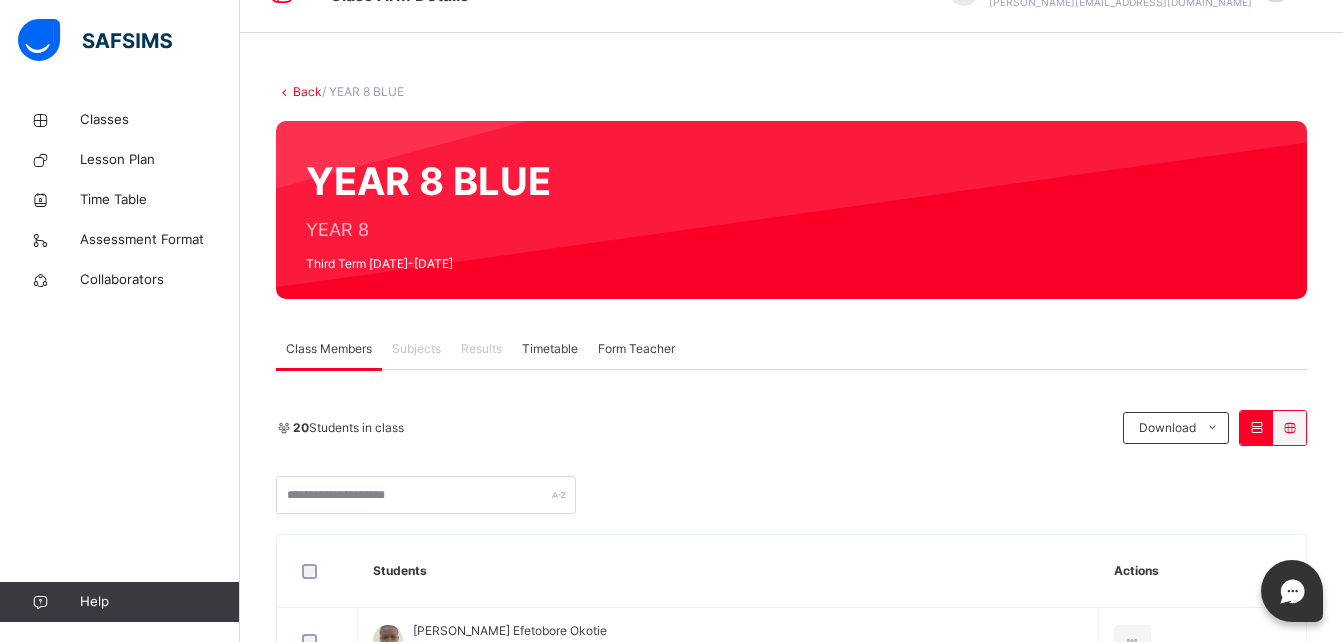 scroll, scrollTop: 46, scrollLeft: 0, axis: vertical 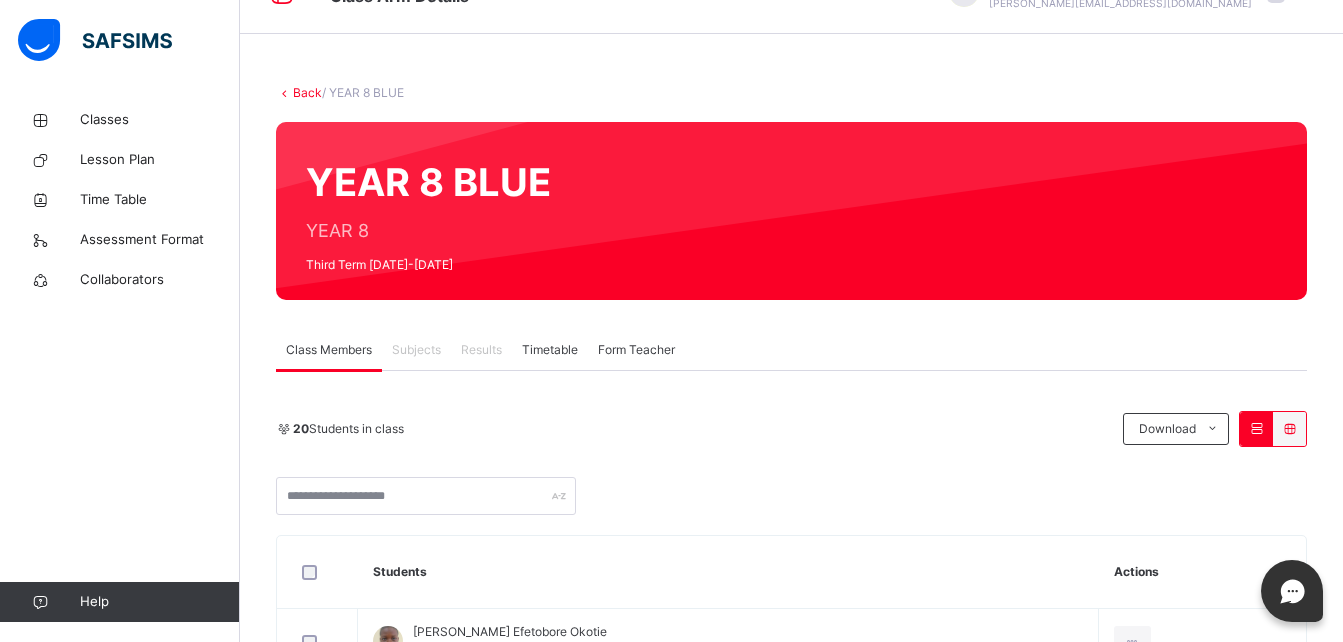 click on "Subjects" at bounding box center (416, 350) 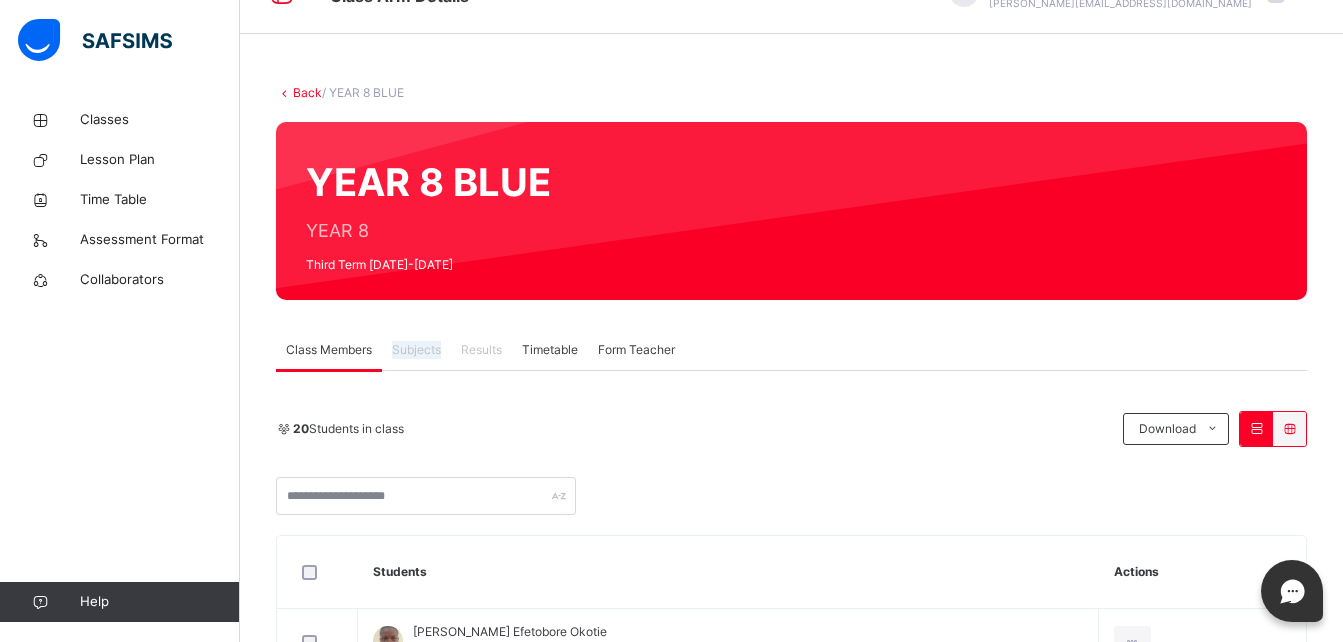 click on "Subjects" at bounding box center (416, 350) 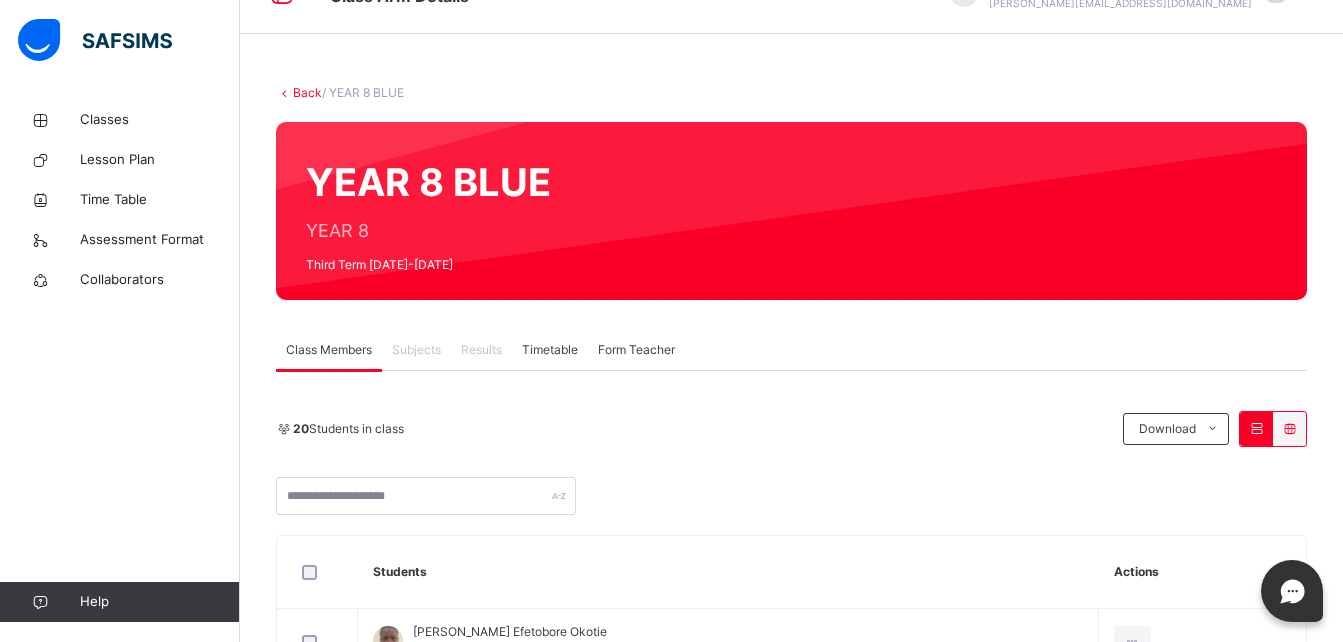 drag, startPoint x: 415, startPoint y: 353, endPoint x: 701, endPoint y: 202, distance: 323.41458 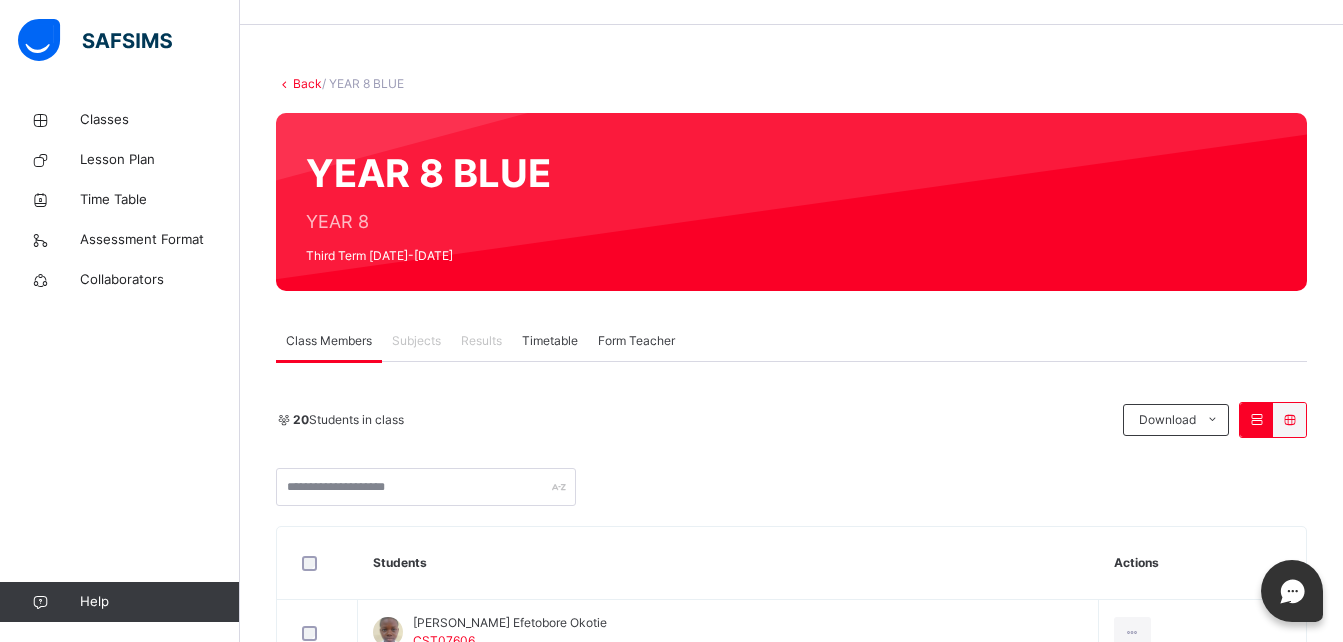 scroll, scrollTop: 87, scrollLeft: 0, axis: vertical 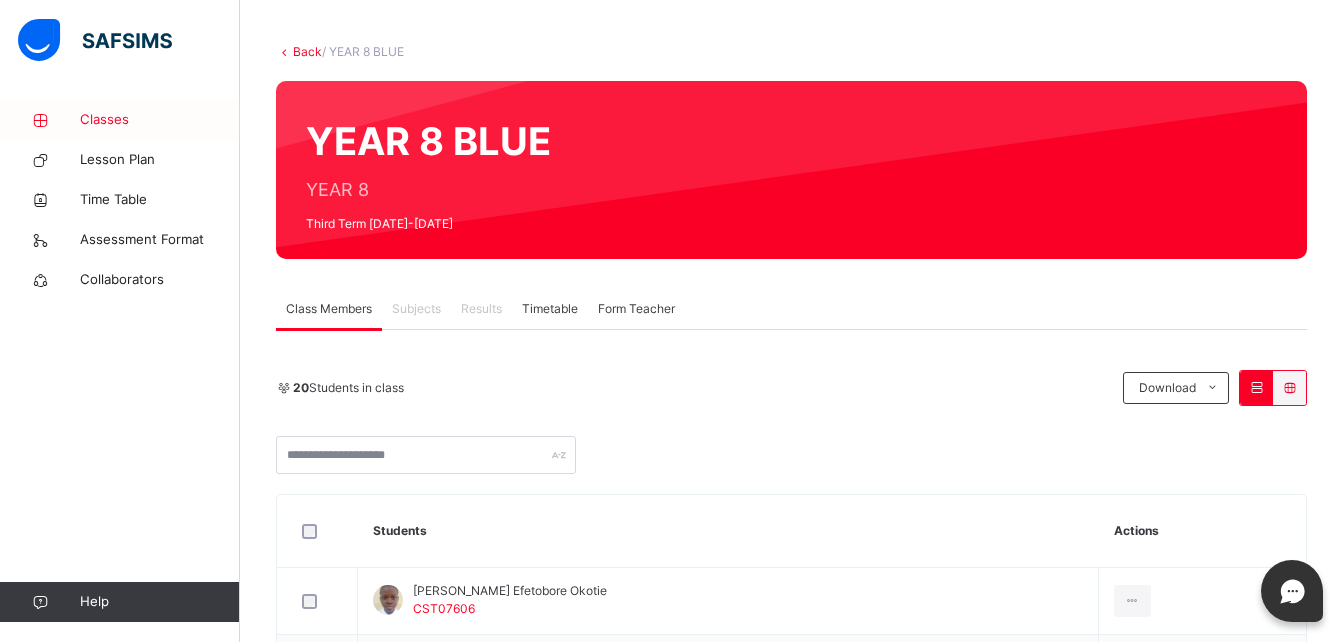 click on "Classes" at bounding box center [160, 120] 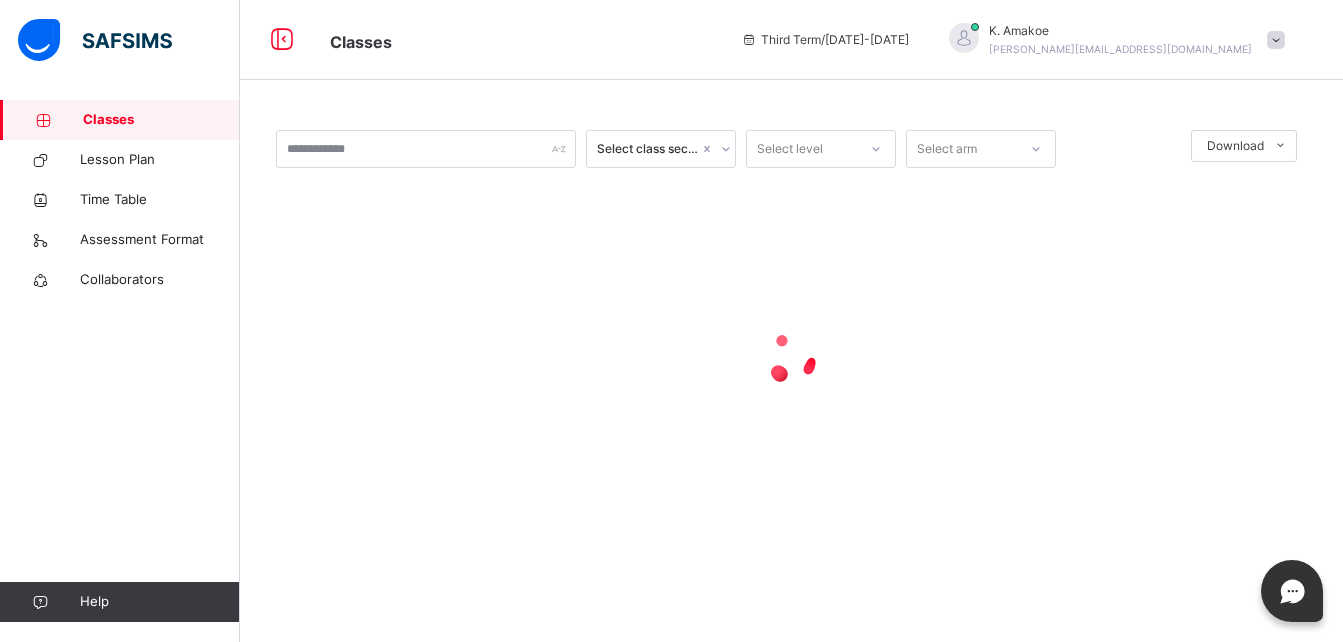 scroll, scrollTop: 0, scrollLeft: 0, axis: both 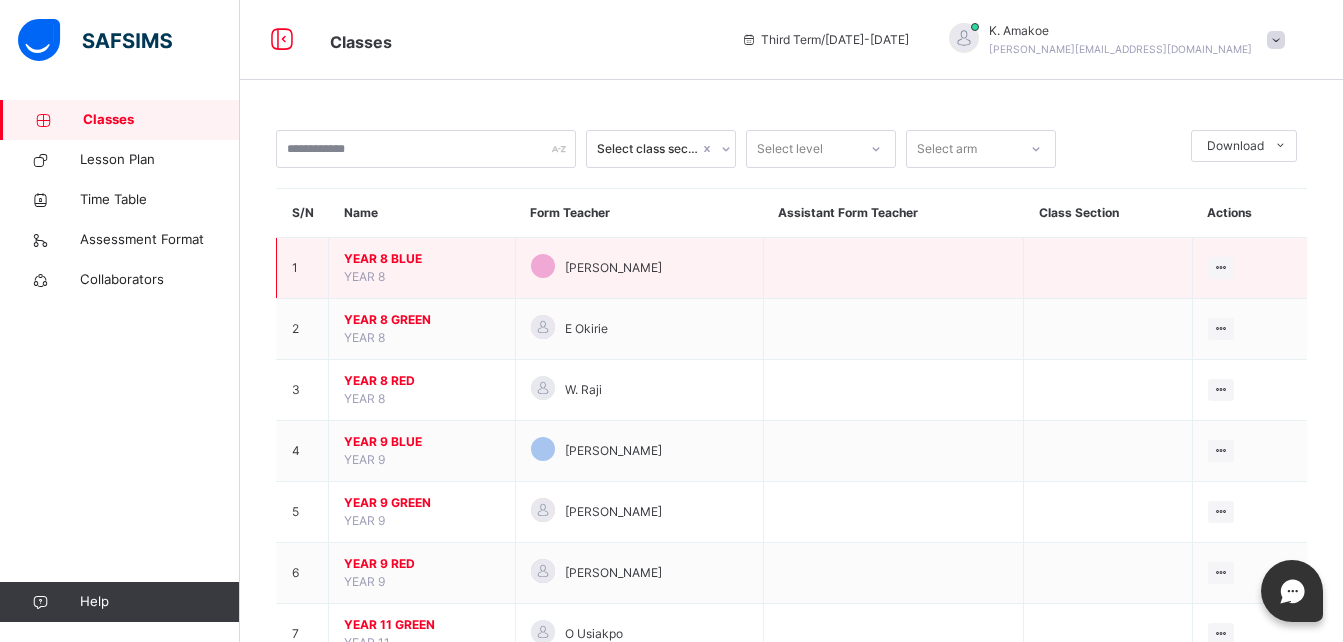 click on "YEAR 8   BLUE" at bounding box center (422, 259) 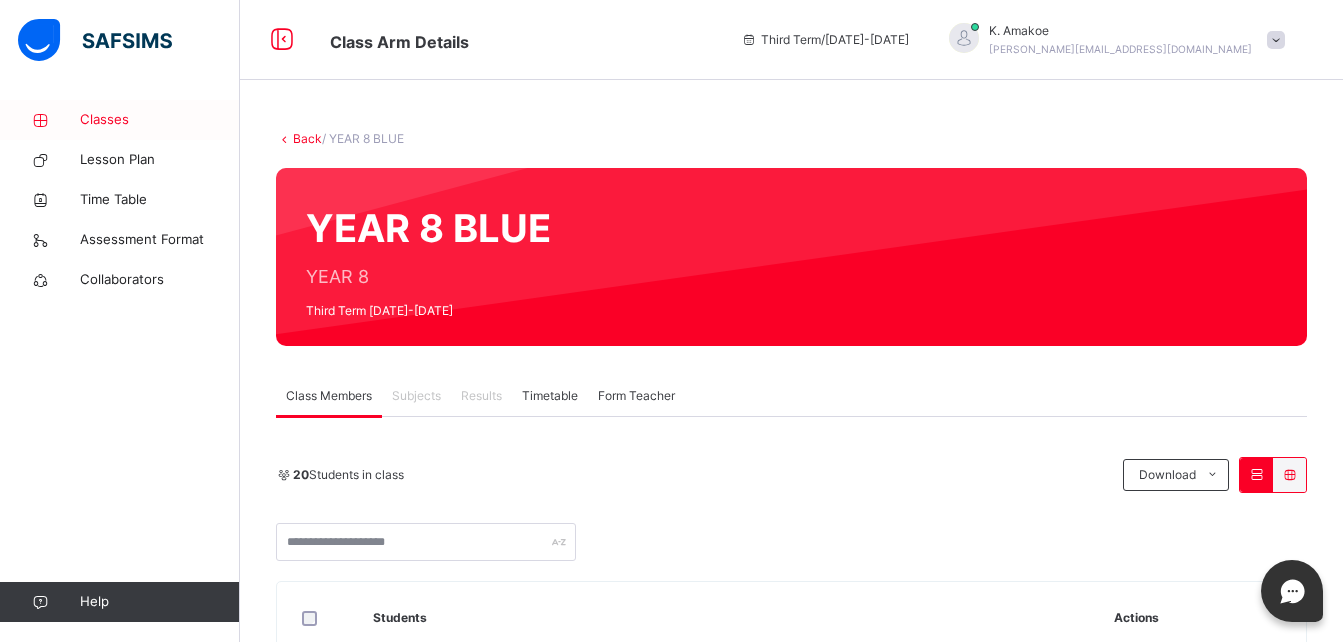 click on "Classes" at bounding box center [160, 120] 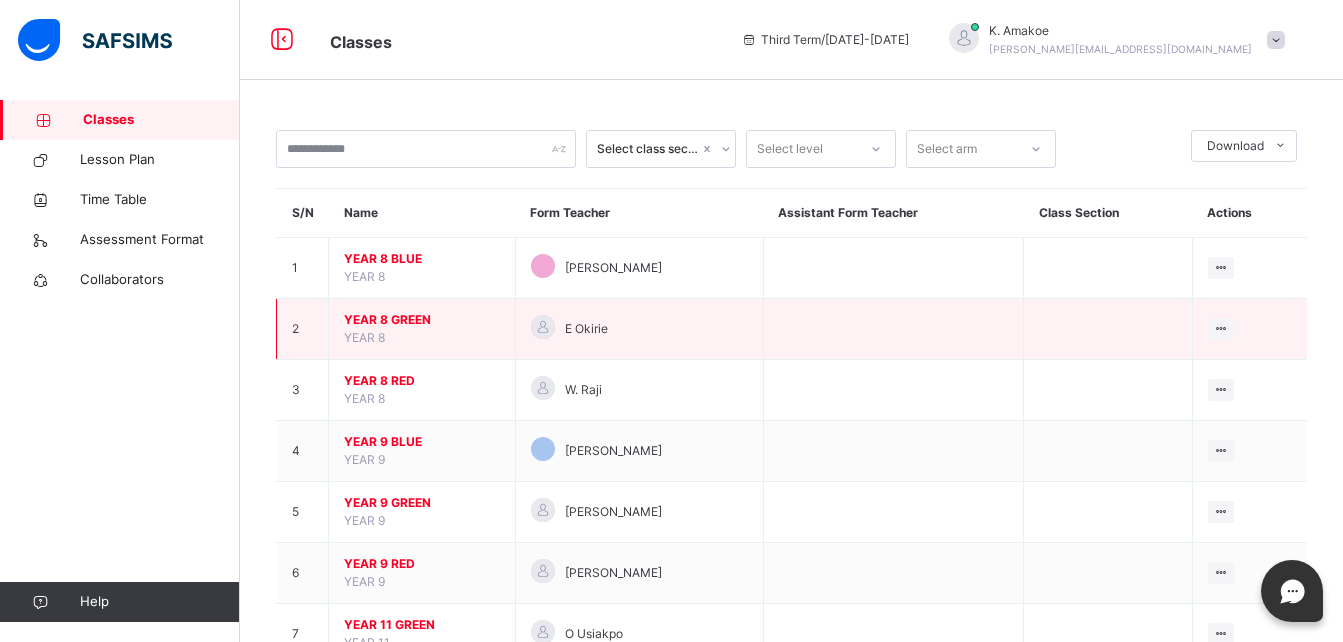 click on "YEAR 8   GREEN" at bounding box center [422, 320] 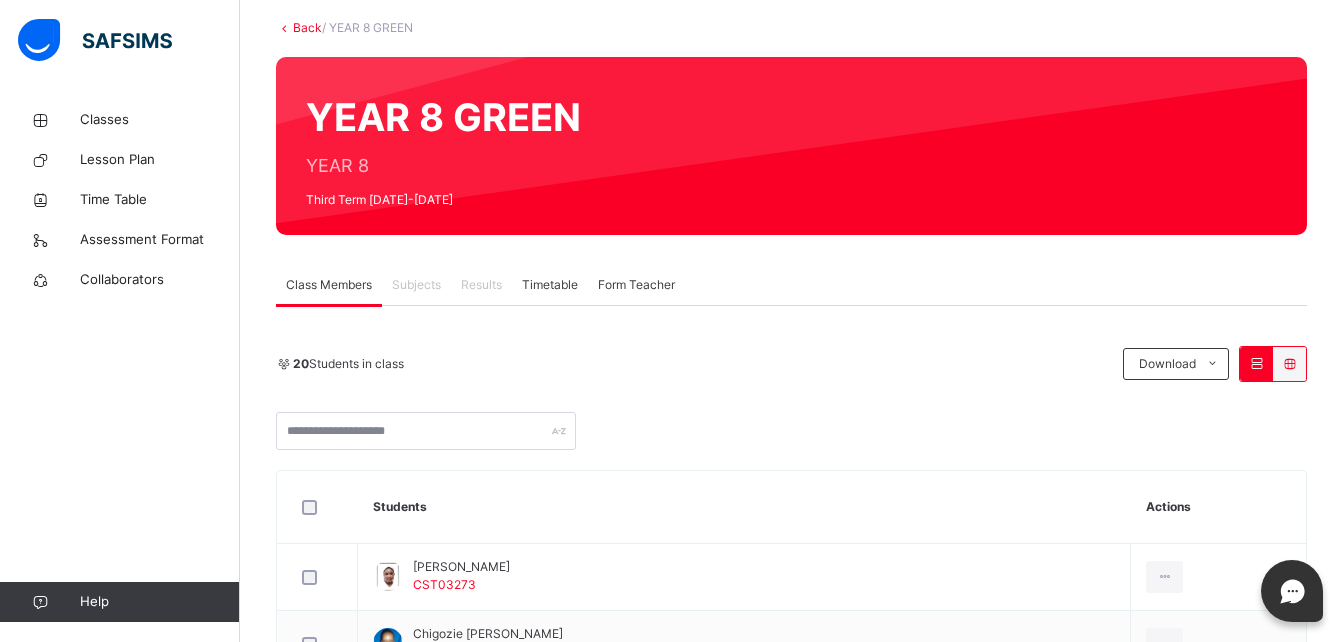 scroll, scrollTop: 105, scrollLeft: 0, axis: vertical 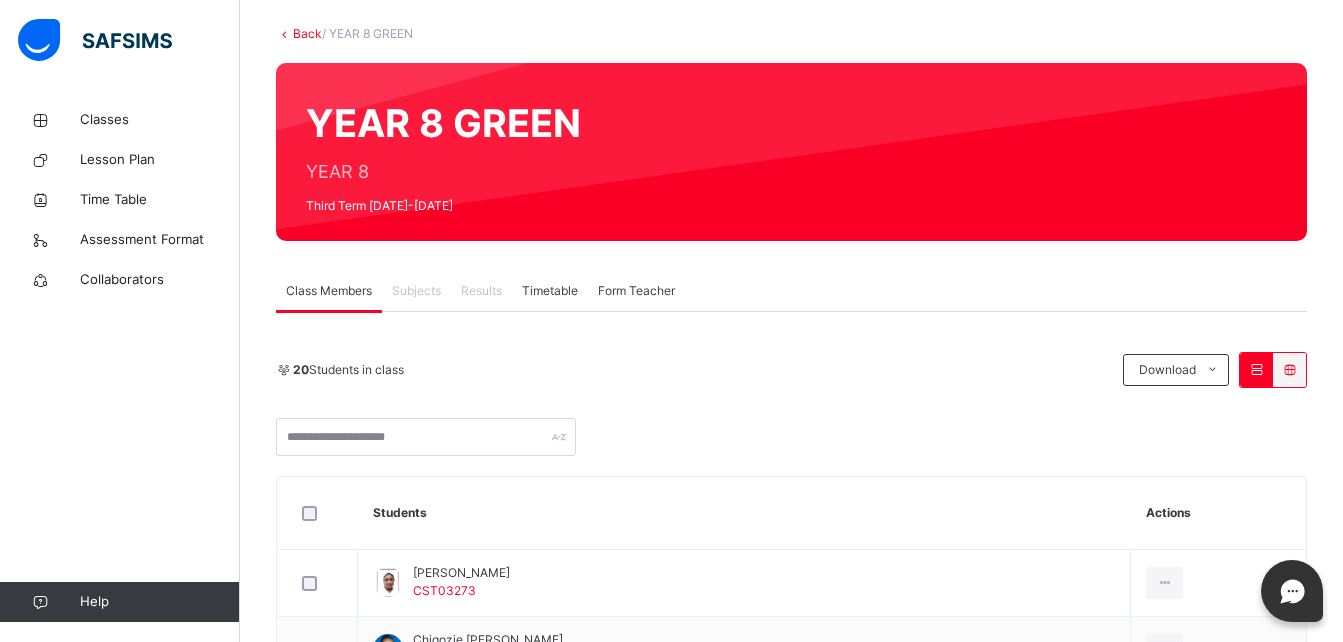 click on "Subjects" at bounding box center [416, 291] 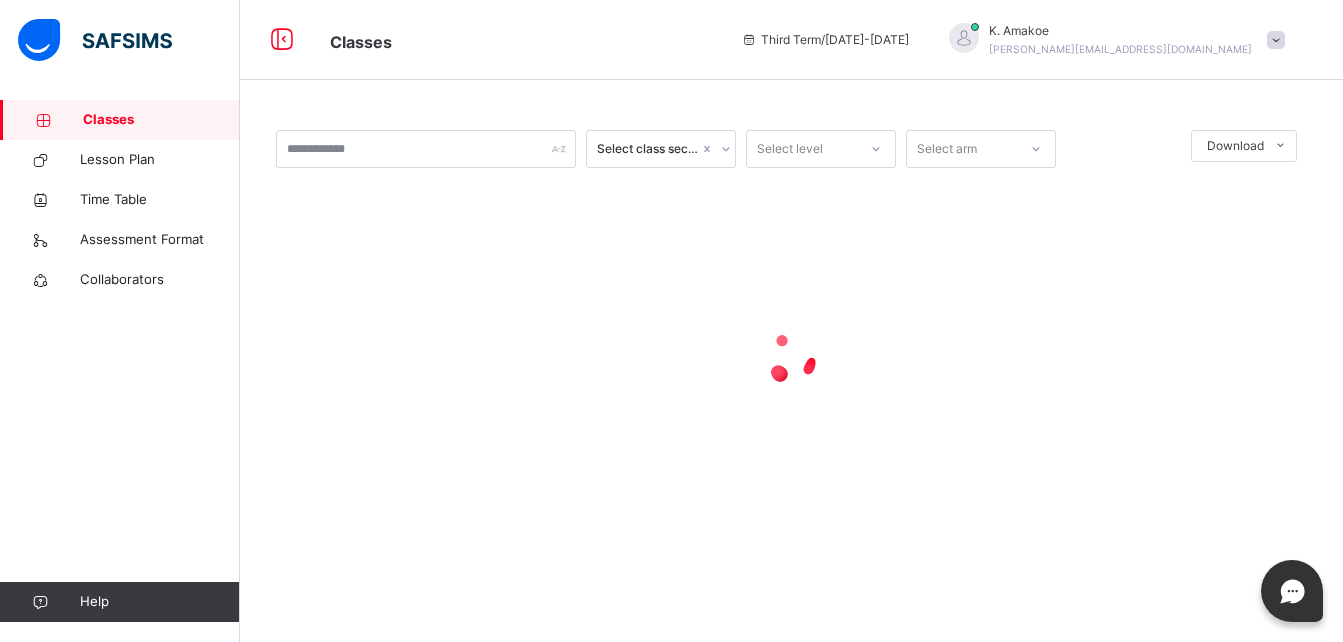 scroll, scrollTop: 0, scrollLeft: 0, axis: both 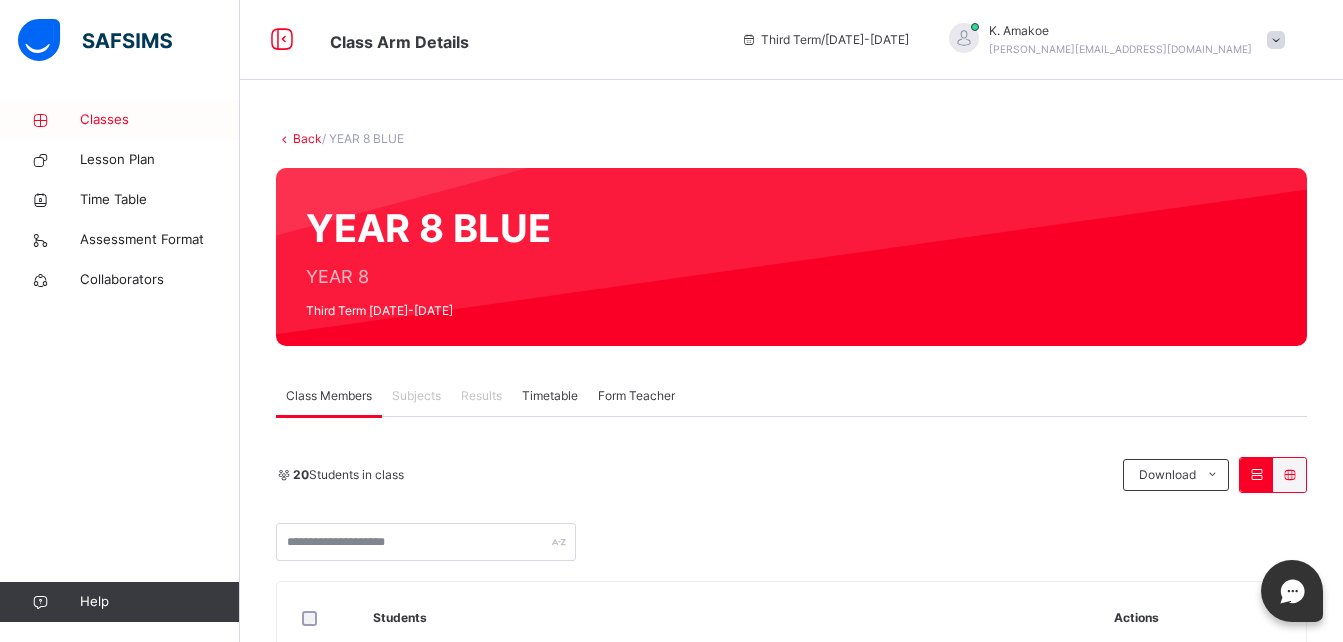 click on "Classes" at bounding box center [160, 120] 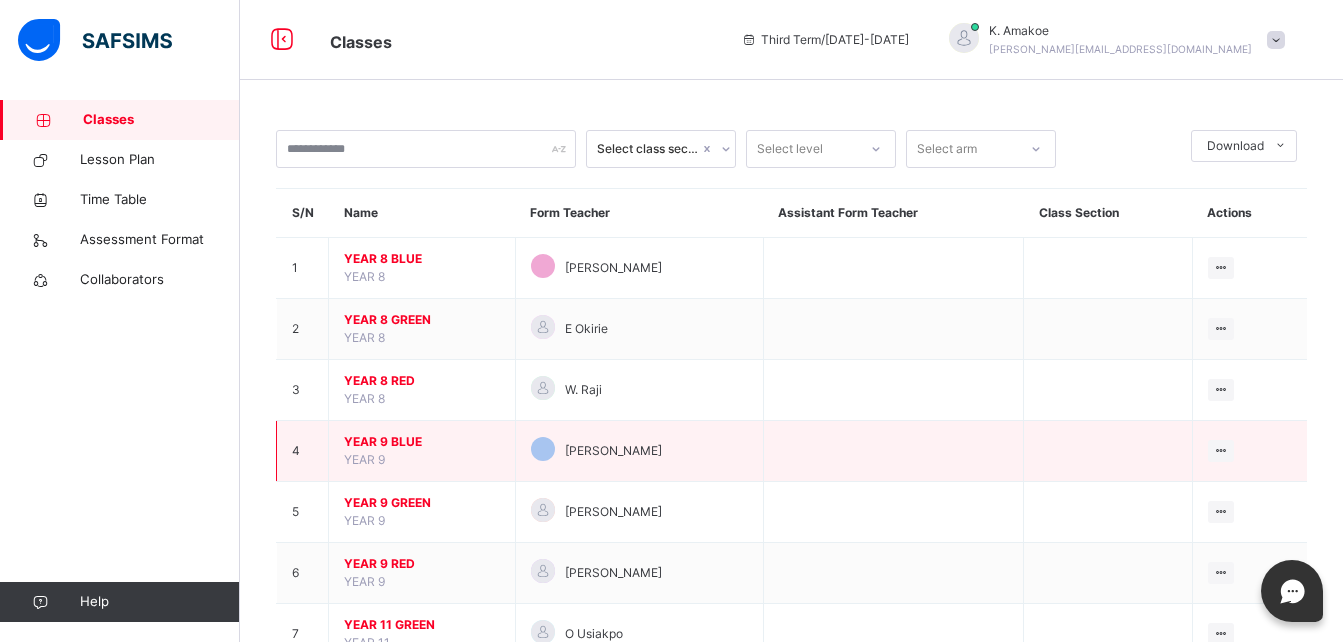 click on "YEAR 9   BLUE" at bounding box center [422, 442] 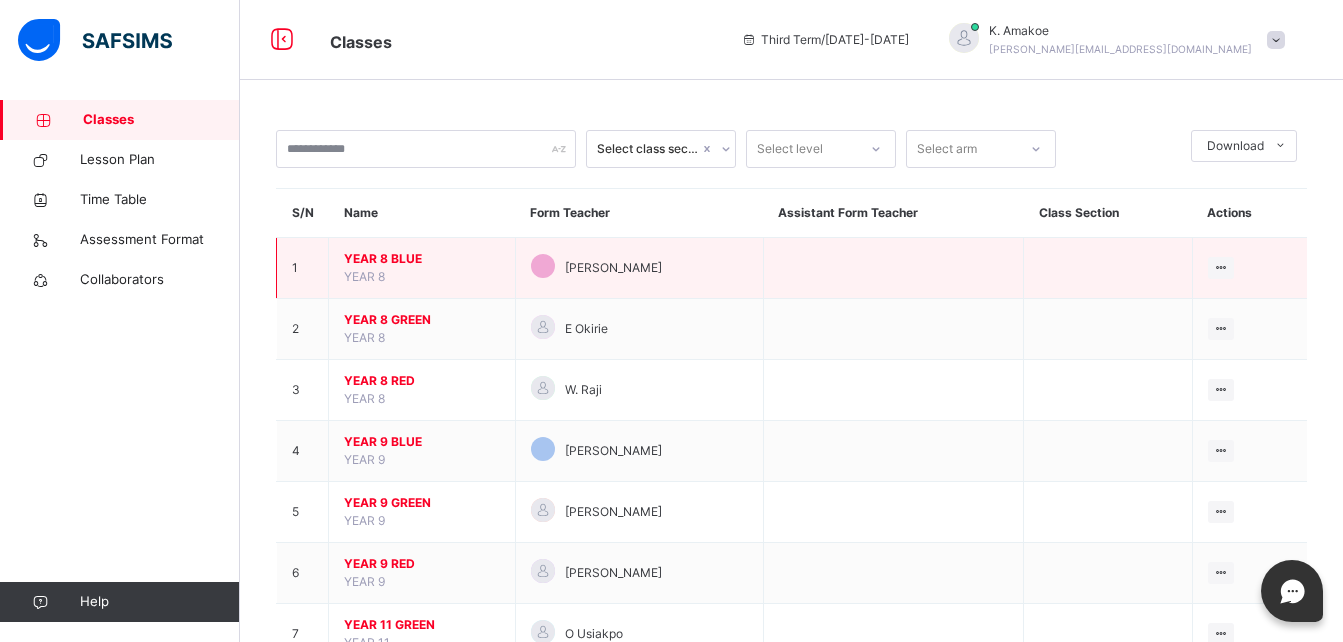 click on "YEAR 8   BLUE" at bounding box center [422, 259] 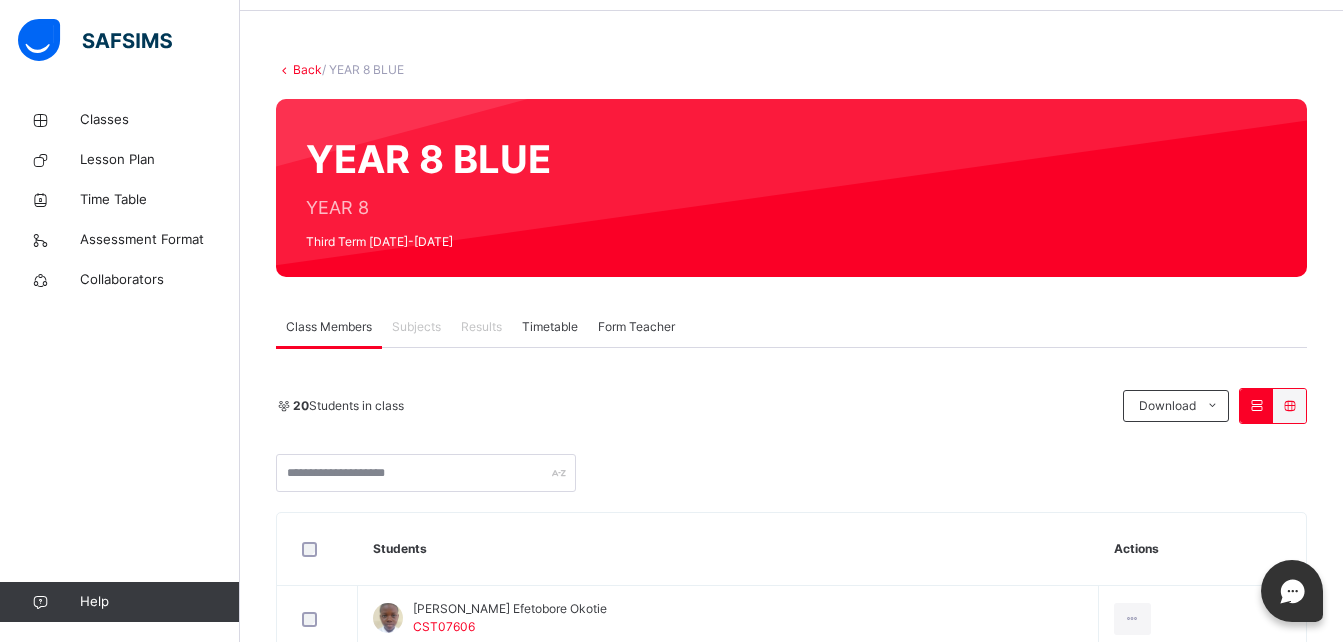 scroll, scrollTop: 0, scrollLeft: 0, axis: both 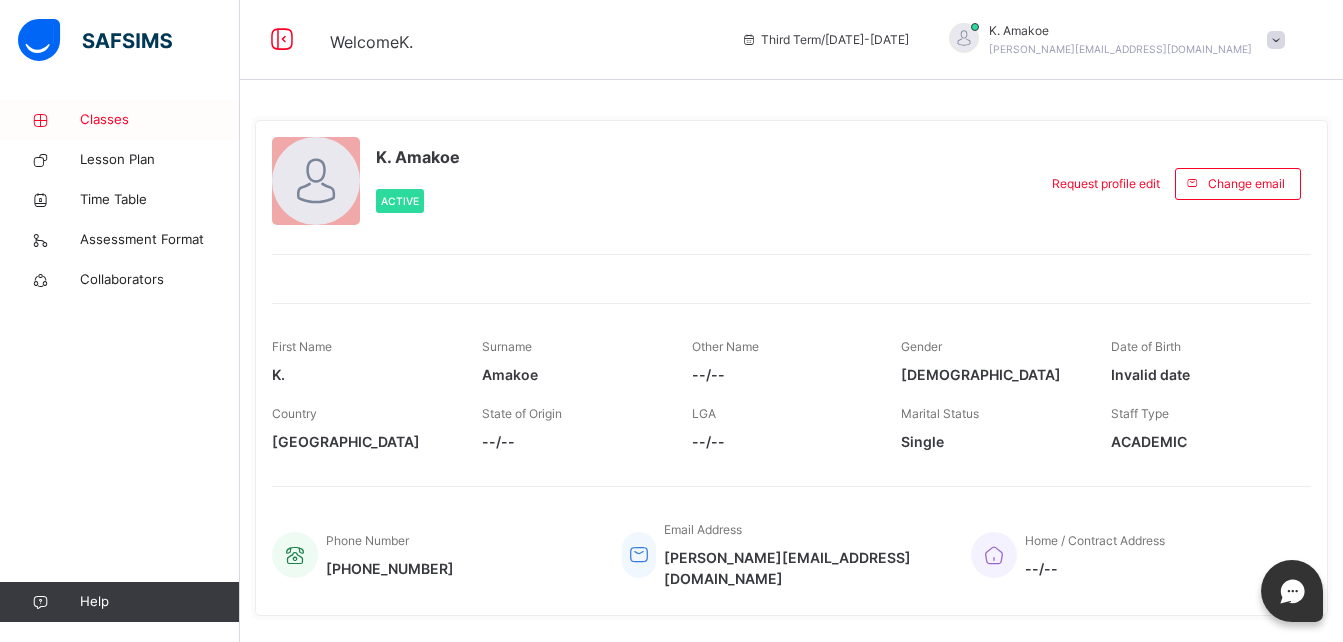 click on "Classes" at bounding box center (160, 120) 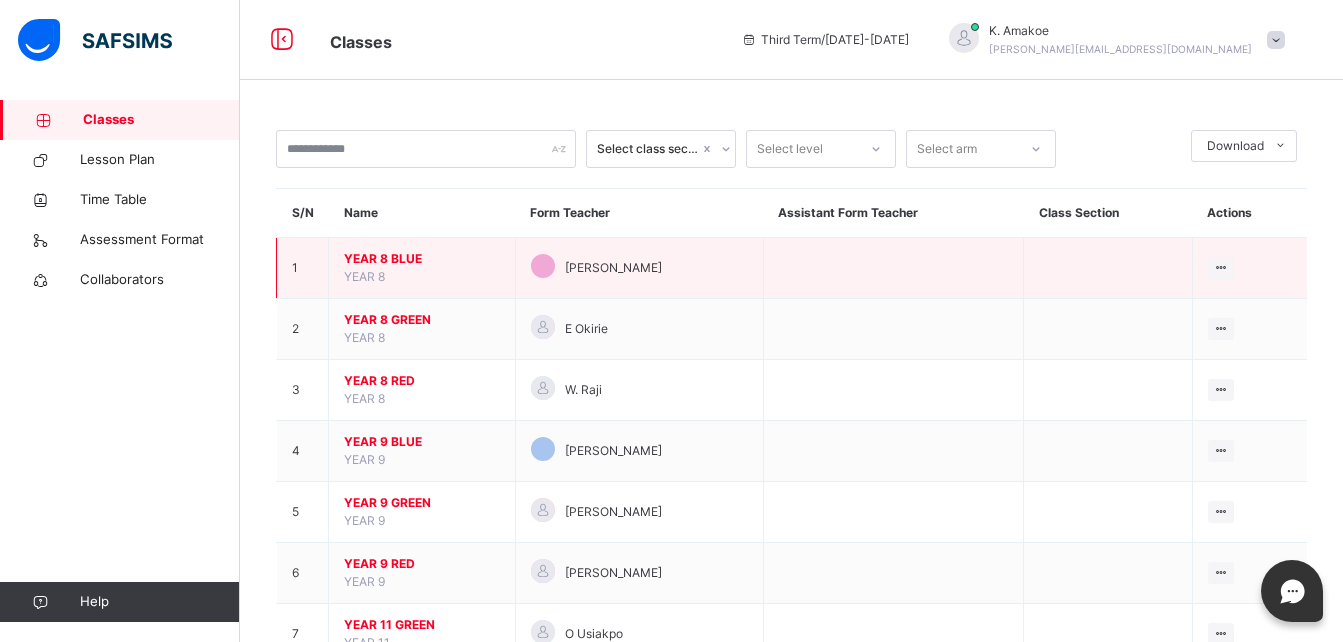 click on "YEAR 8   BLUE" at bounding box center (422, 259) 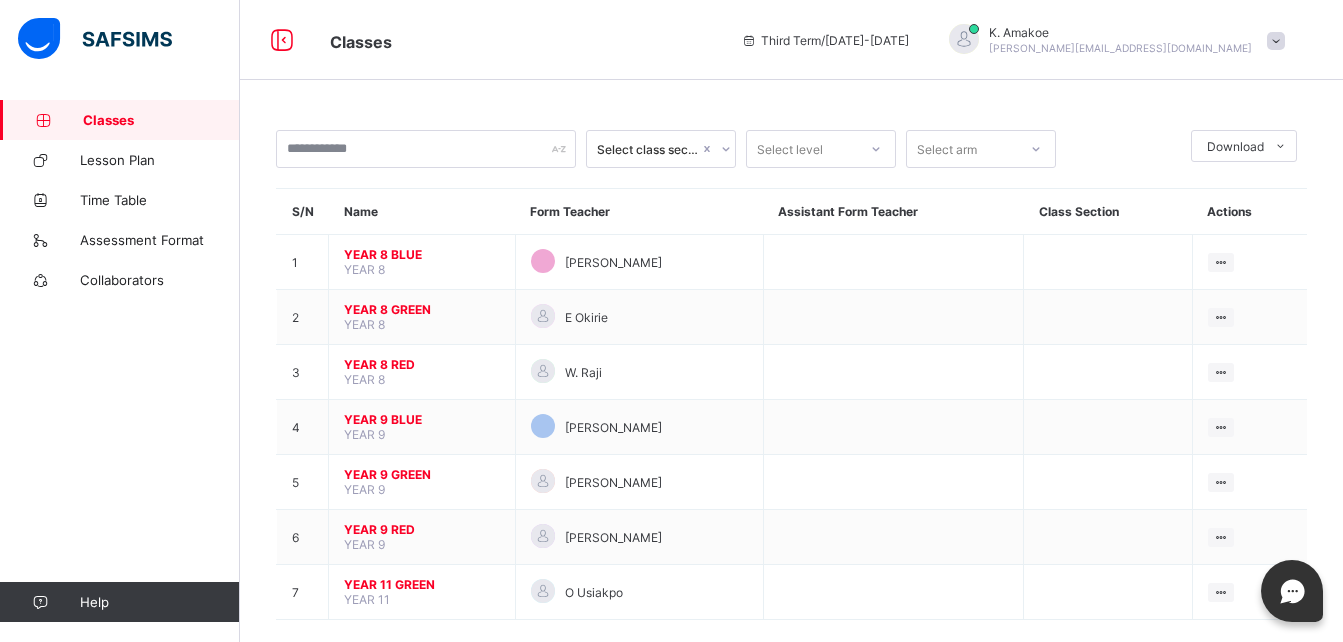 scroll, scrollTop: 0, scrollLeft: 0, axis: both 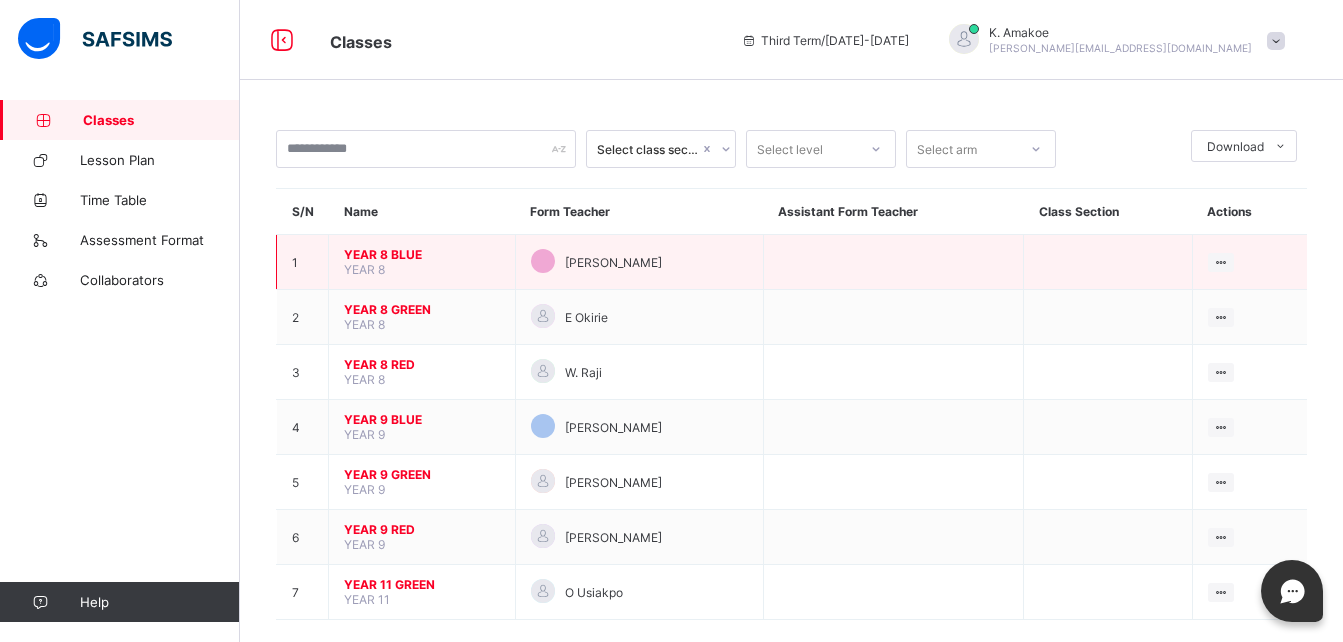 click on "YEAR 8   BLUE" at bounding box center [422, 254] 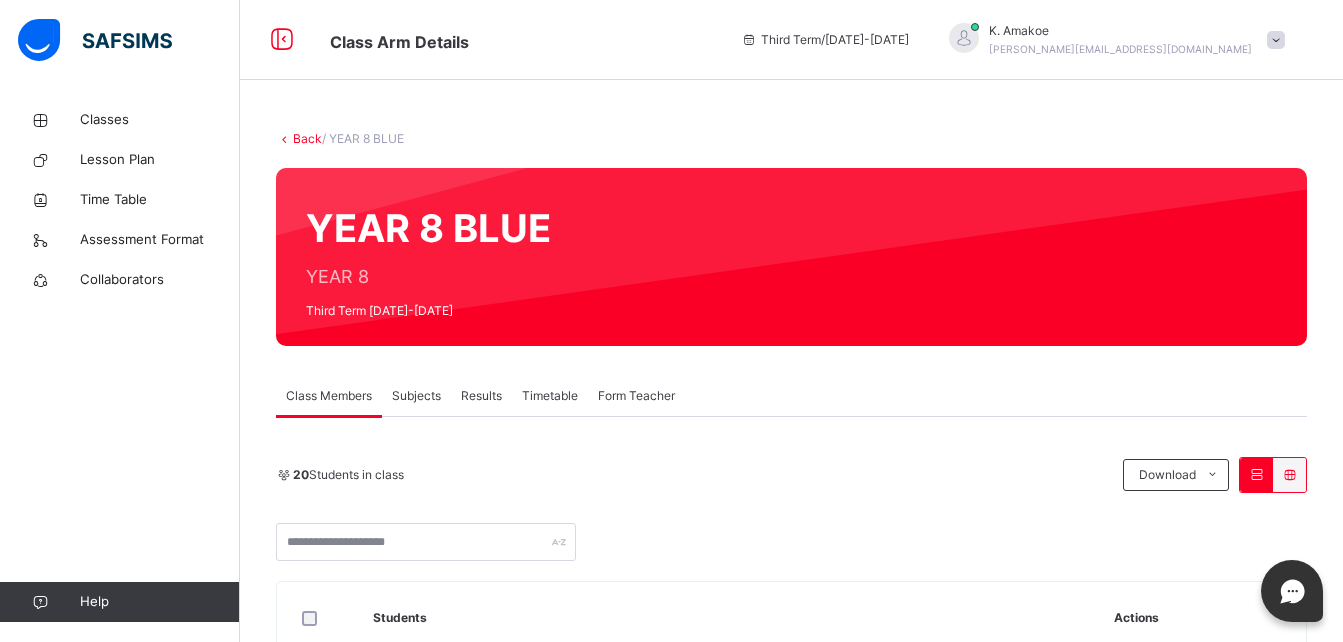 click on "Subjects" at bounding box center [416, 396] 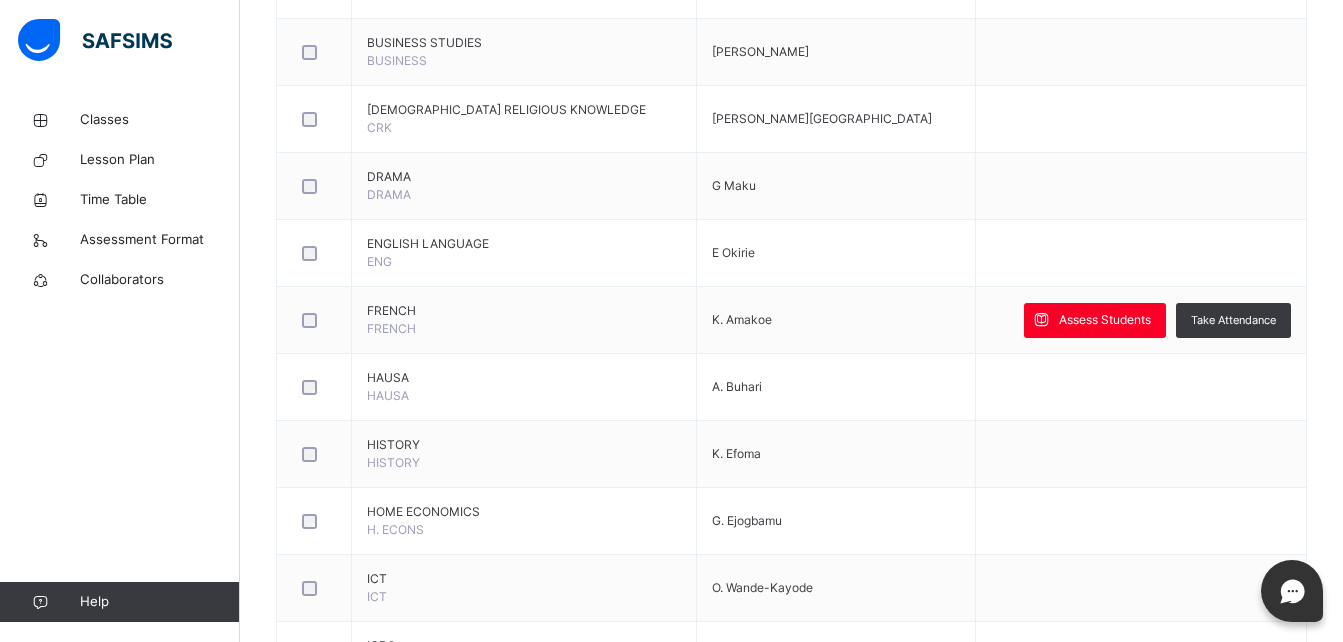 scroll, scrollTop: 757, scrollLeft: 0, axis: vertical 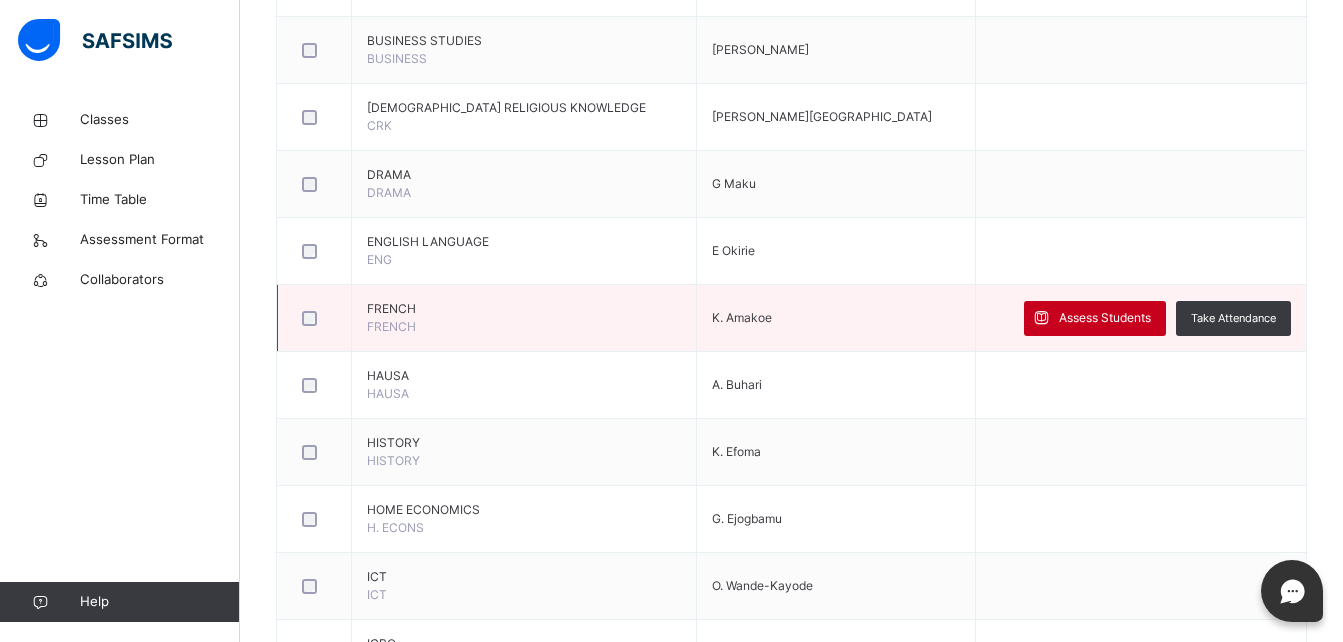 click on "Assess Students" at bounding box center [1105, 318] 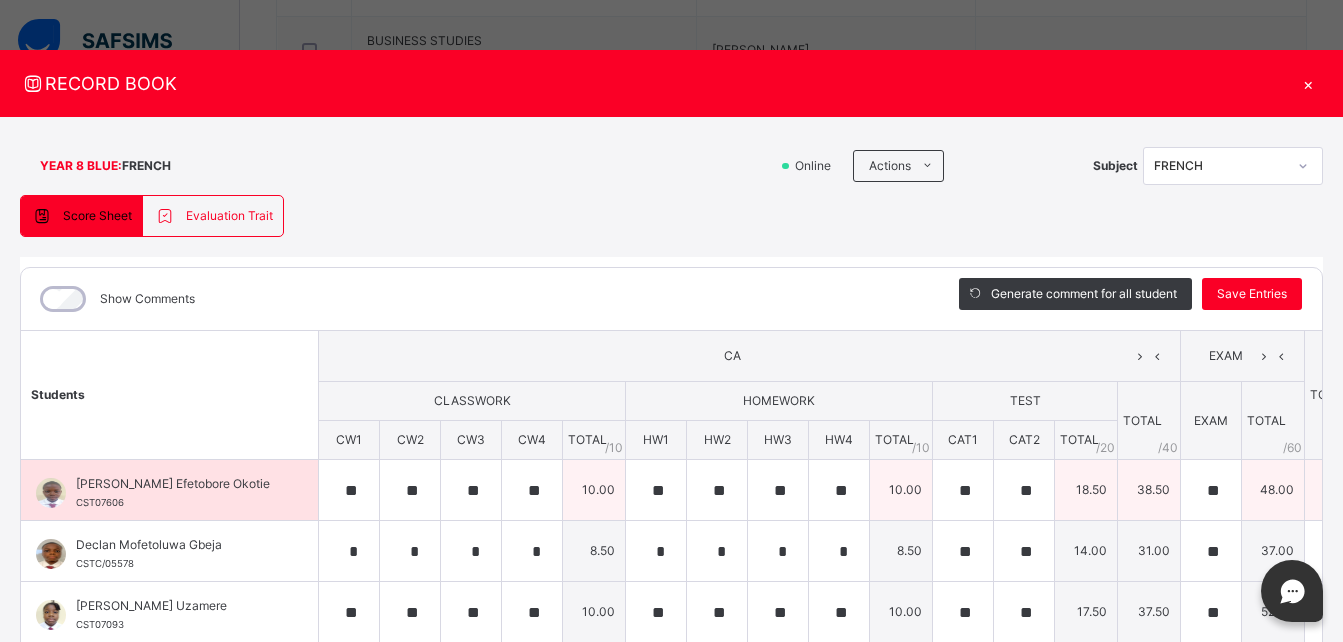 scroll, scrollTop: 0, scrollLeft: 55, axis: horizontal 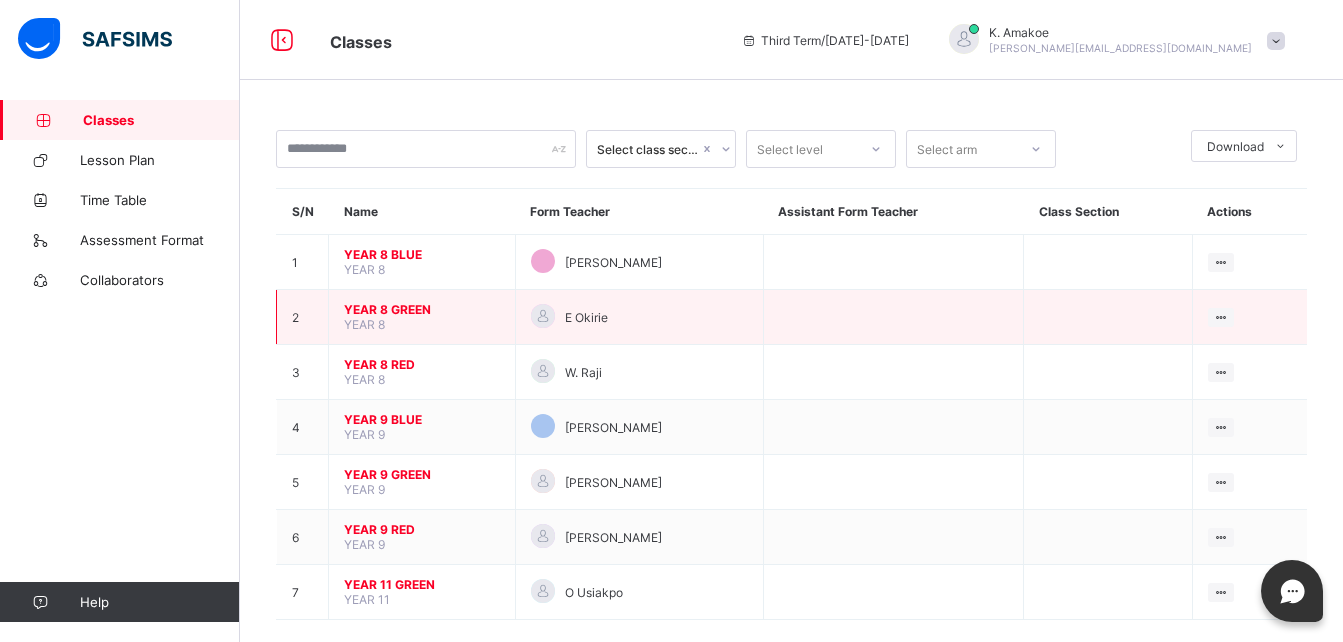 click on "YEAR 8   GREEN" at bounding box center [422, 309] 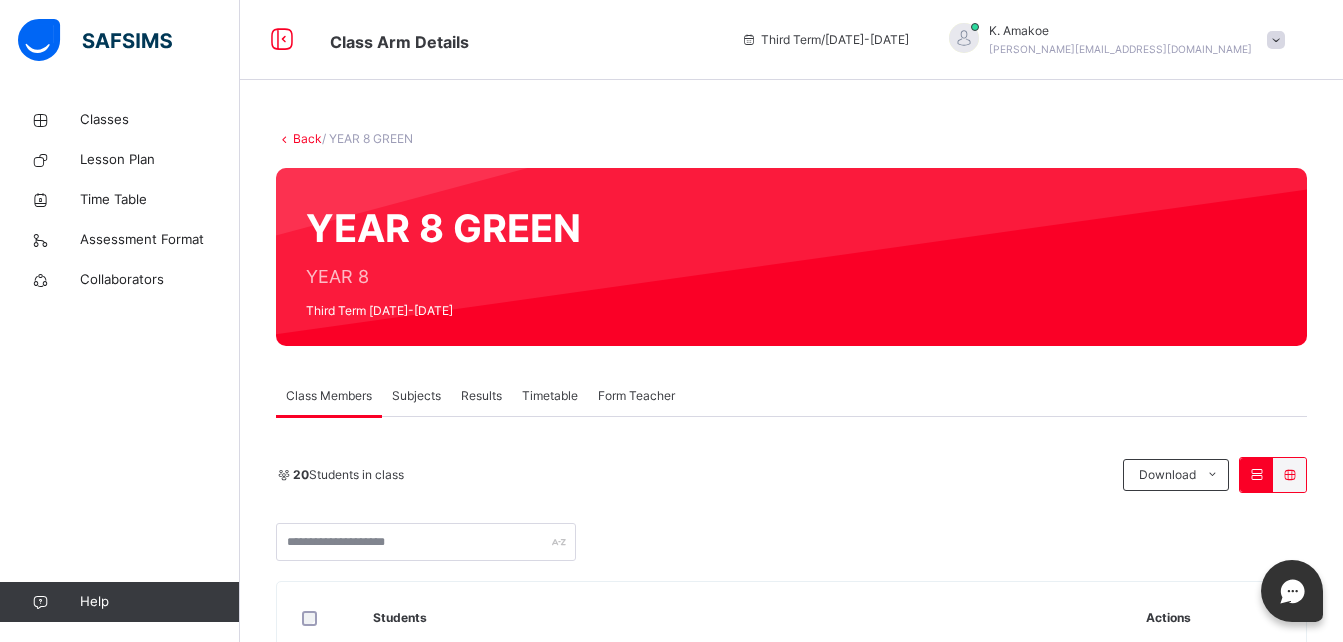 click on "Subjects" at bounding box center (416, 396) 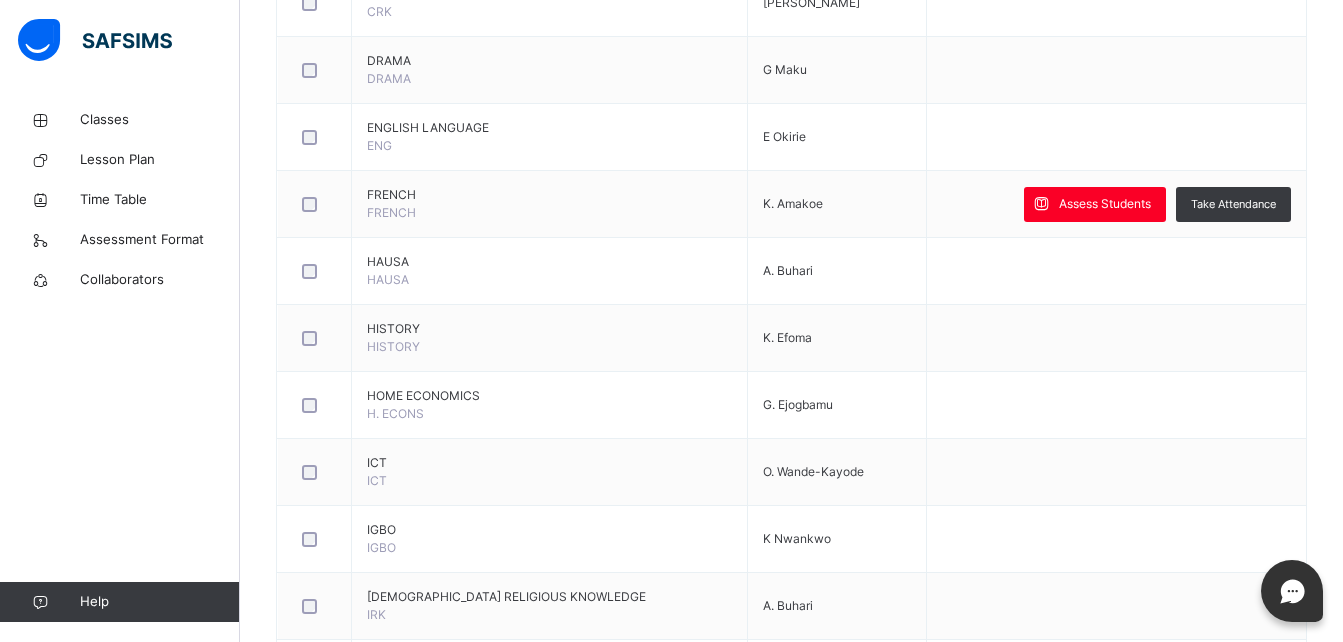 scroll, scrollTop: 872, scrollLeft: 0, axis: vertical 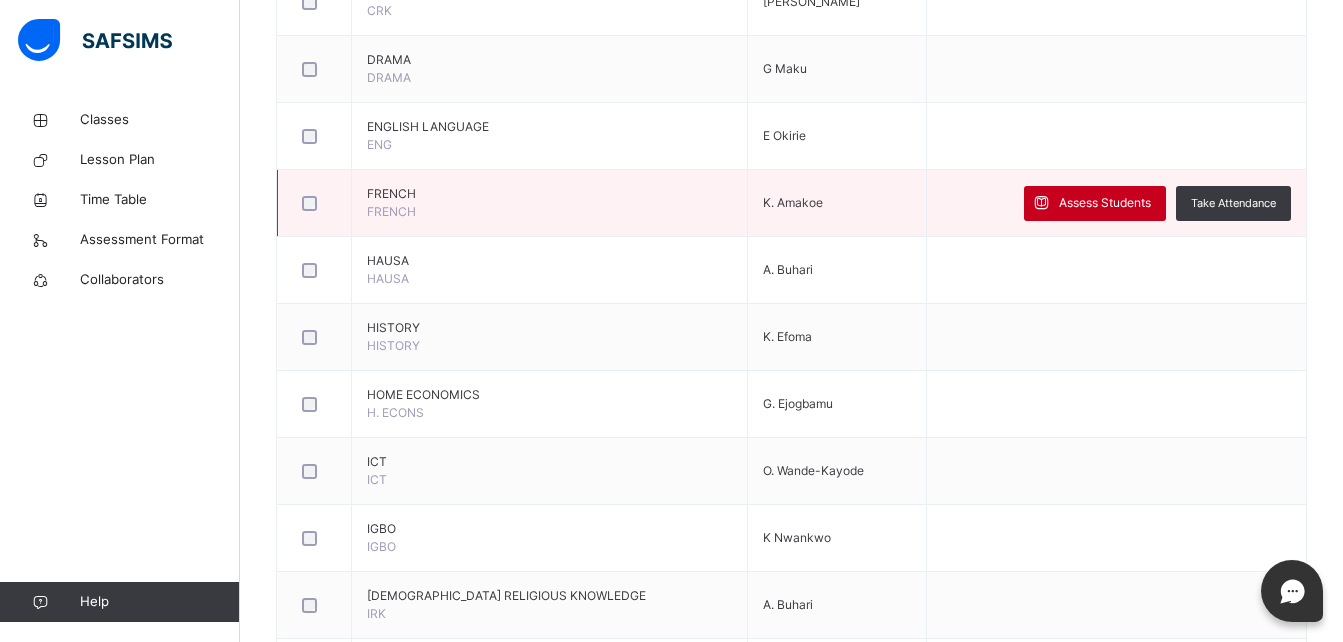 click on "Assess Students" at bounding box center (1105, 203) 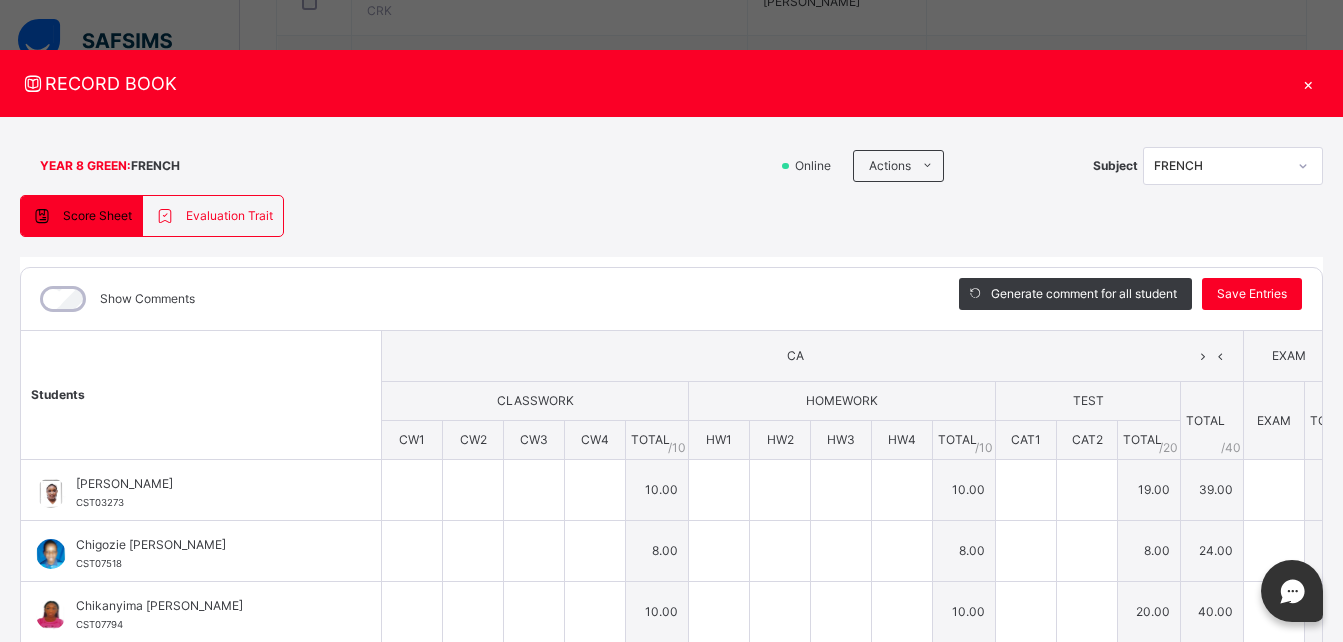 type on "**" 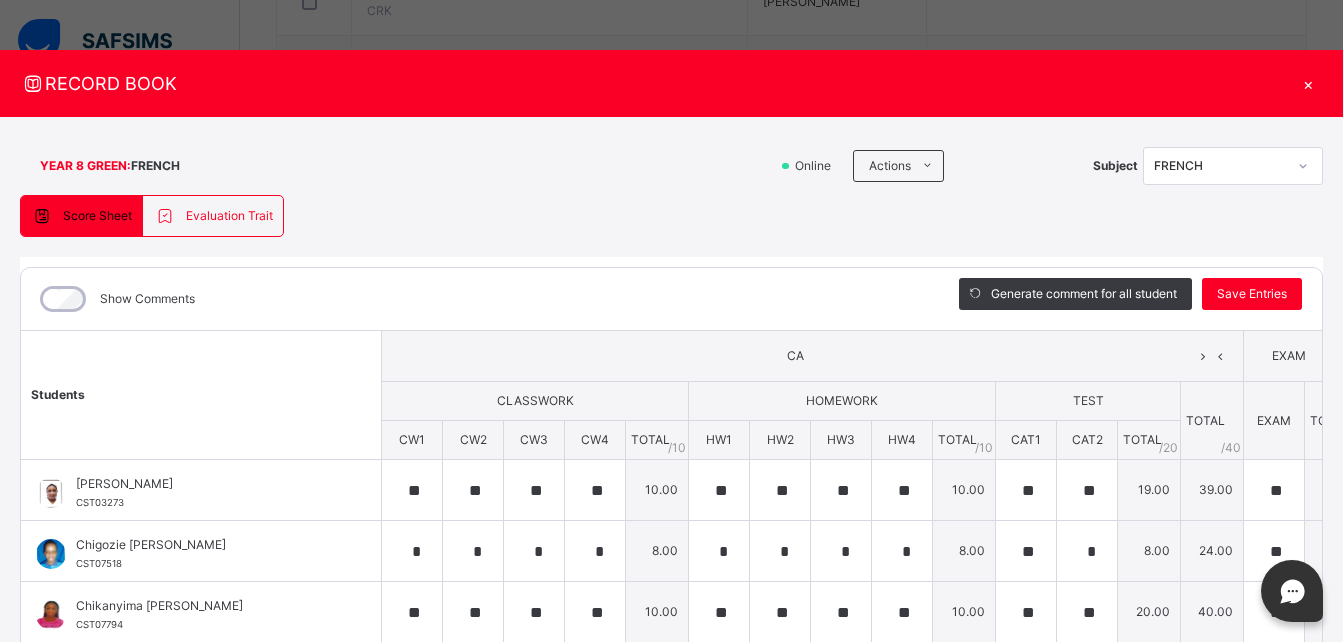 type on "**" 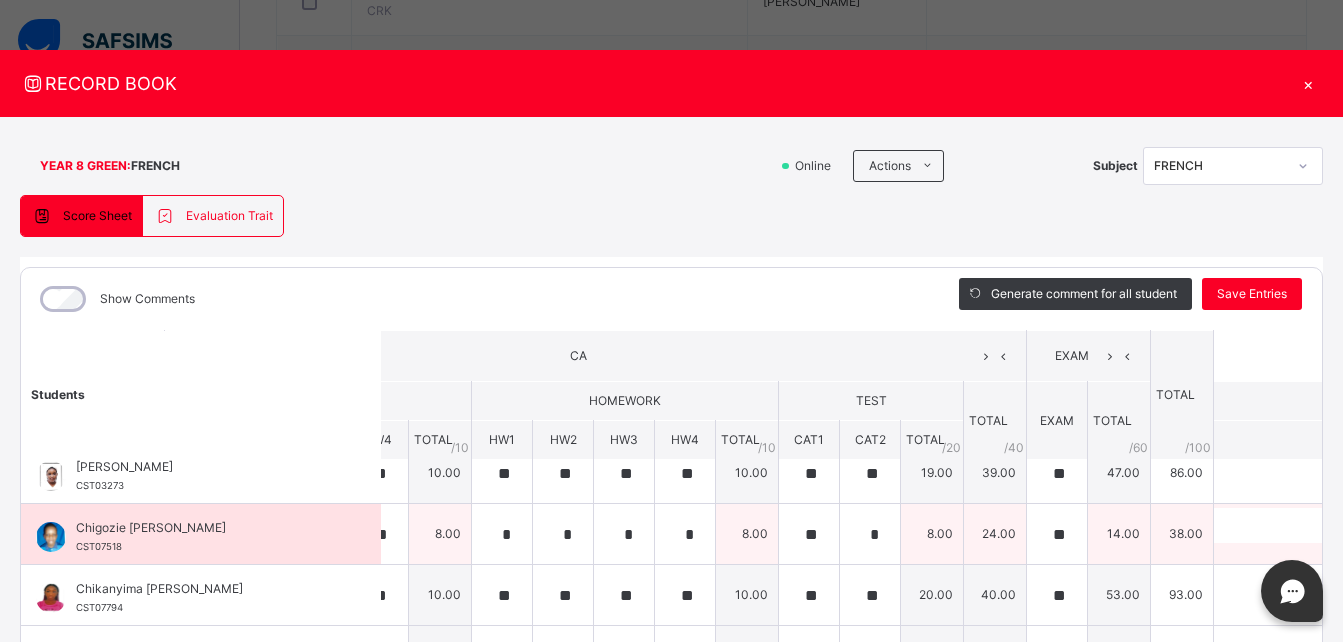 scroll, scrollTop: 17, scrollLeft: 223, axis: both 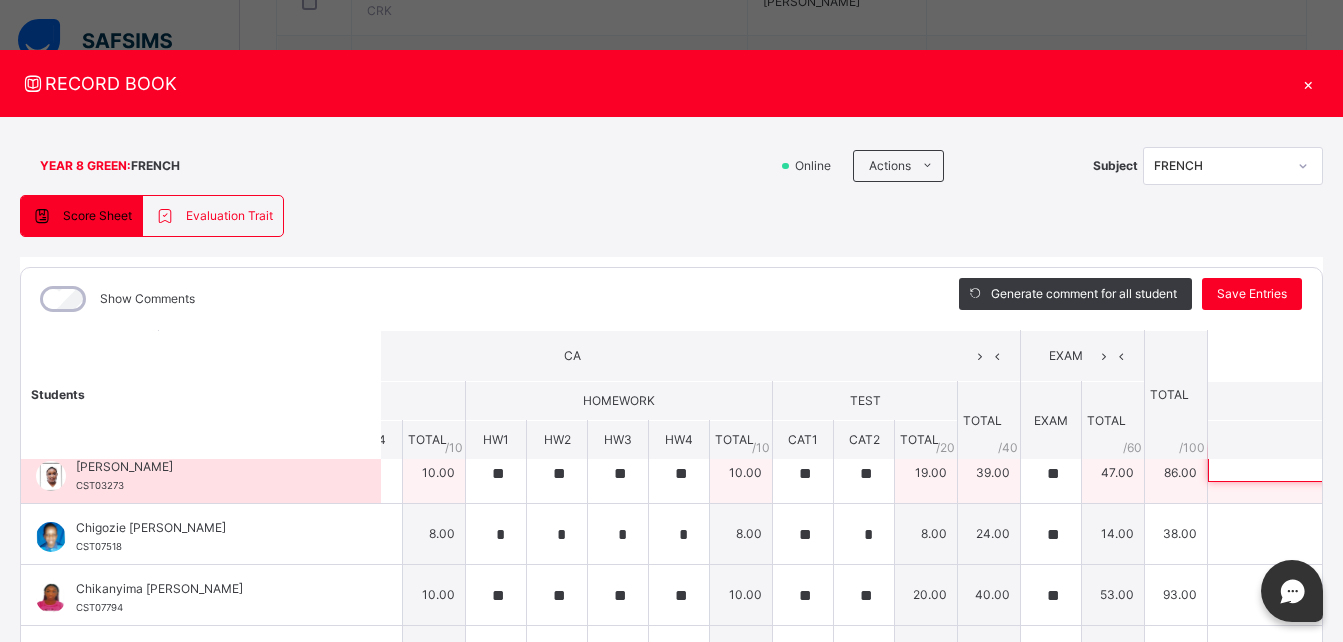 click at bounding box center [1338, 464] 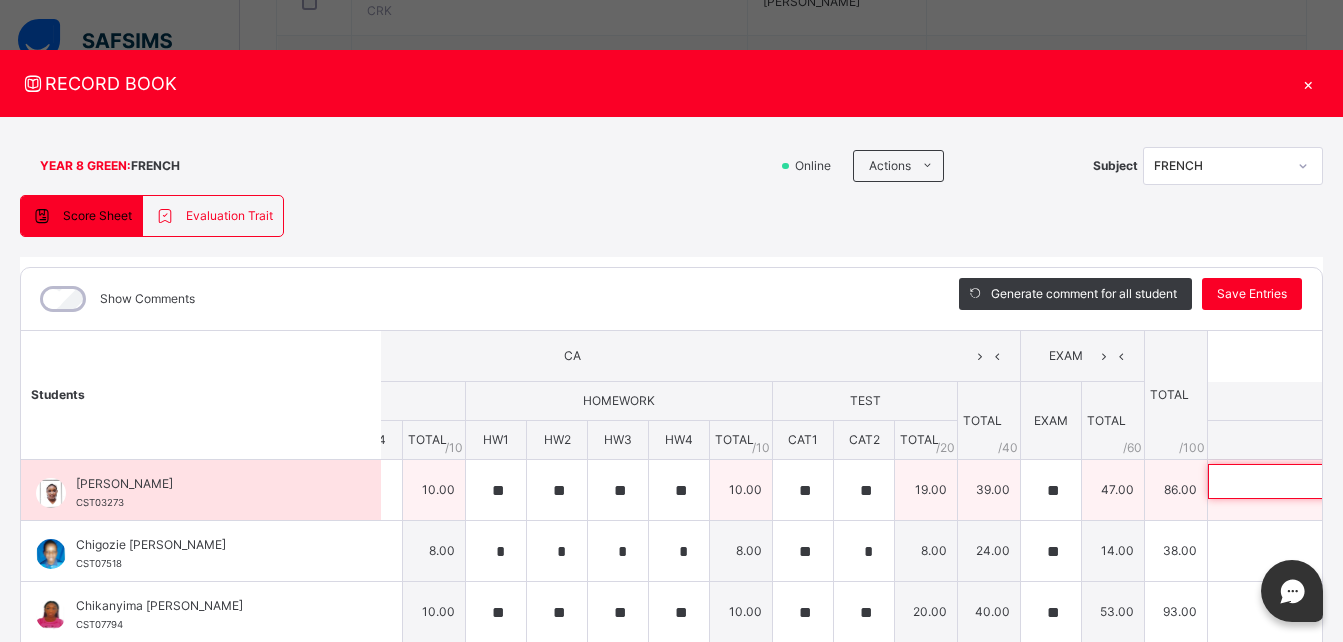 paste on "**********" 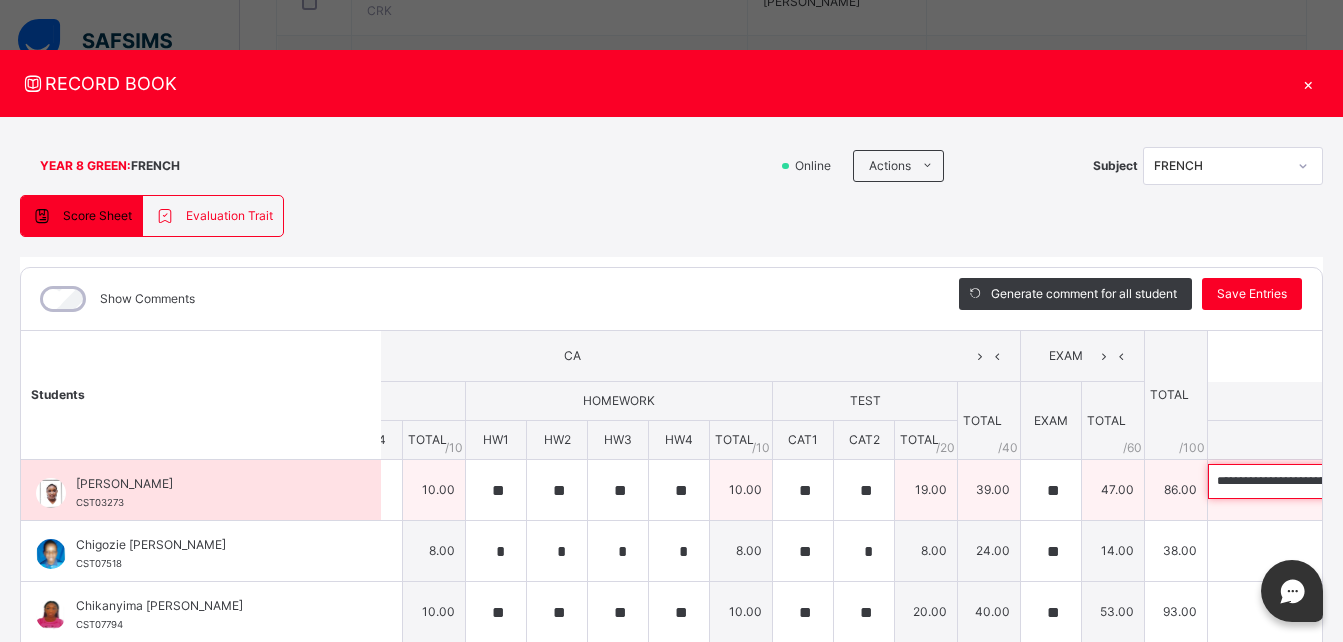 scroll, scrollTop: 0, scrollLeft: 686, axis: horizontal 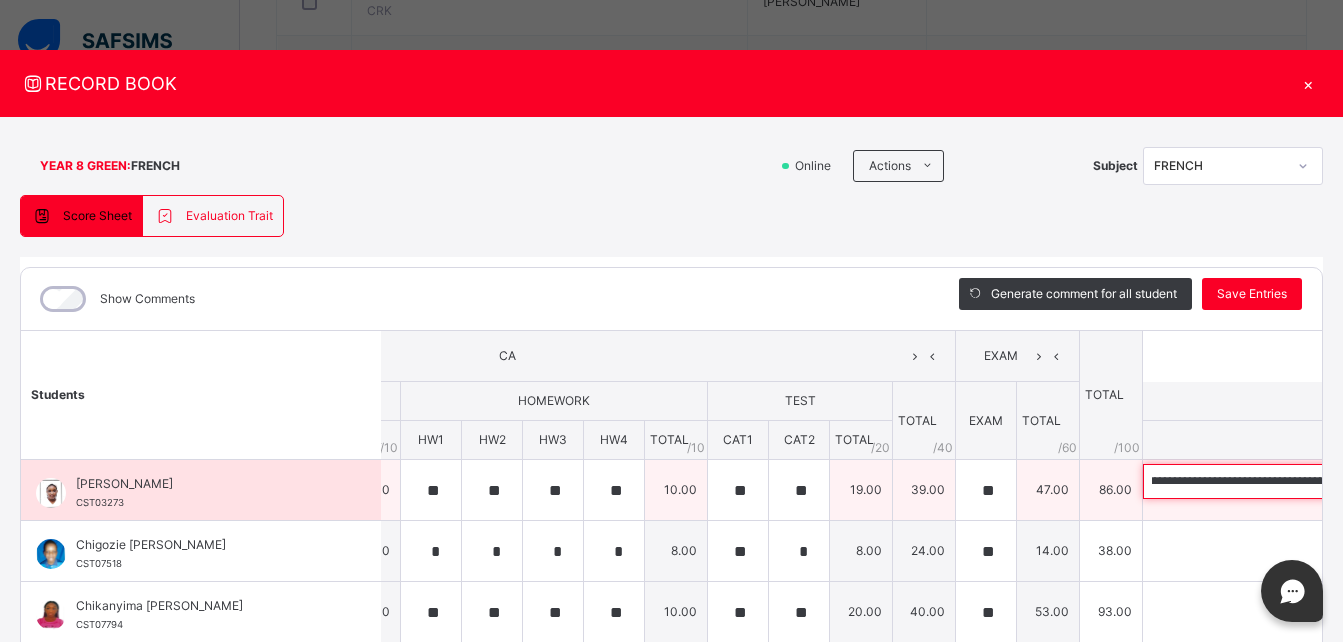 click on "**********" at bounding box center [1273, 481] 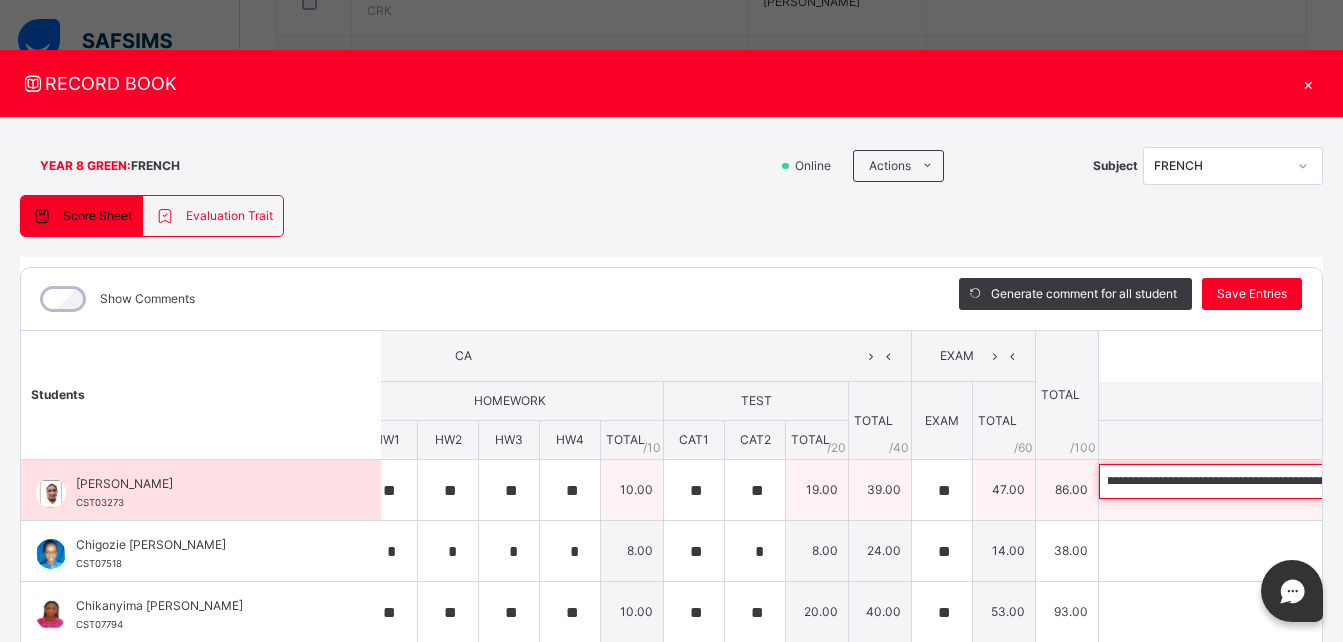 scroll, scrollTop: 0, scrollLeft: 332, axis: horizontal 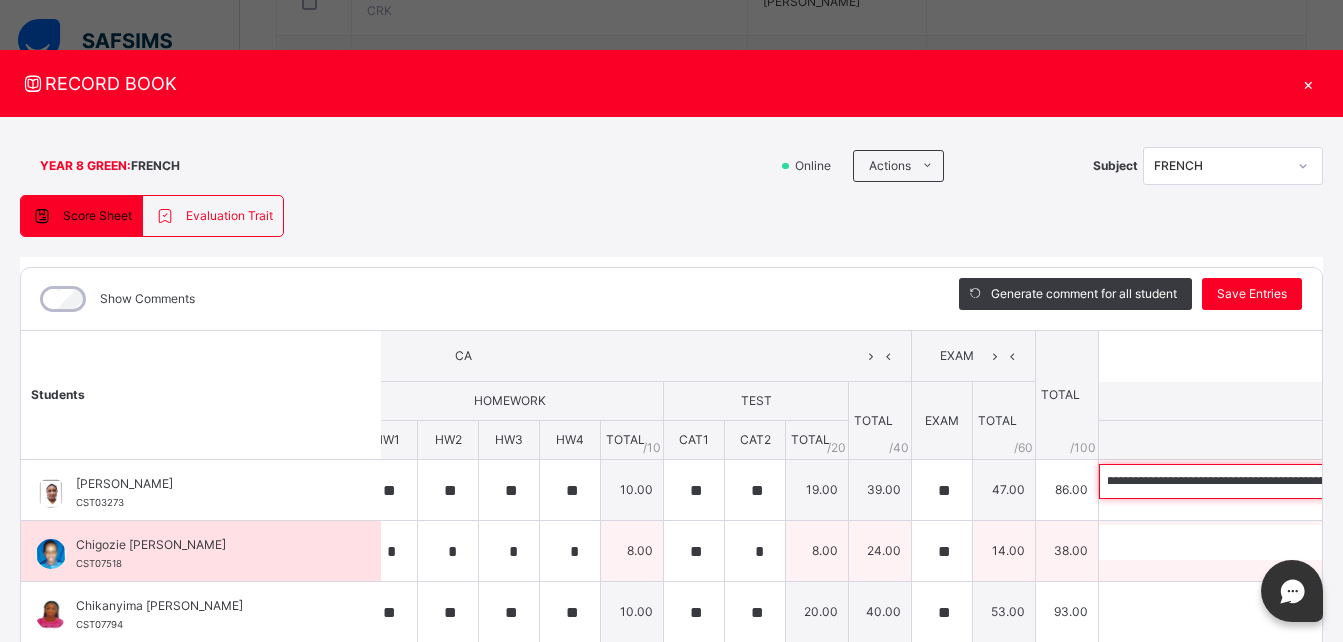 type on "**********" 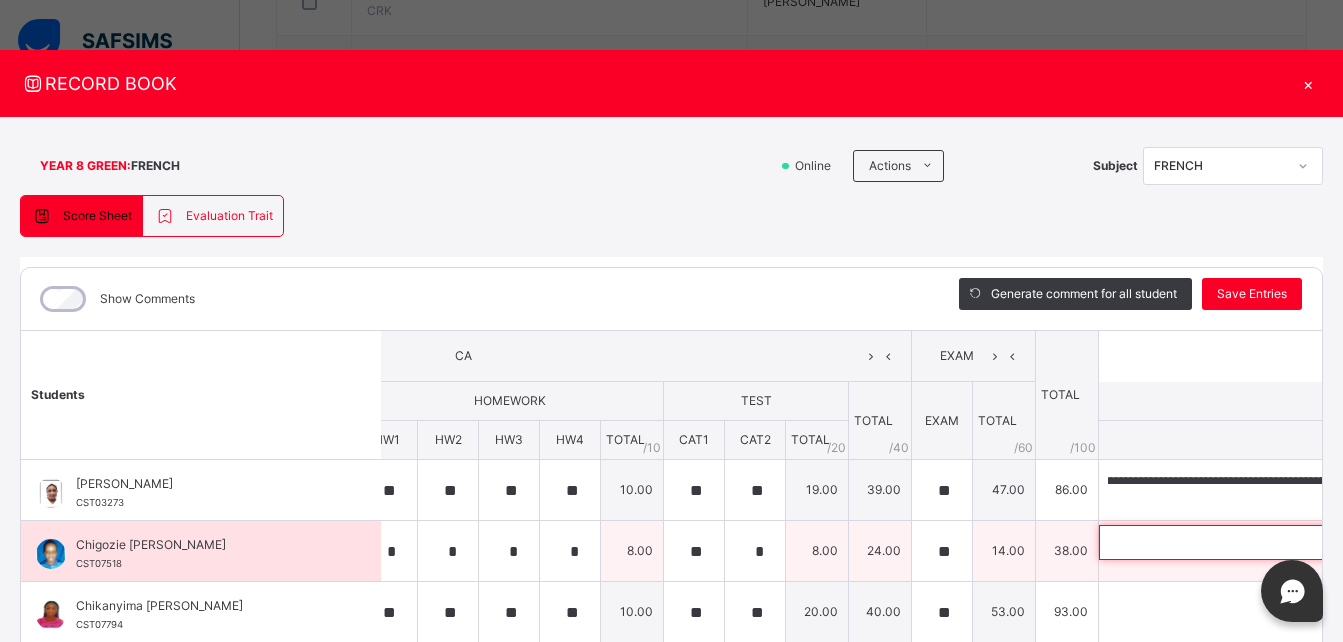 scroll, scrollTop: 0, scrollLeft: 0, axis: both 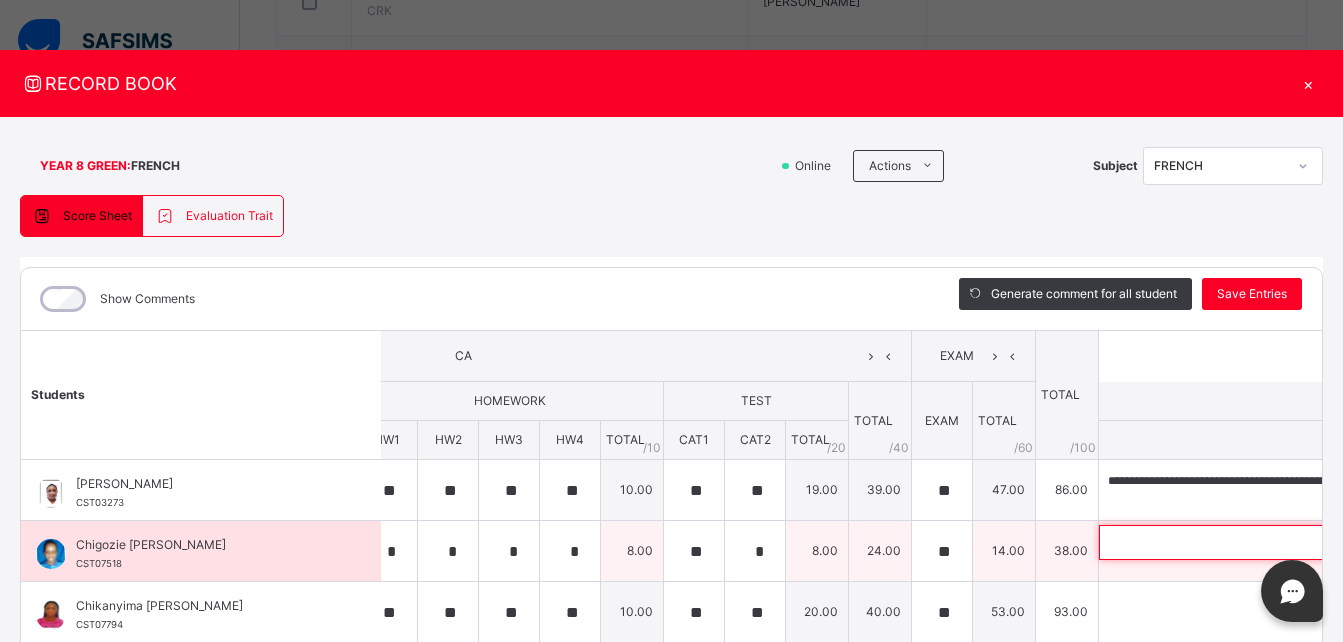 click at bounding box center (1229, 542) 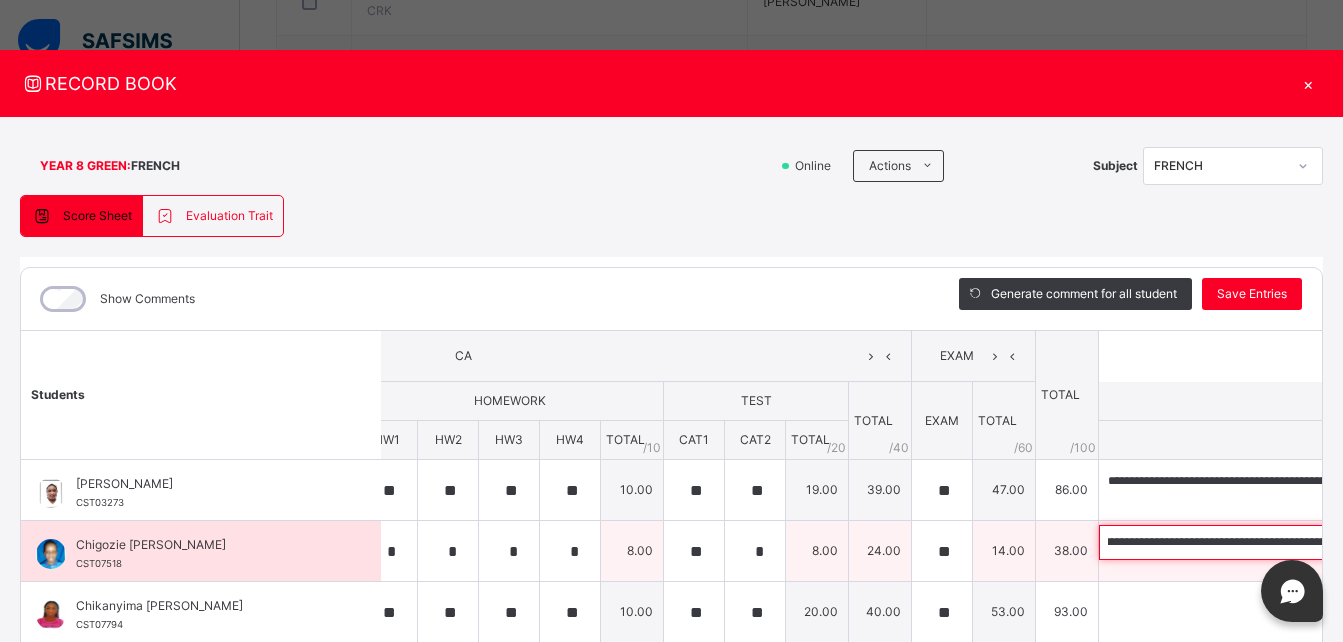 scroll, scrollTop: 0, scrollLeft: 0, axis: both 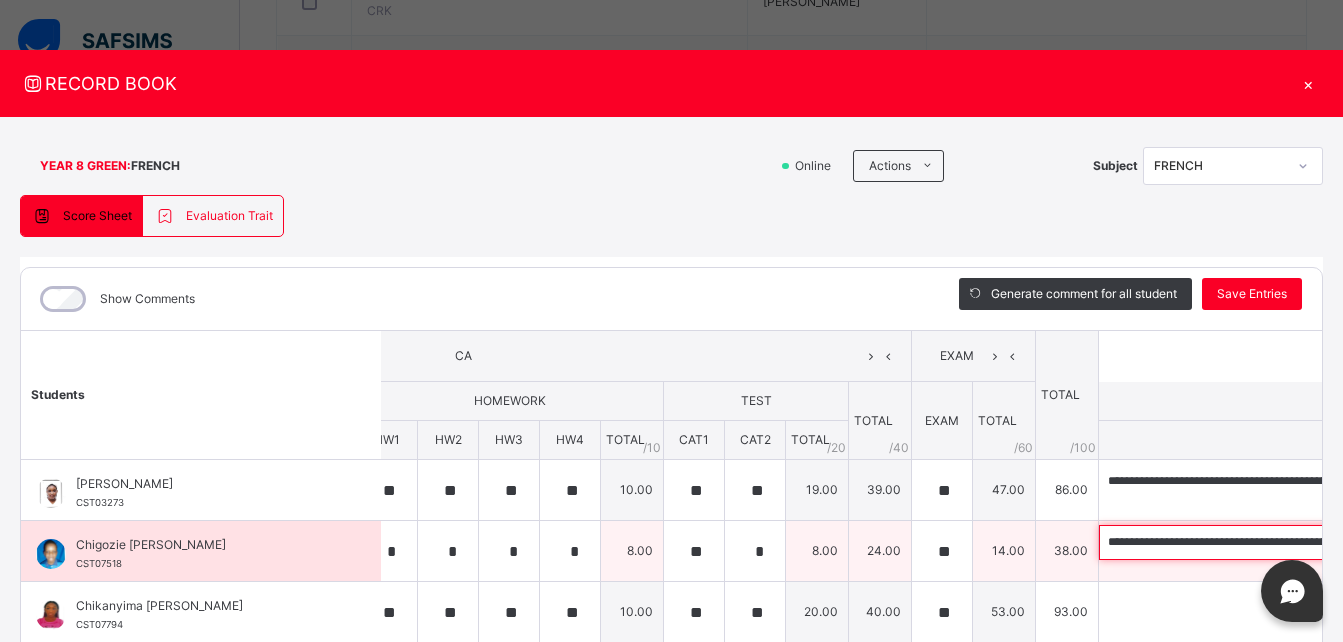 click on "**********" at bounding box center [1229, 542] 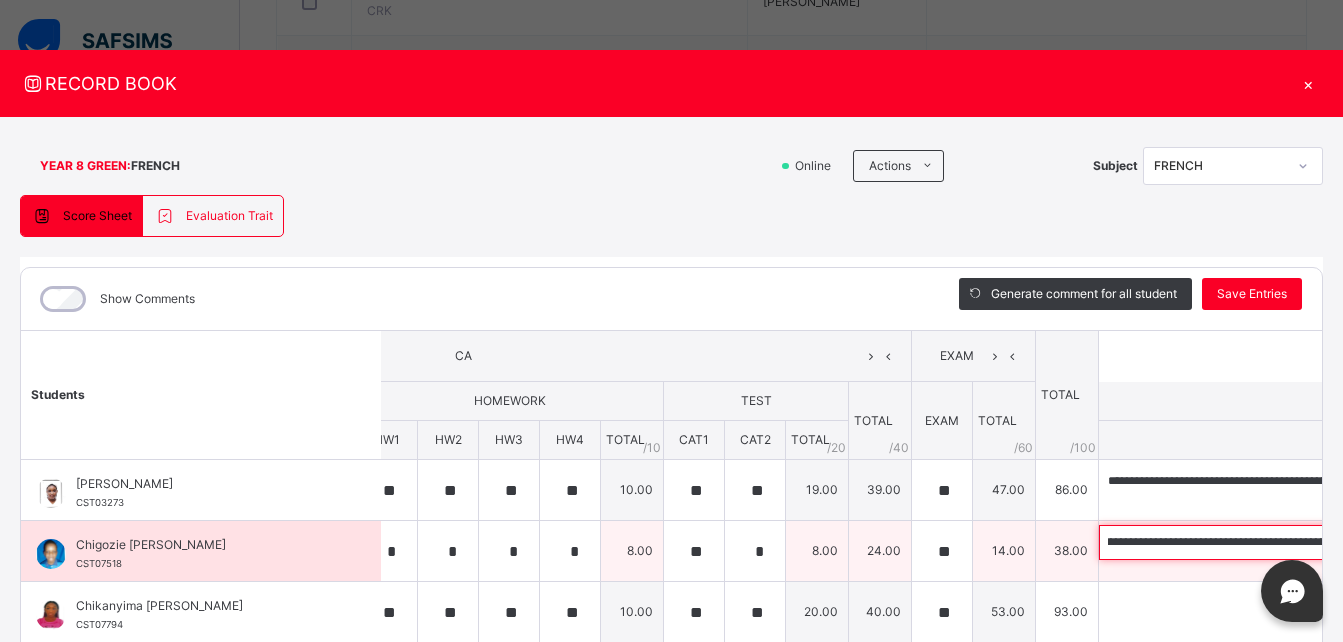 scroll, scrollTop: 0, scrollLeft: 501, axis: horizontal 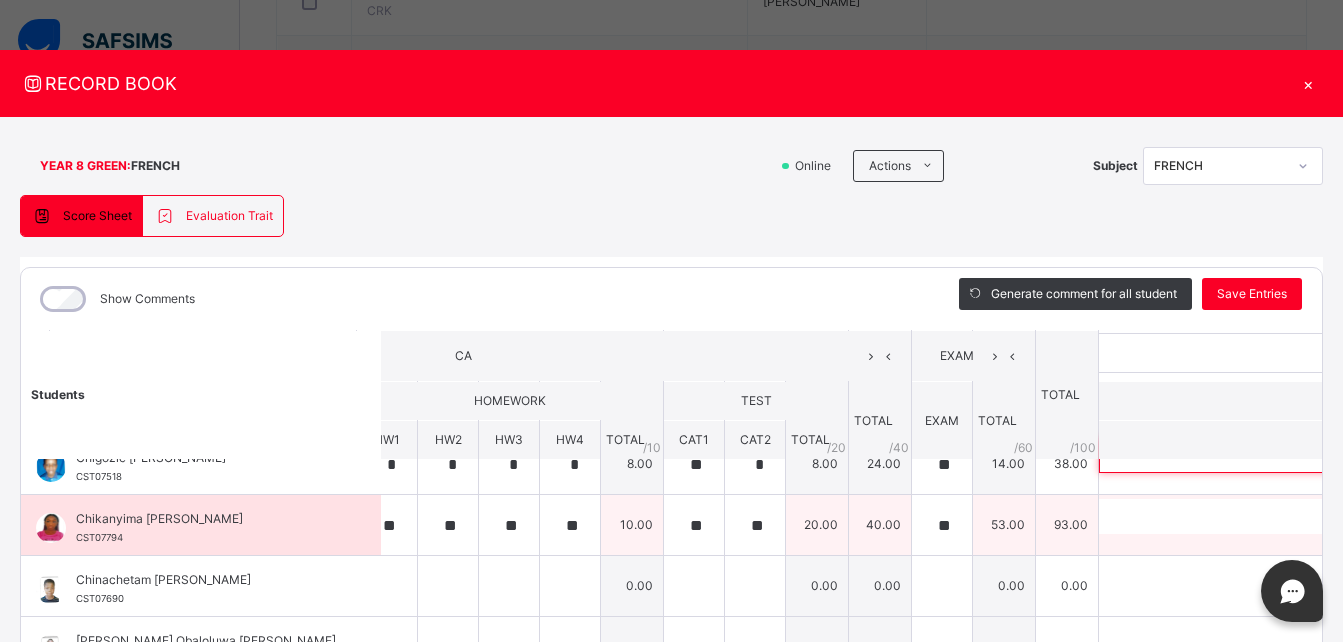 type on "**********" 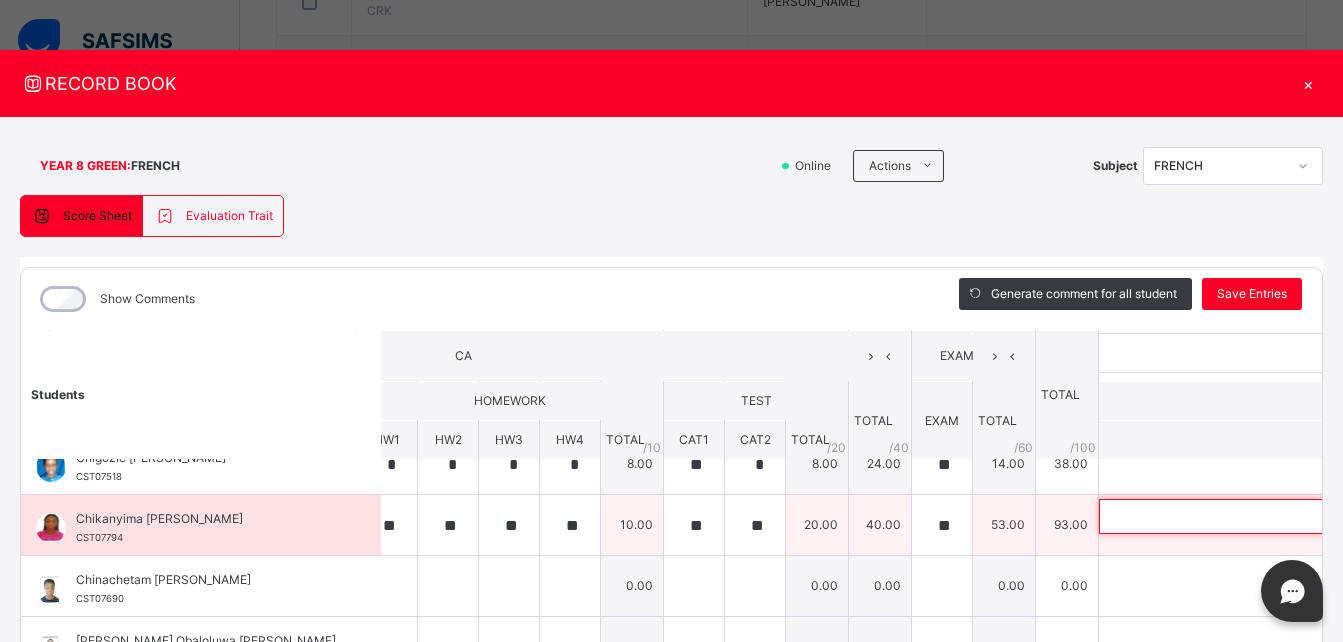 scroll, scrollTop: 0, scrollLeft: 0, axis: both 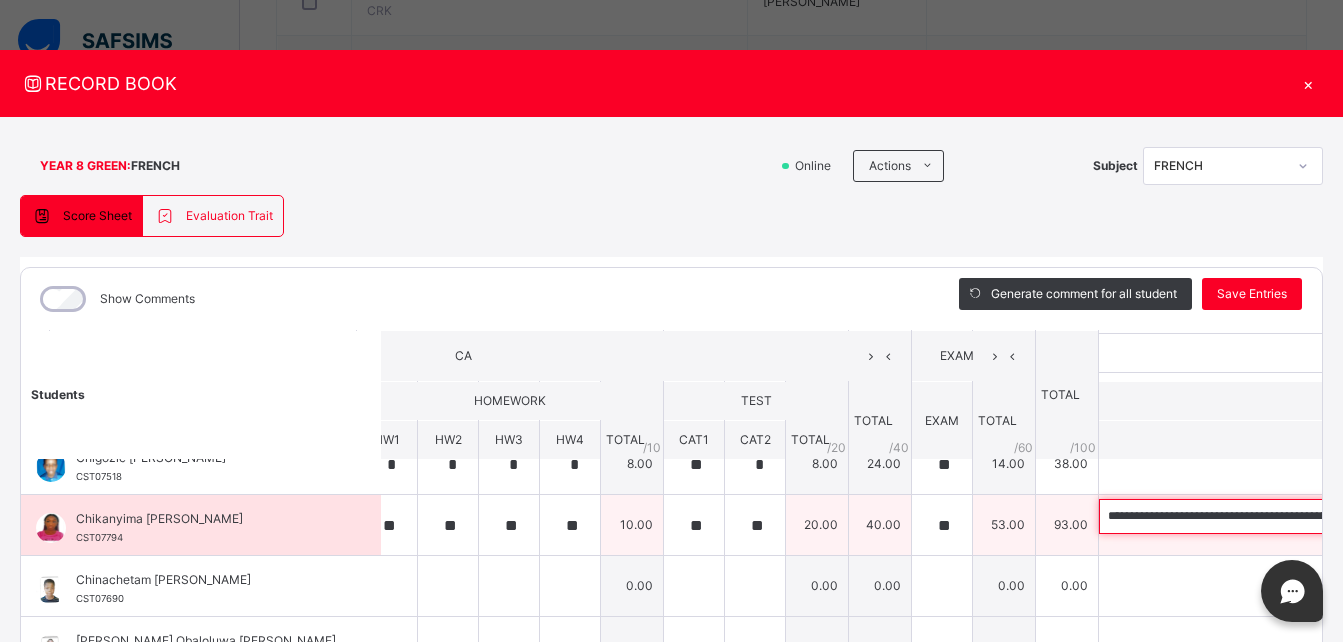 click on "**********" at bounding box center (1229, 516) 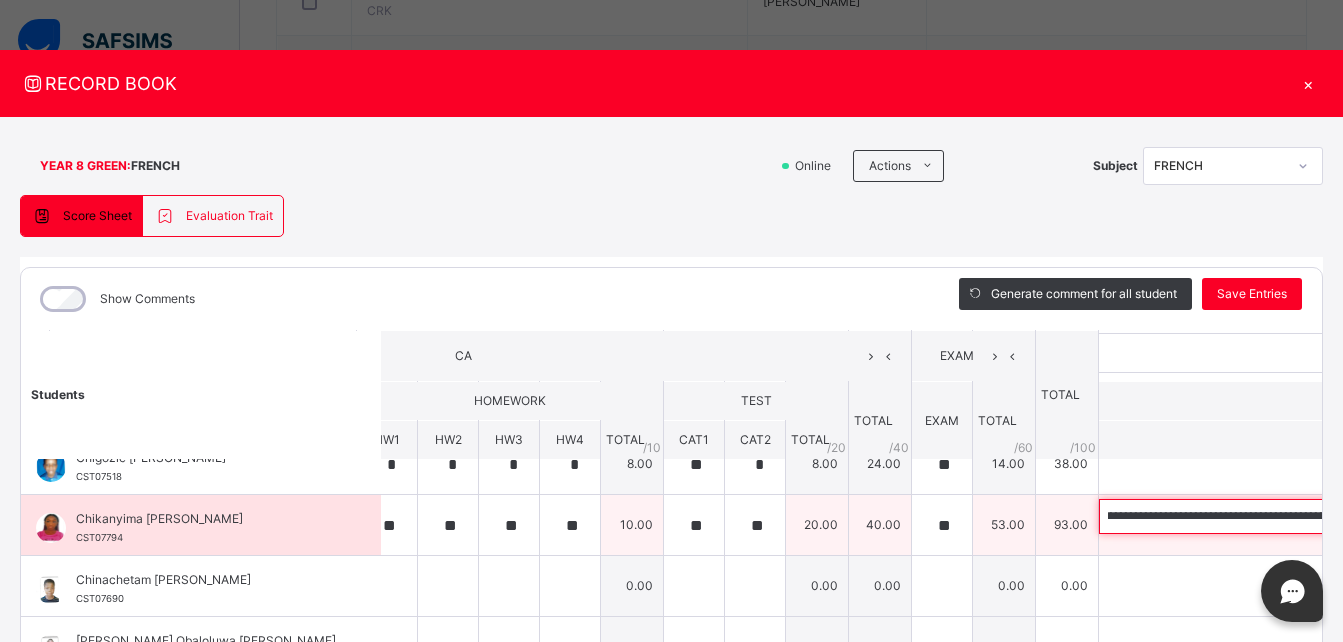 scroll, scrollTop: 0, scrollLeft: 523, axis: horizontal 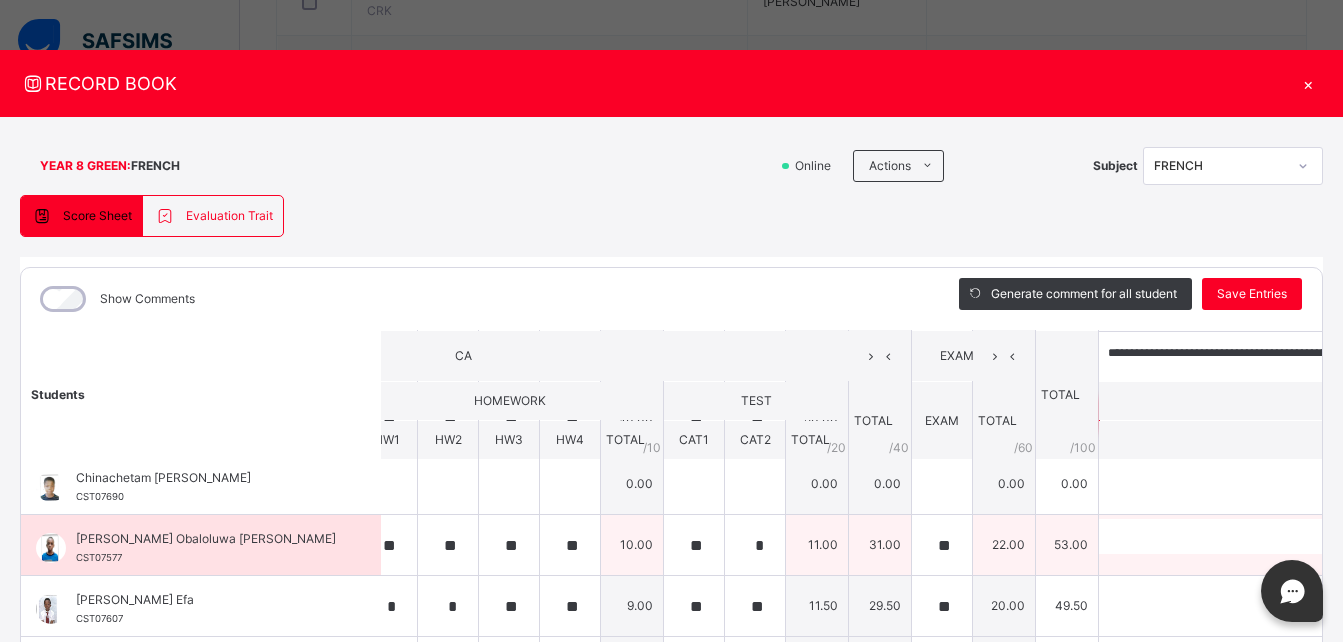 type 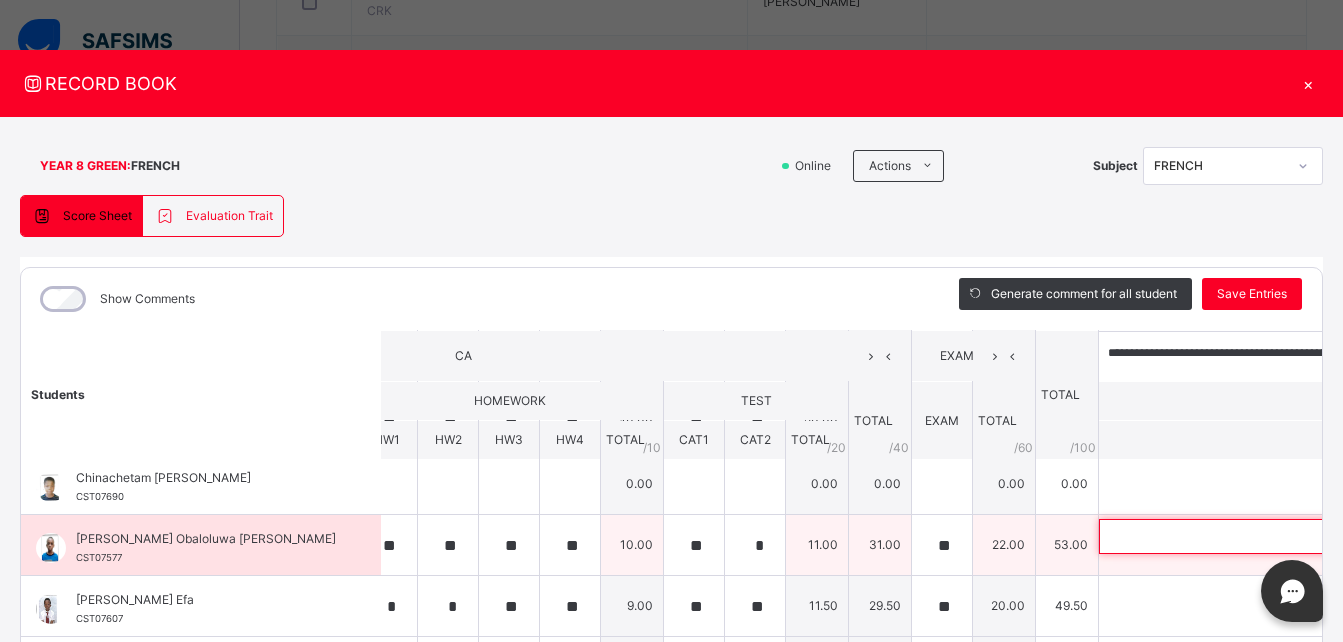scroll, scrollTop: 0, scrollLeft: 0, axis: both 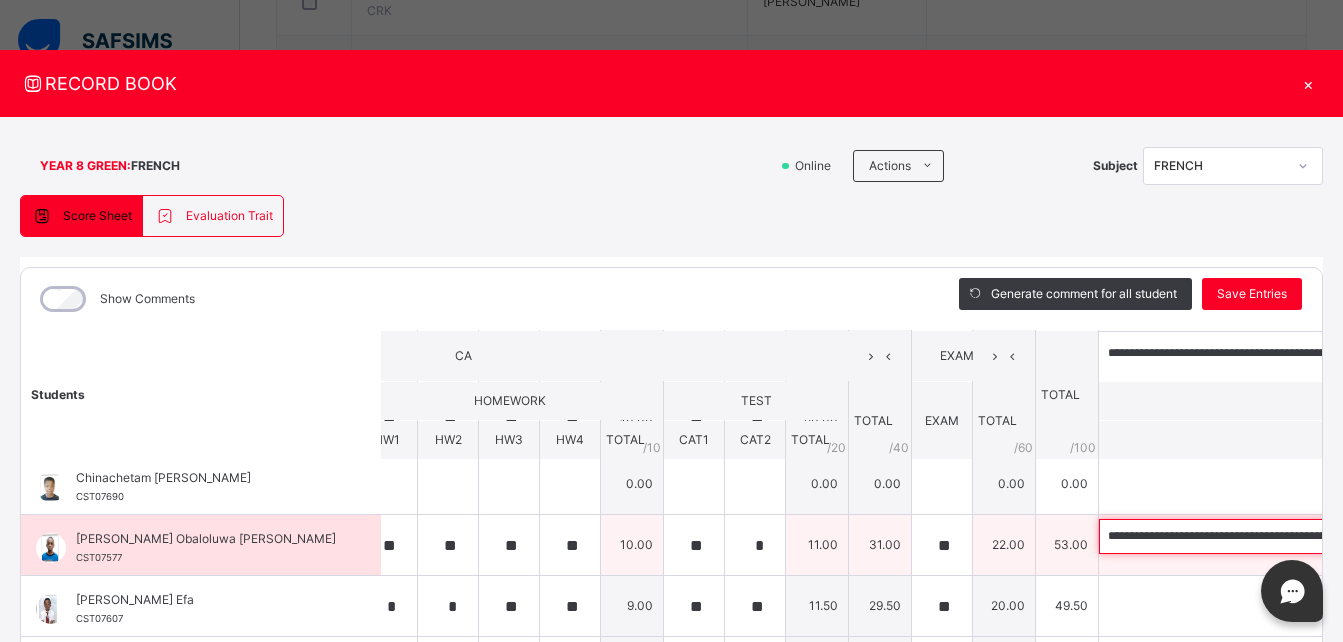 click on "**********" at bounding box center [1229, 536] 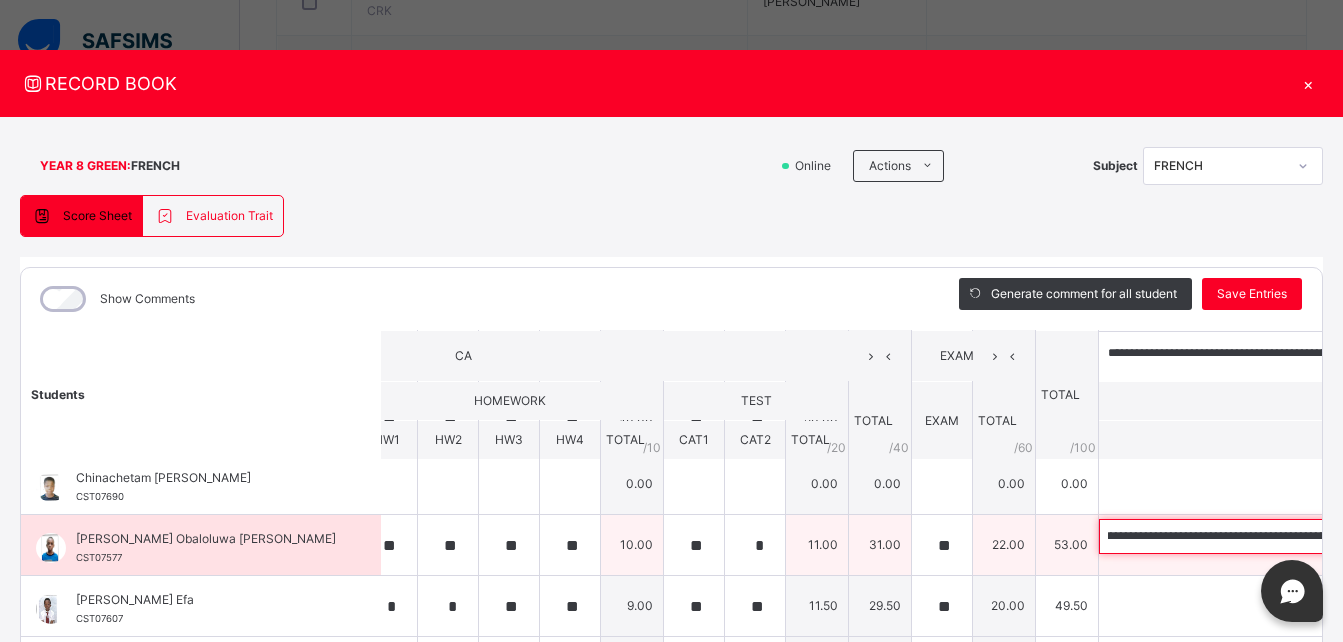scroll, scrollTop: 0, scrollLeft: 590, axis: horizontal 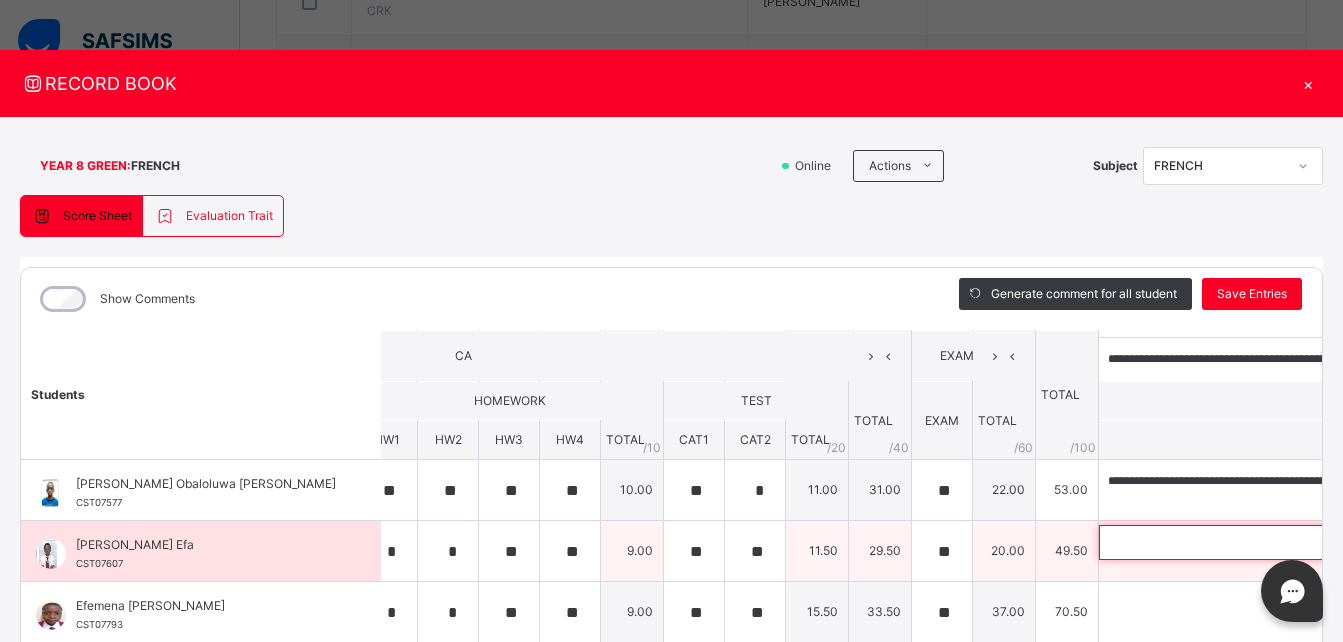 click at bounding box center (1229, 542) 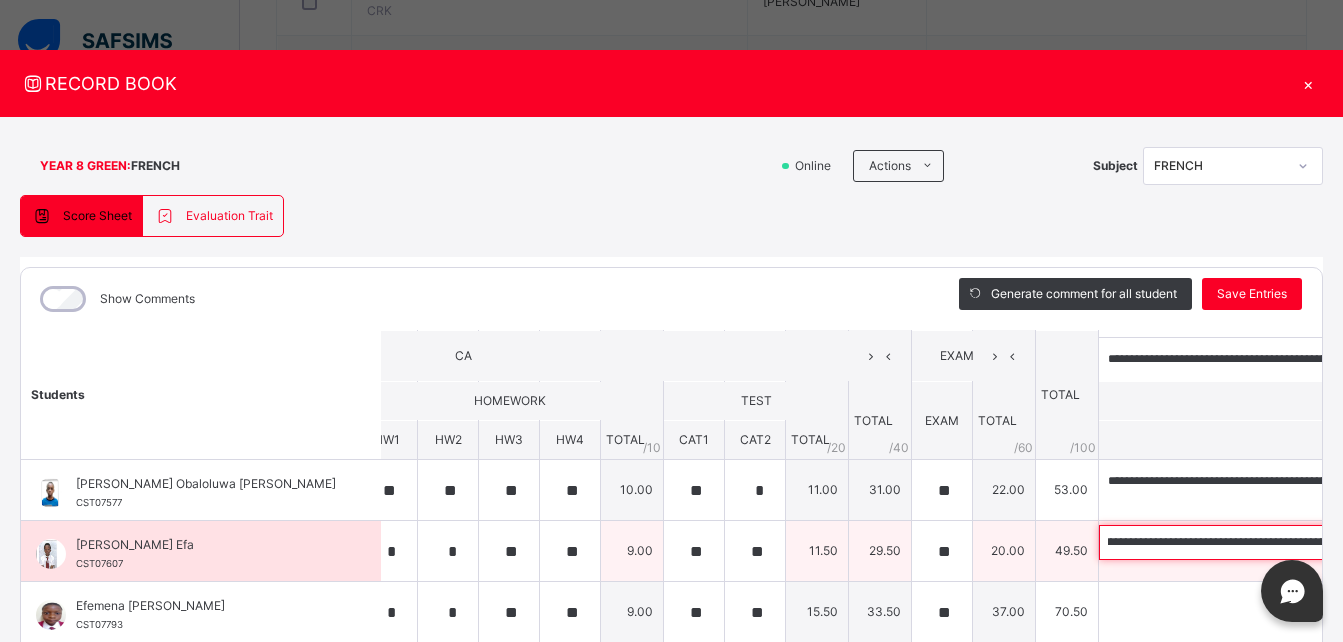 scroll, scrollTop: 0, scrollLeft: 0, axis: both 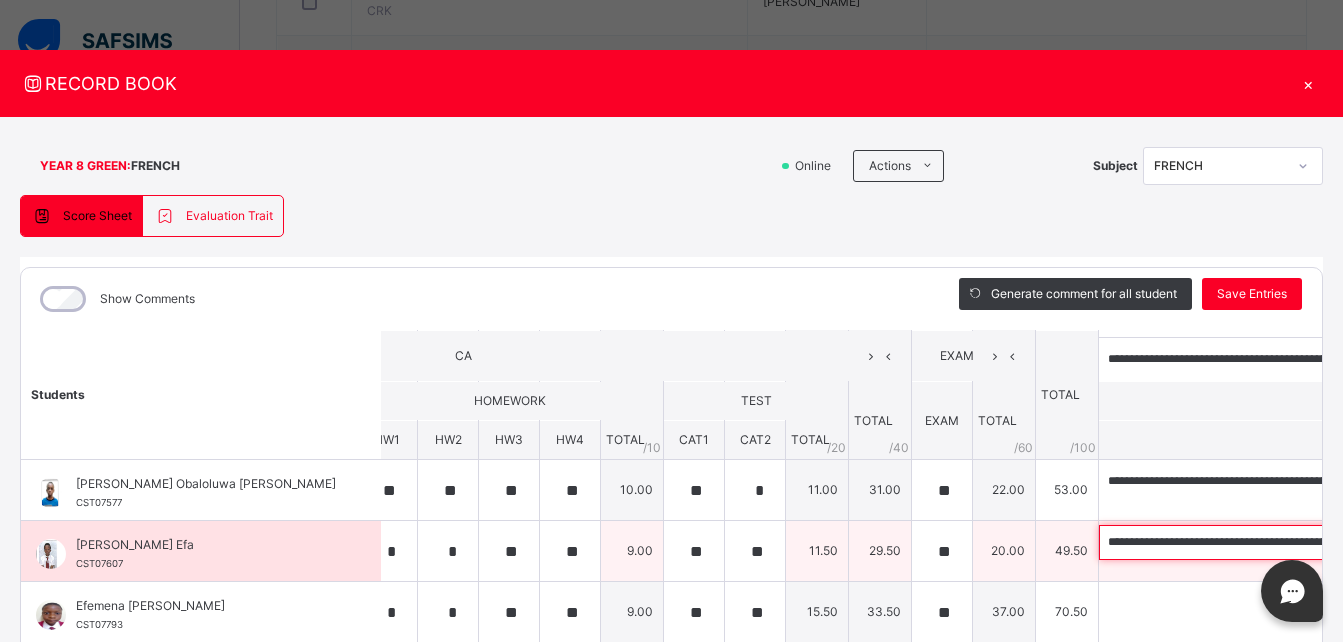 click on "**********" at bounding box center (1229, 542) 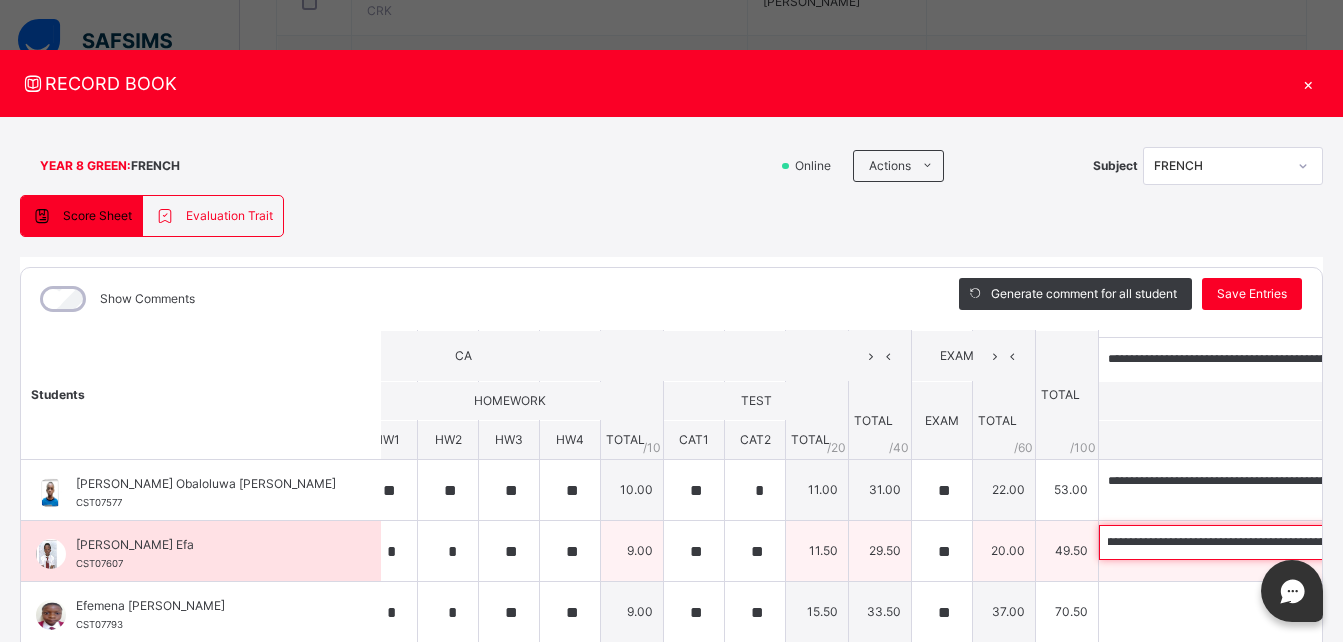 scroll, scrollTop: 0, scrollLeft: 623, axis: horizontal 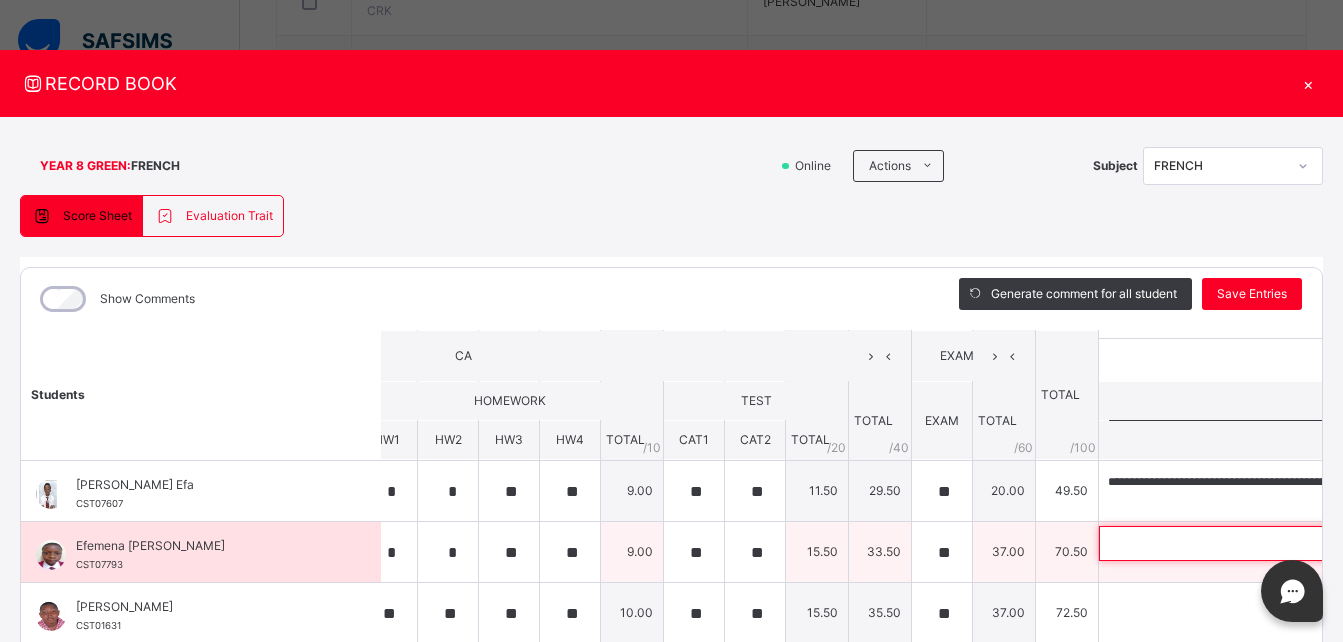 click at bounding box center [1229, 543] 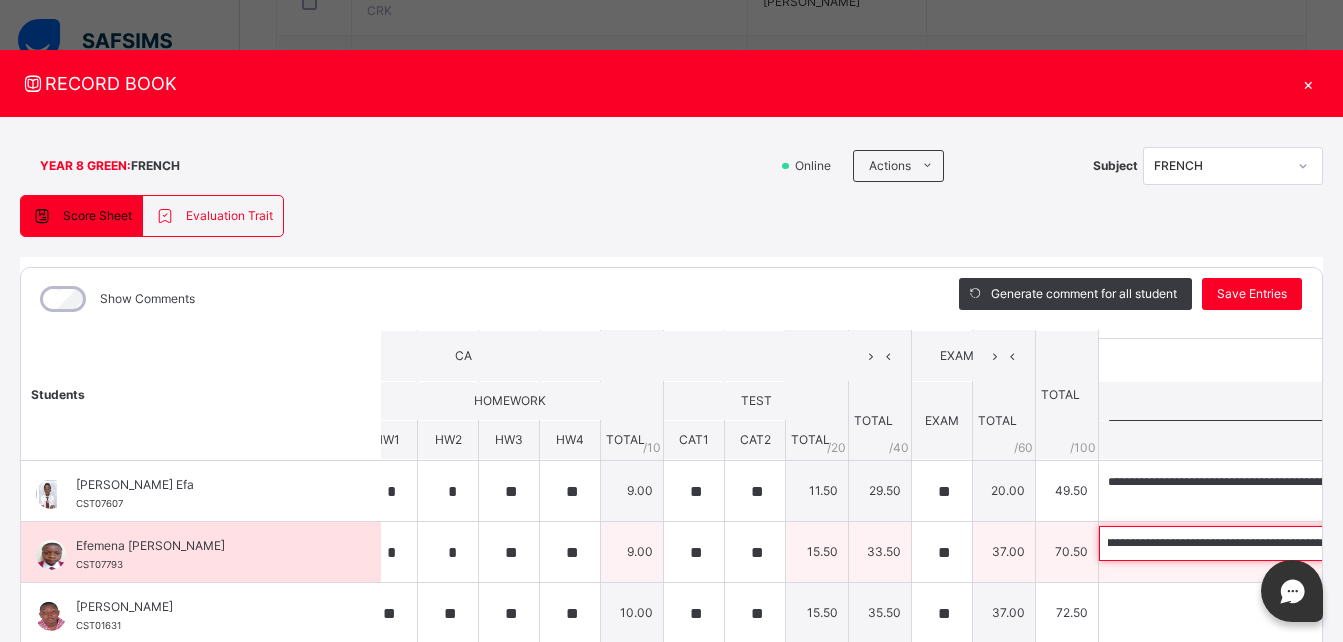 scroll, scrollTop: 0, scrollLeft: 0, axis: both 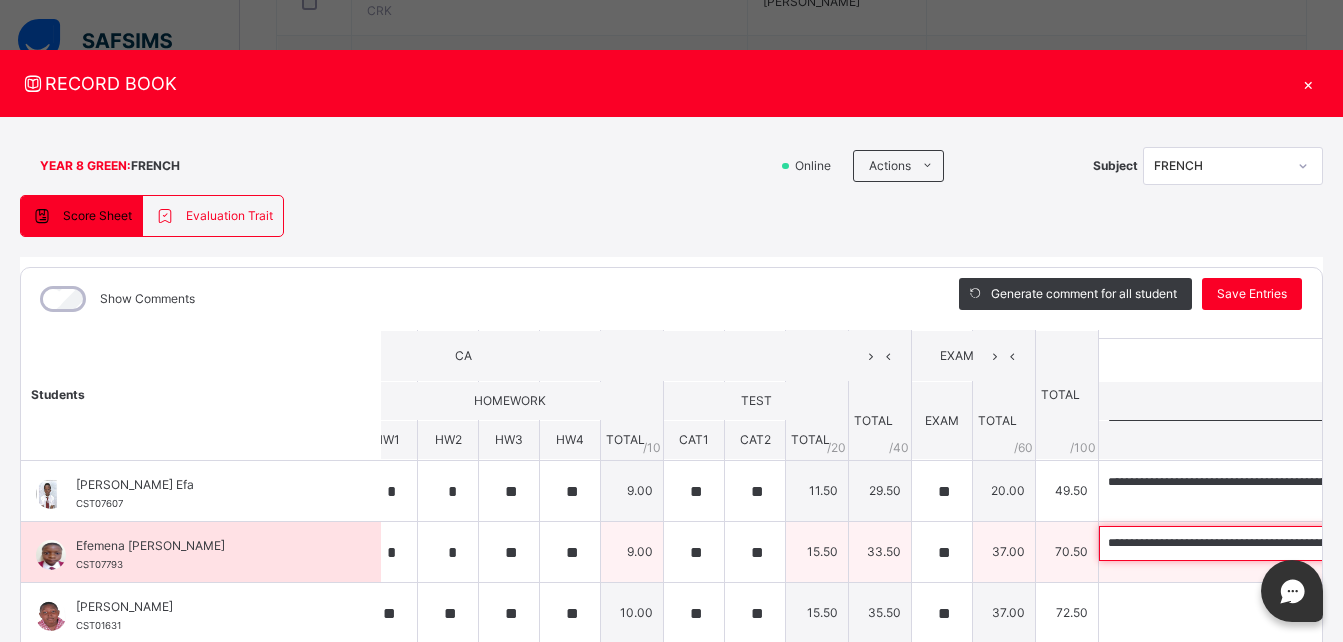 click on "**********" at bounding box center [1229, 543] 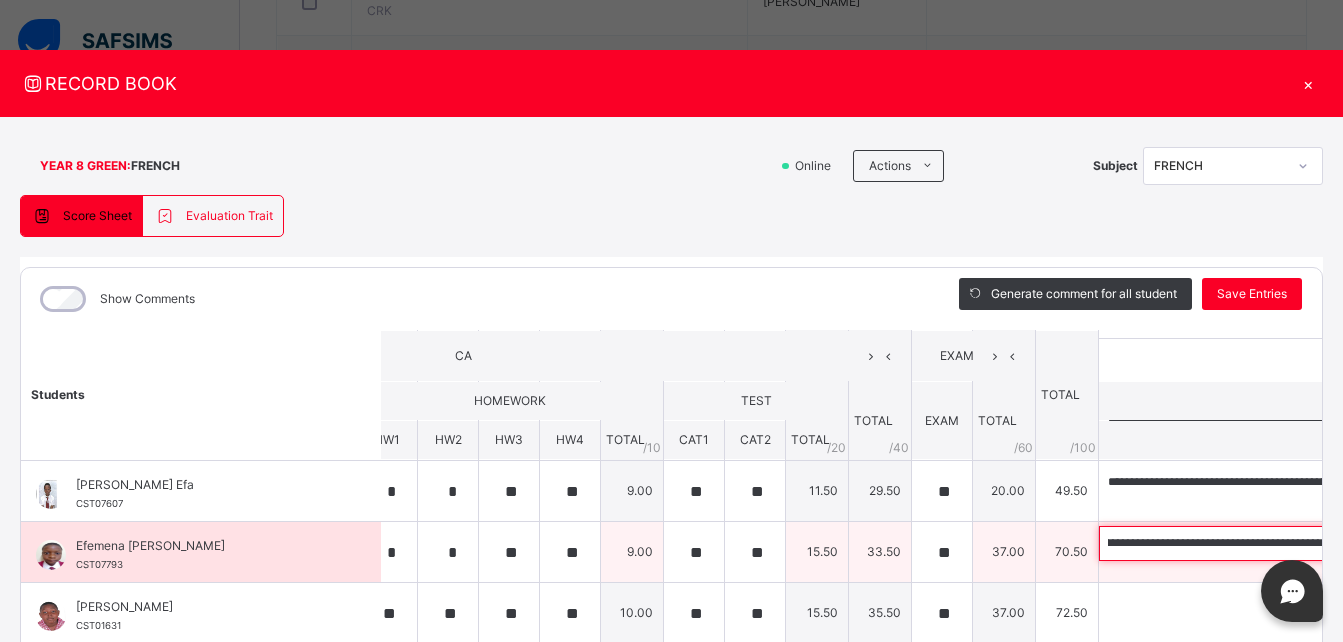 scroll, scrollTop: 0, scrollLeft: 251, axis: horizontal 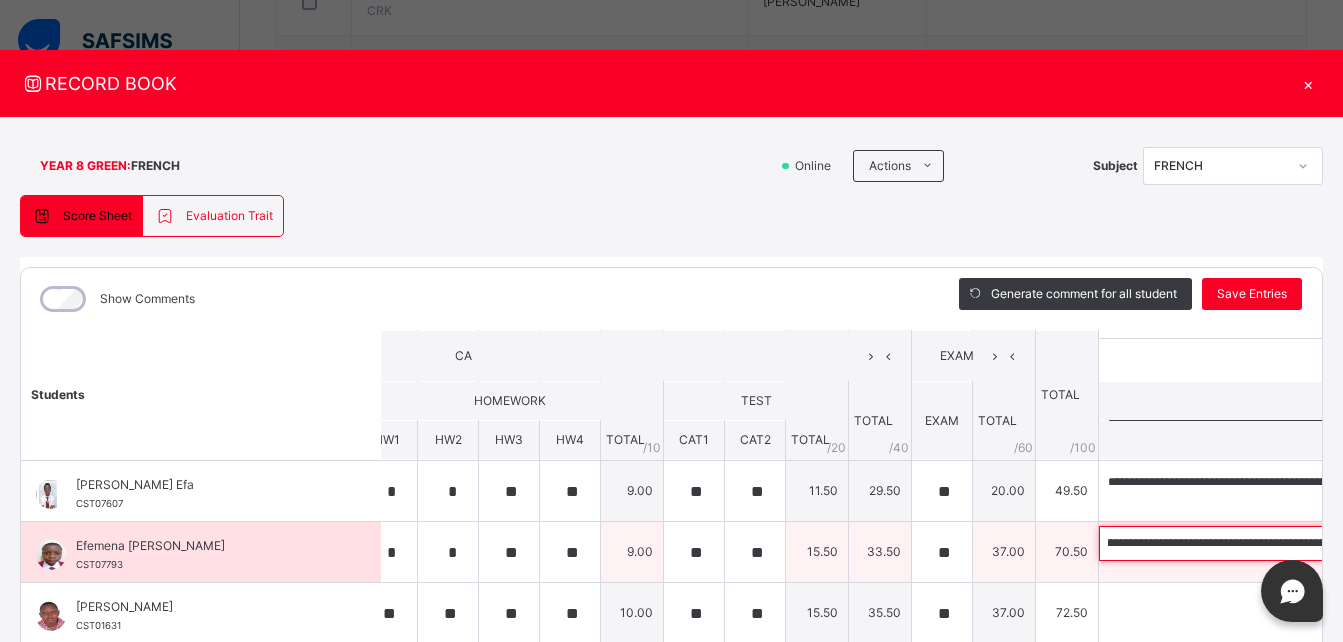 click on "**********" at bounding box center [1229, 543] 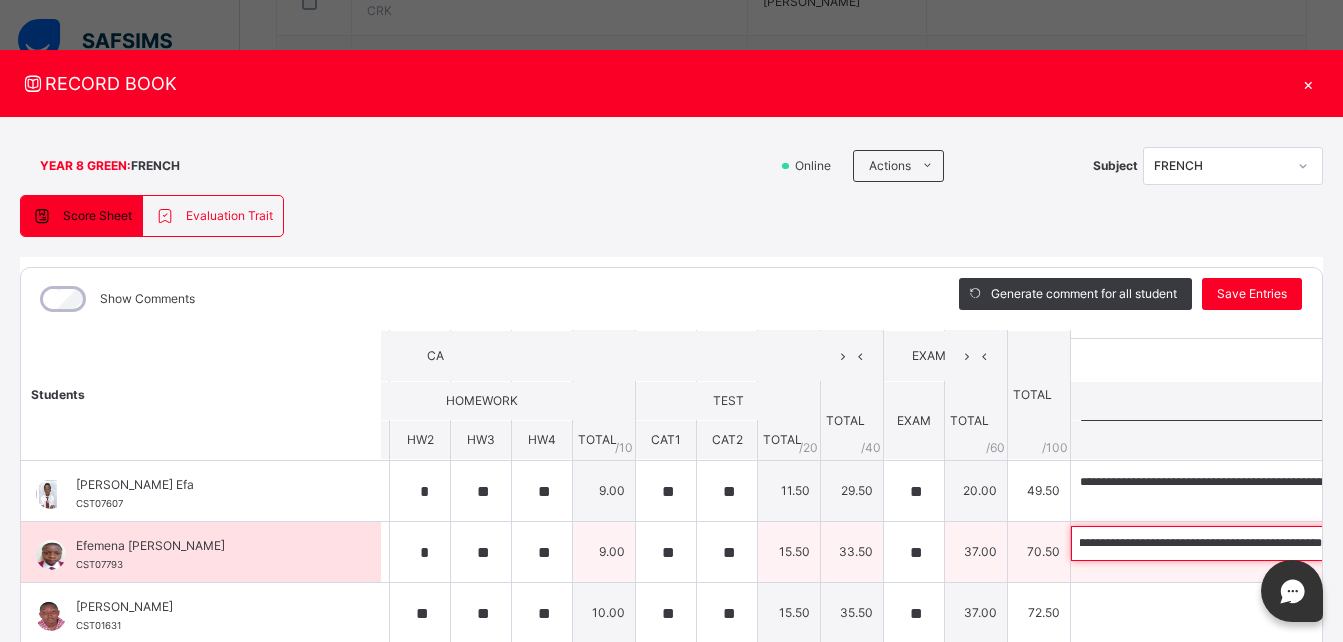 scroll, scrollTop: 304, scrollLeft: 375, axis: both 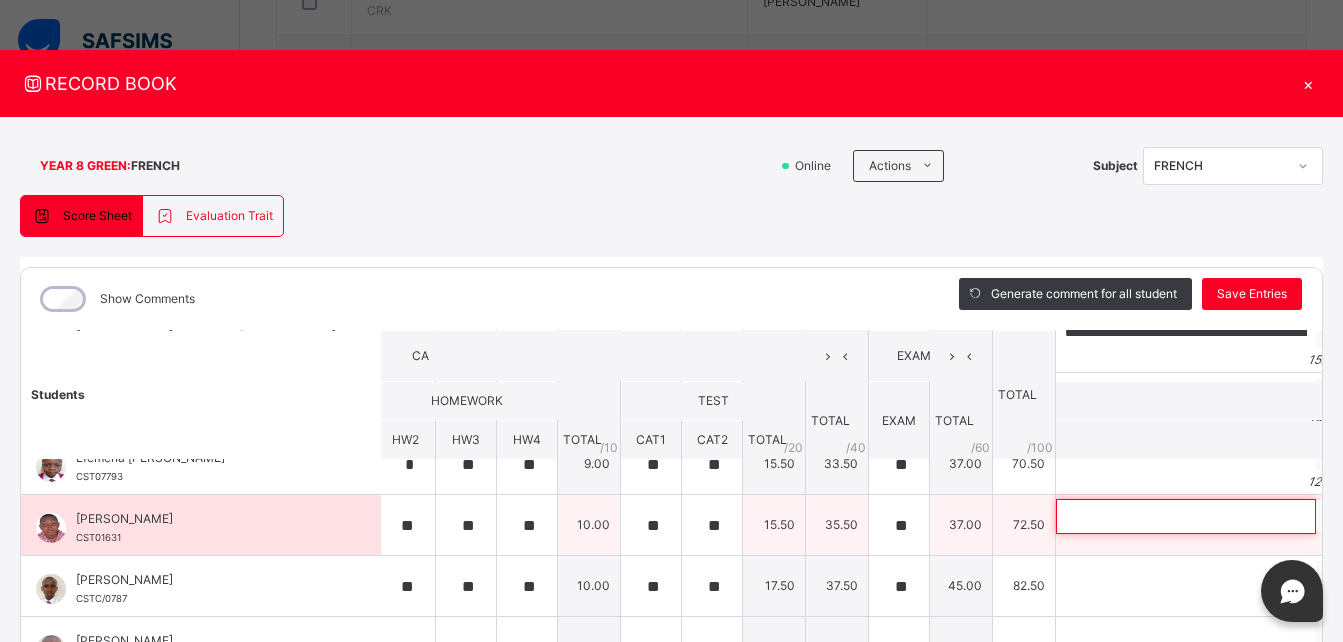 click at bounding box center (1186, 516) 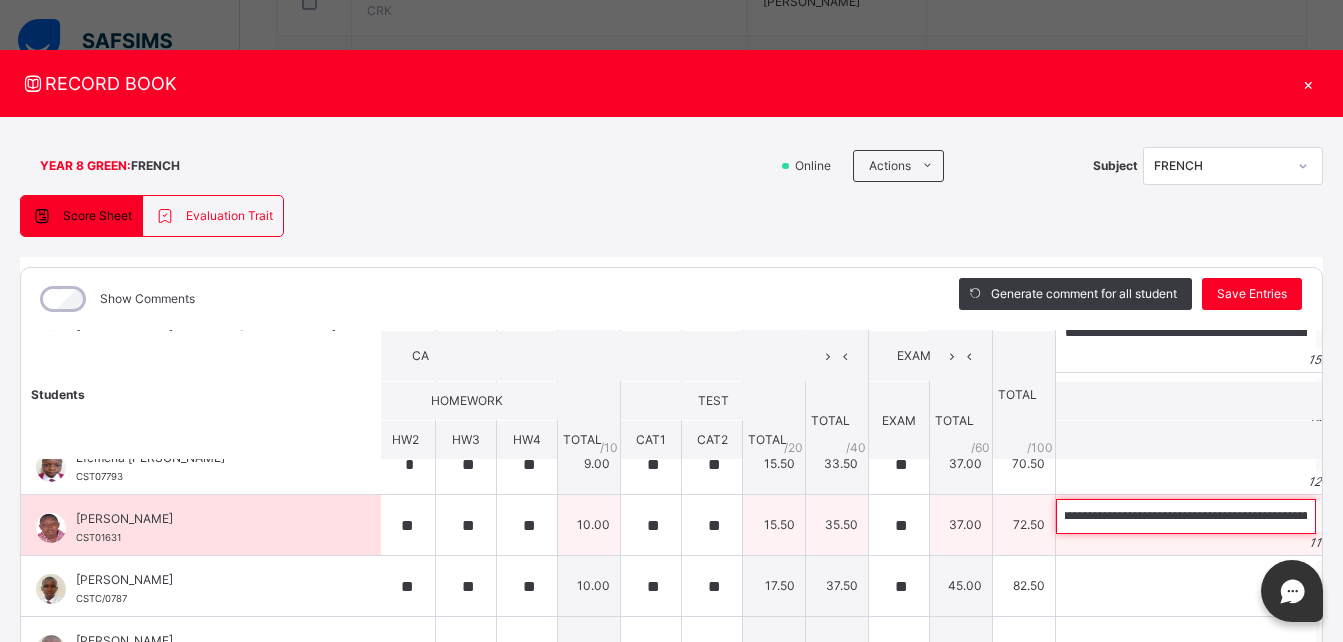 scroll, scrollTop: 0, scrollLeft: 0, axis: both 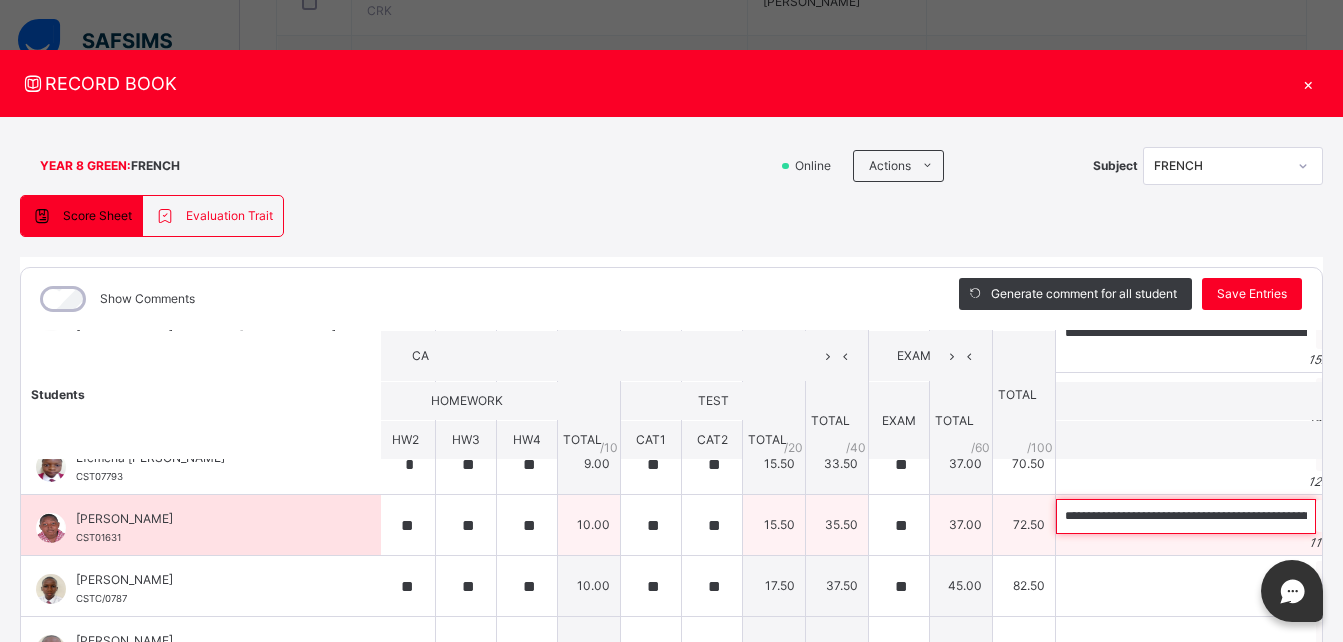 click on "**********" at bounding box center [1186, 516] 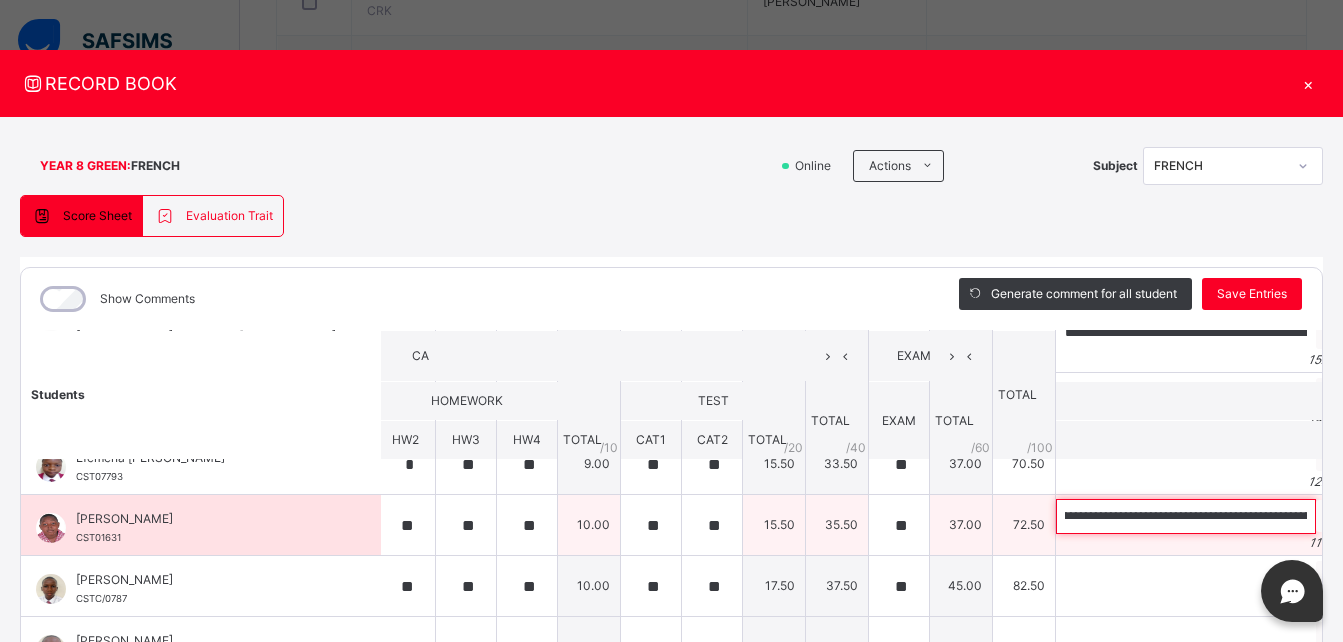 scroll, scrollTop: 0, scrollLeft: 44, axis: horizontal 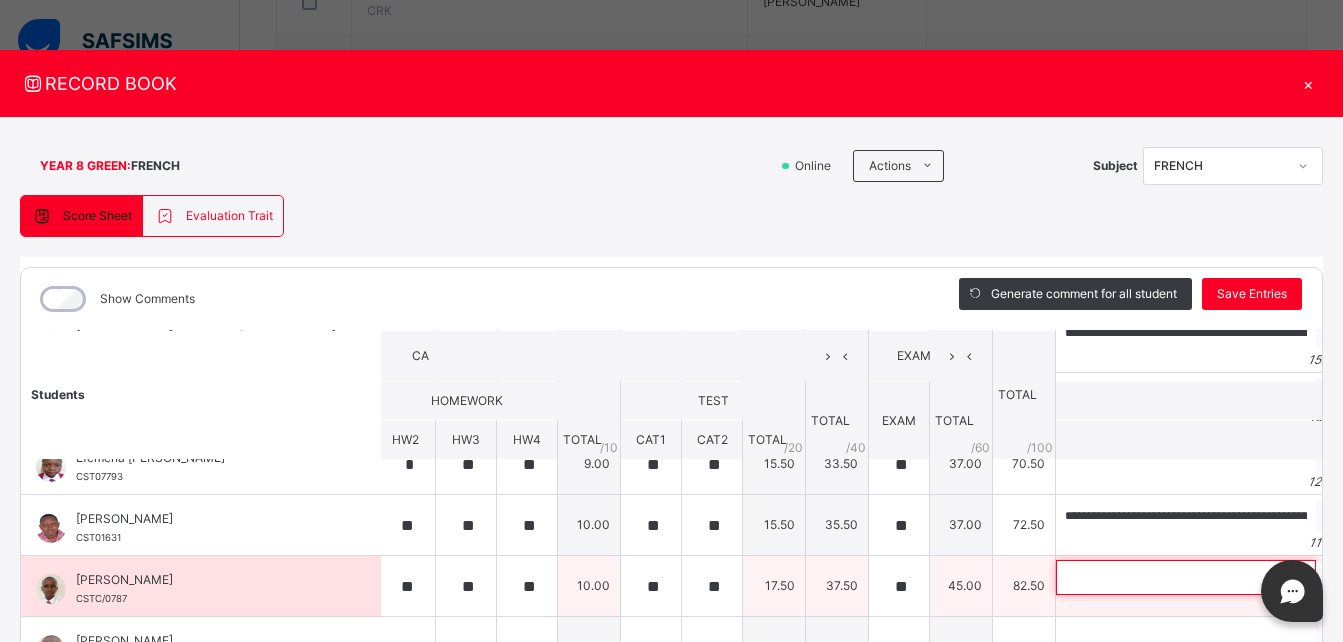 click at bounding box center [1186, 577] 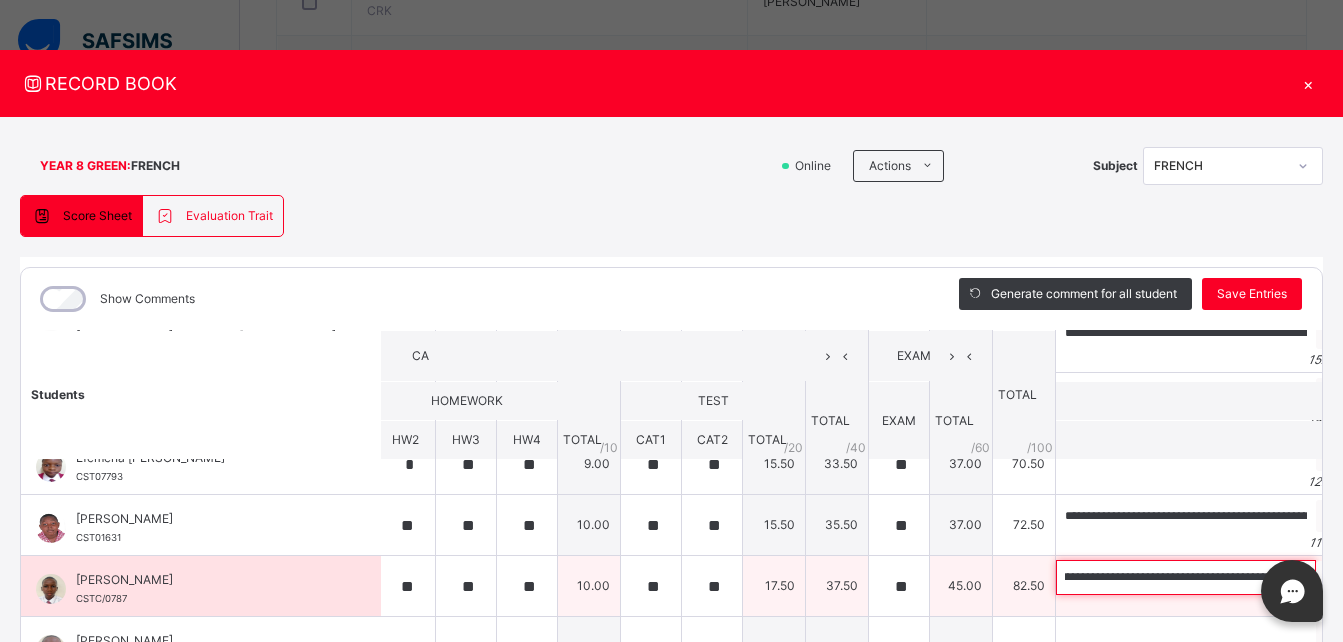 scroll, scrollTop: 0, scrollLeft: 0, axis: both 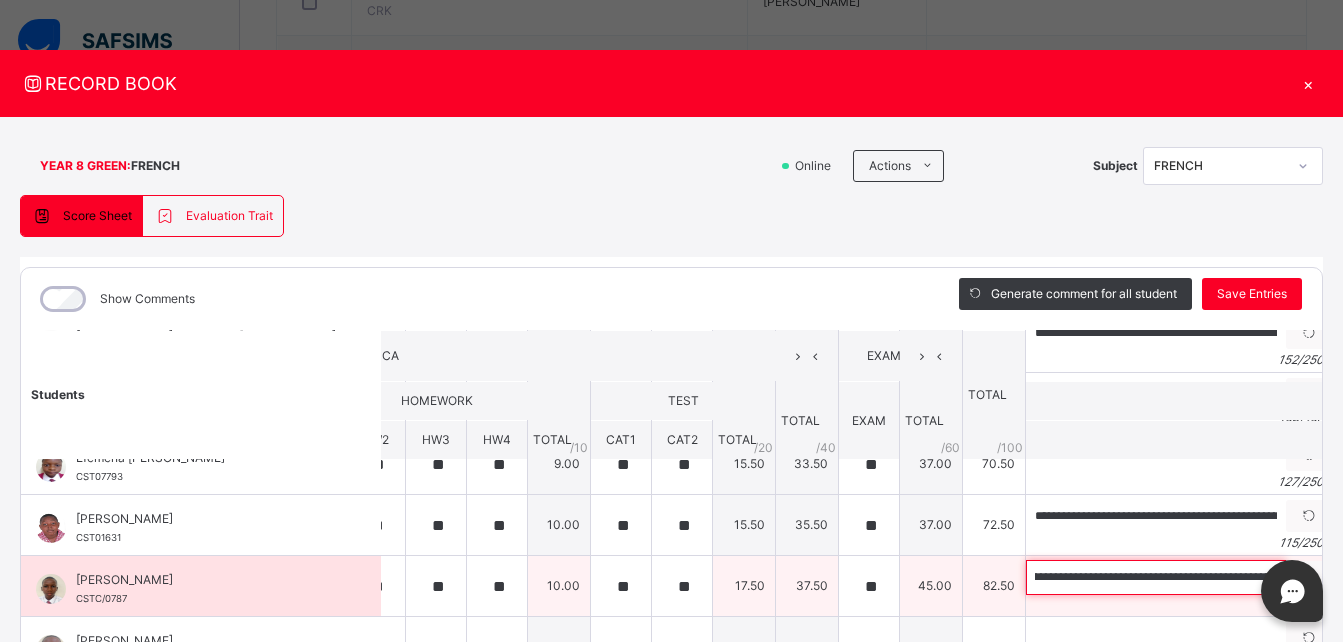 click on "**********" at bounding box center (1156, 577) 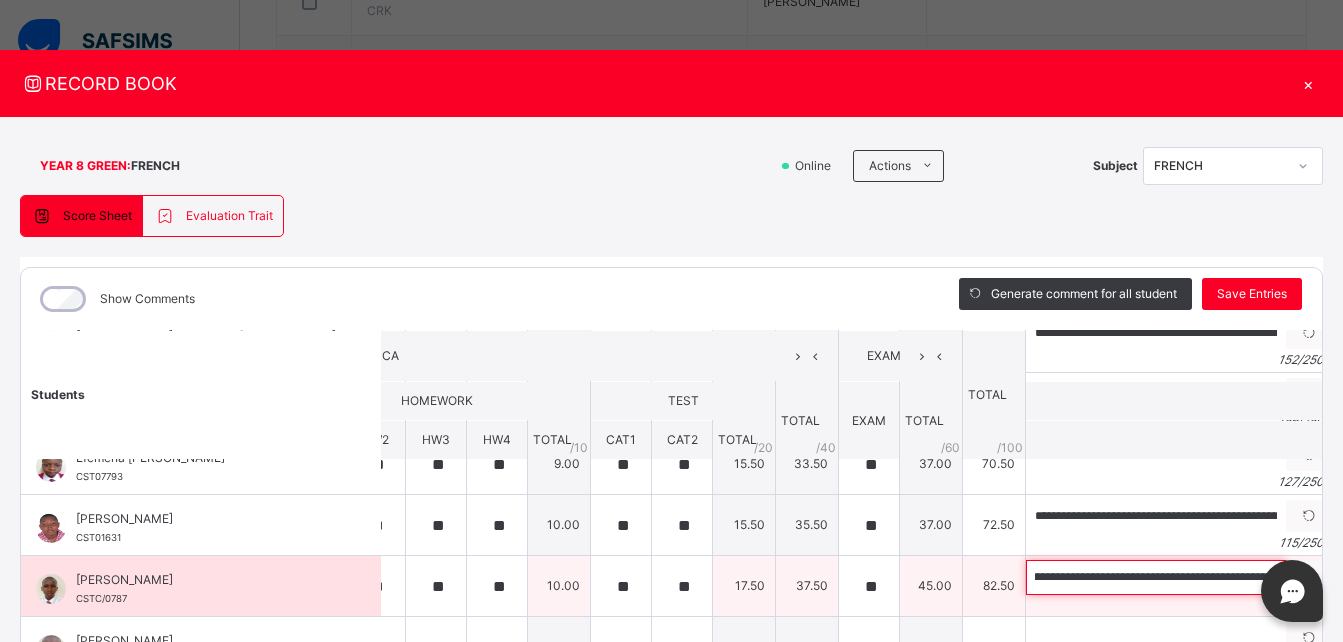 scroll, scrollTop: 0, scrollLeft: 920, axis: horizontal 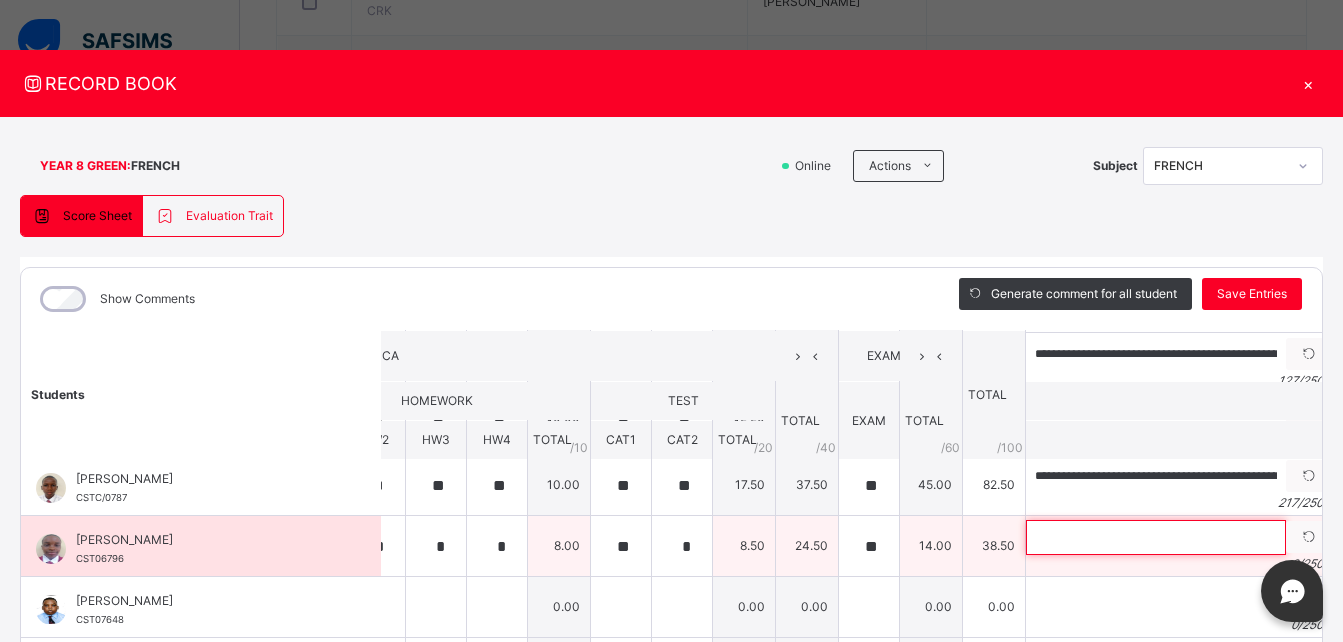 click at bounding box center (1156, 537) 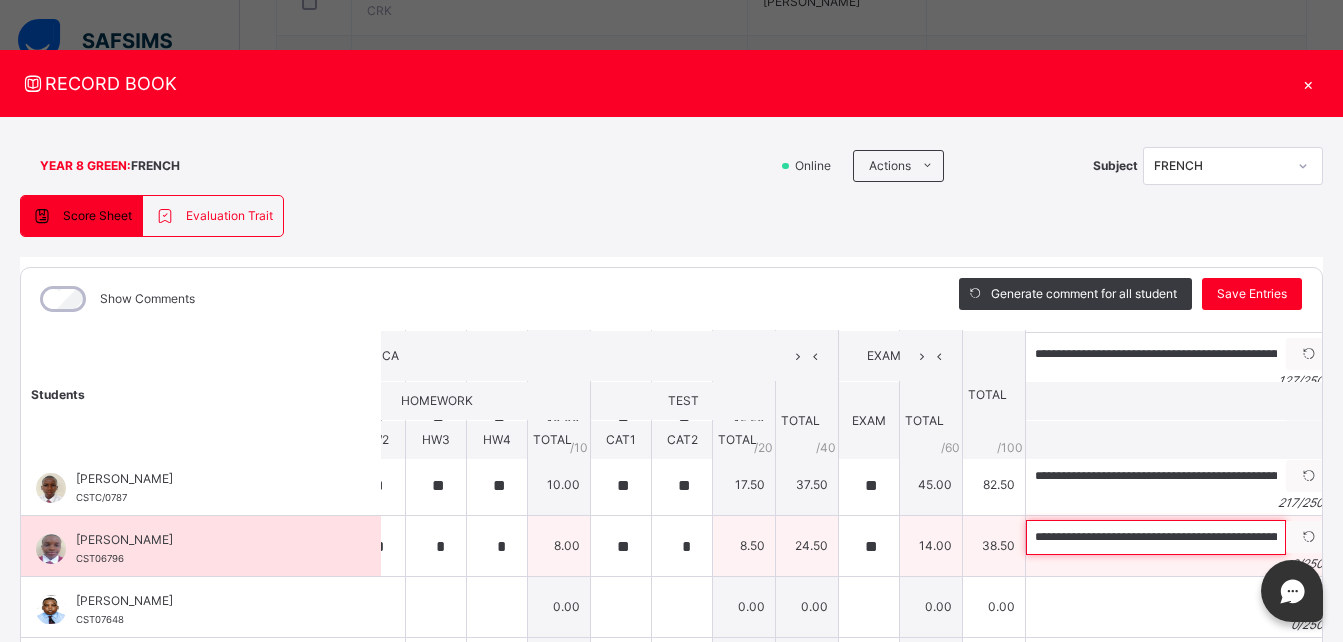 scroll, scrollTop: 0, scrollLeft: 626, axis: horizontal 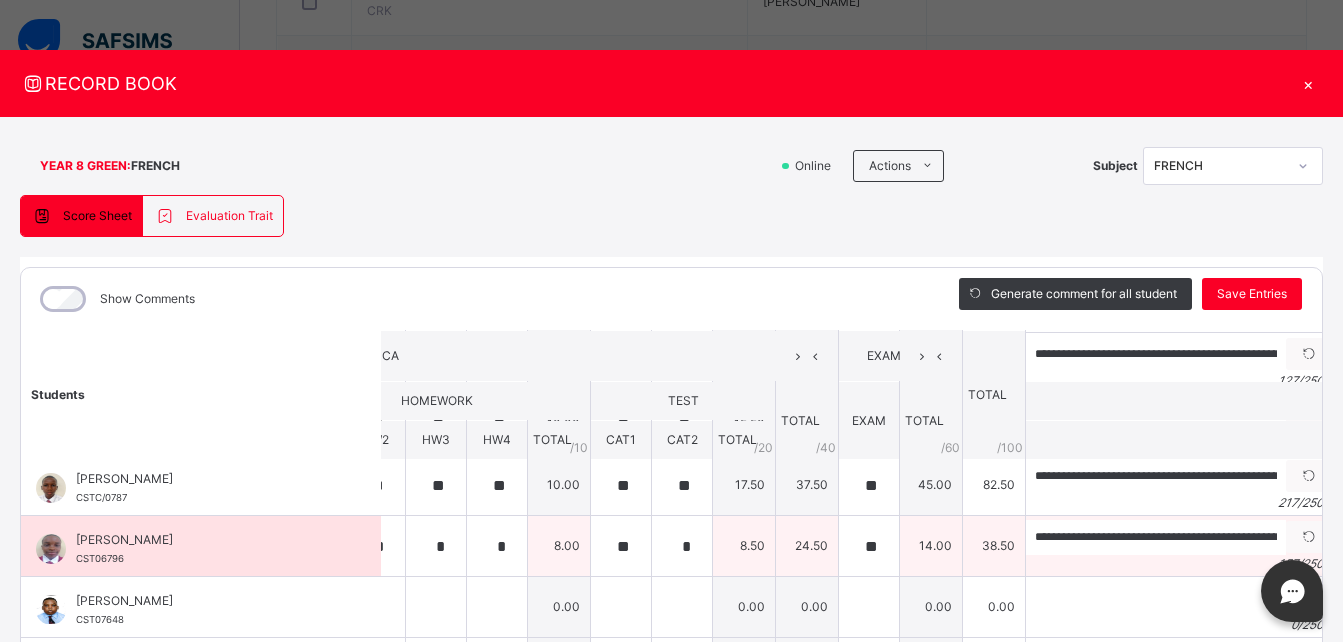 drag, startPoint x: 995, startPoint y: 536, endPoint x: 1020, endPoint y: 570, distance: 42.201897 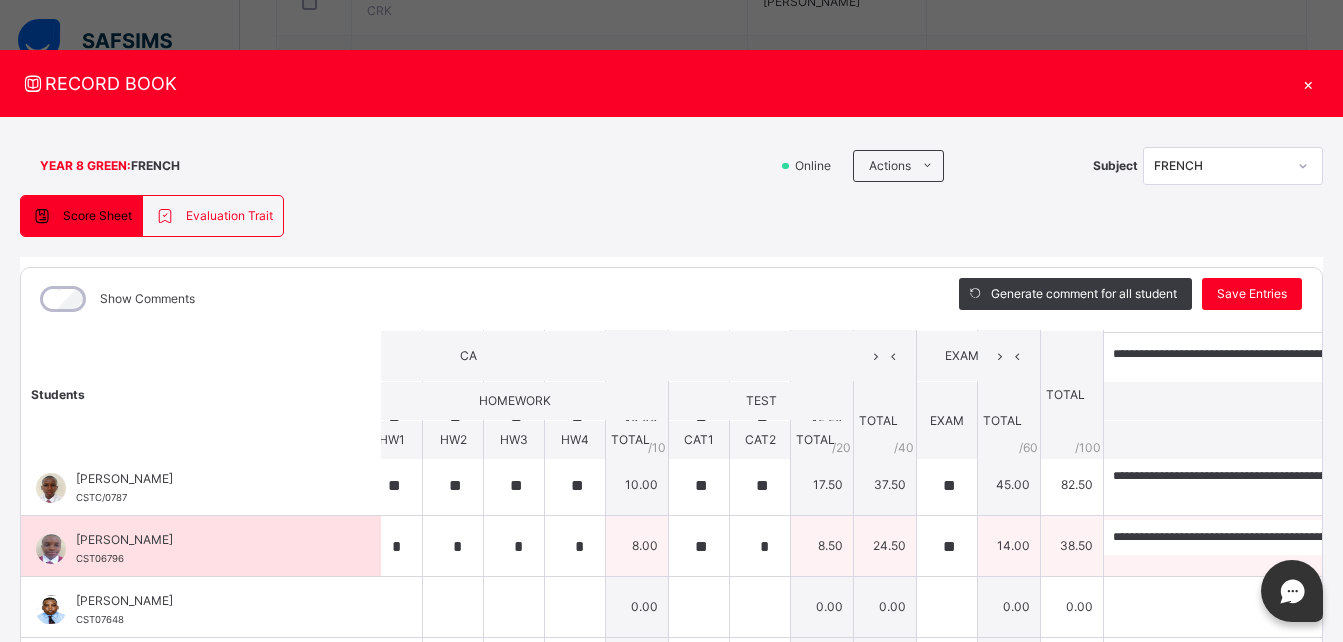 scroll, scrollTop: 493, scrollLeft: 325, axis: both 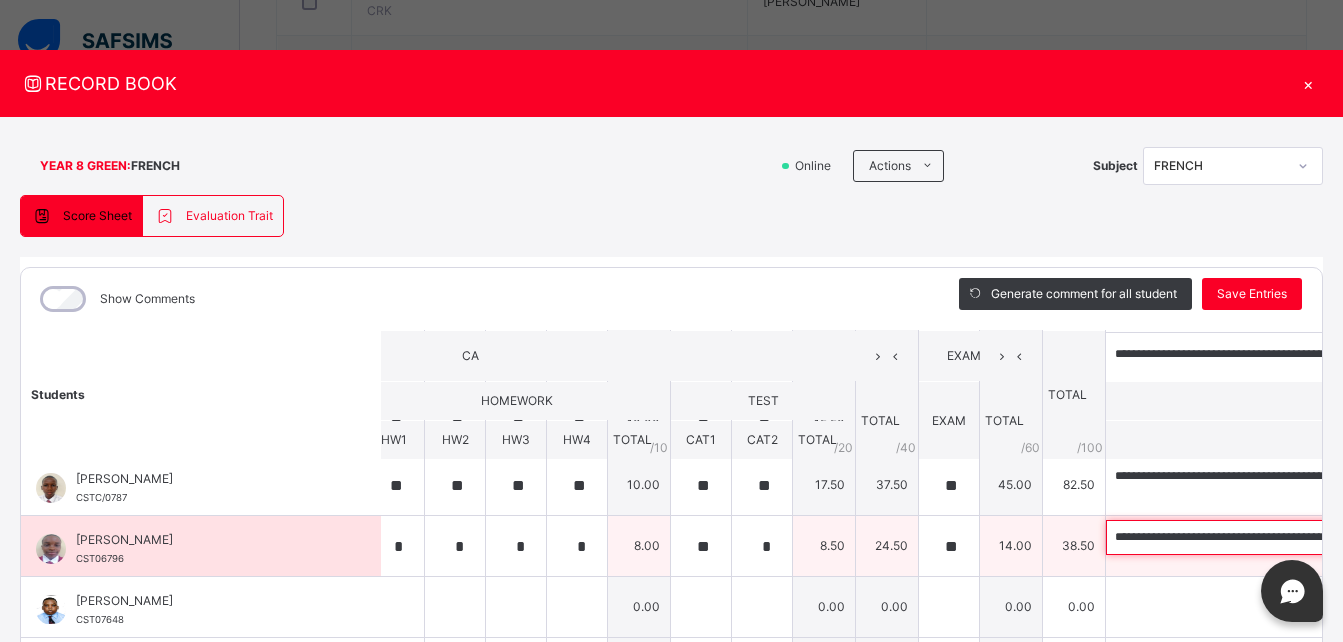 click on "**********" at bounding box center [1236, 537] 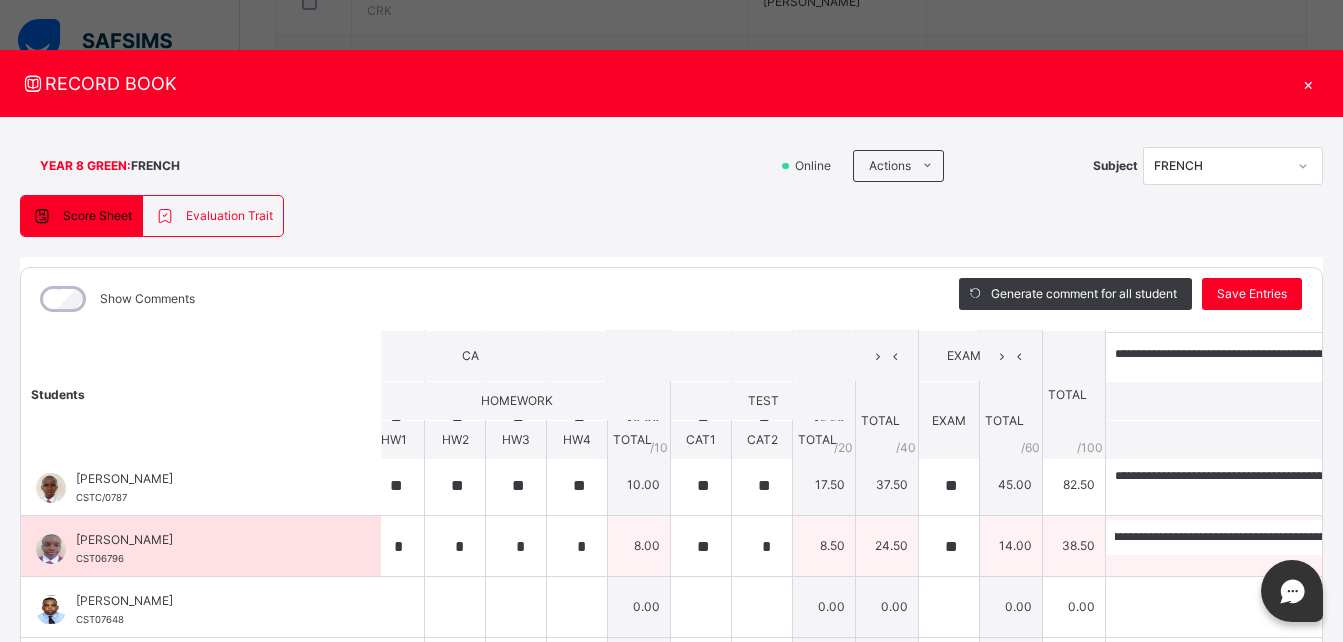 scroll, scrollTop: 0, scrollLeft: 0, axis: both 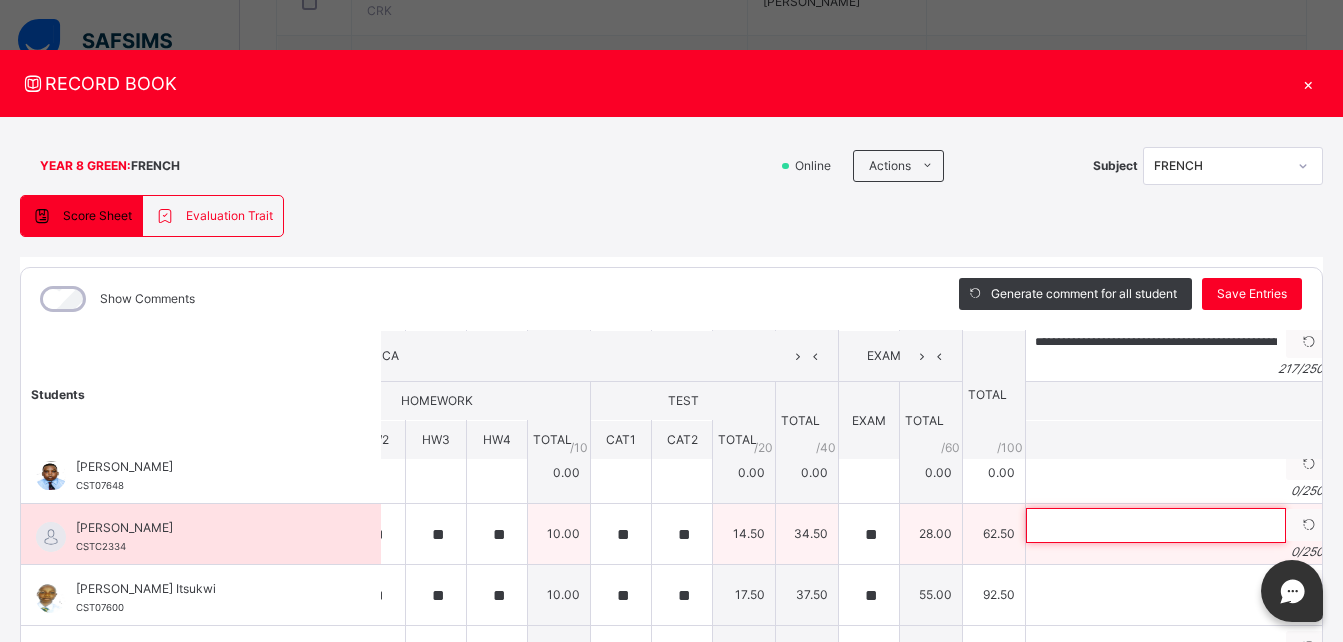 click at bounding box center (1156, 525) 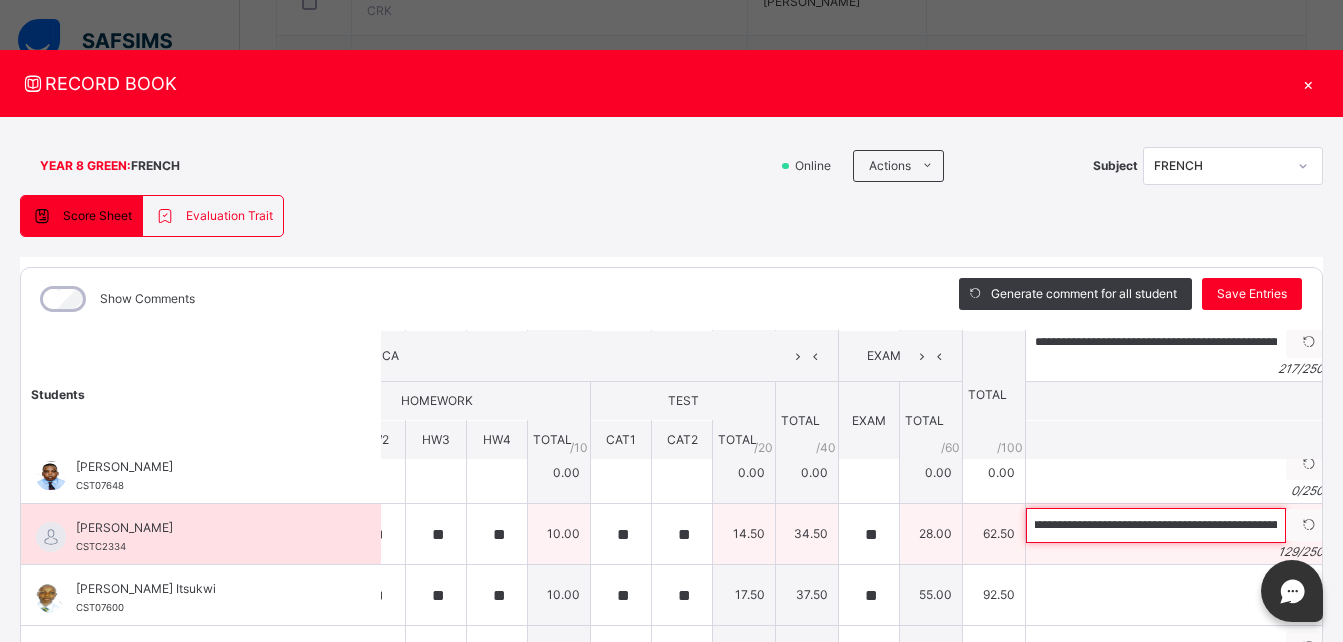 scroll, scrollTop: 0, scrollLeft: 0, axis: both 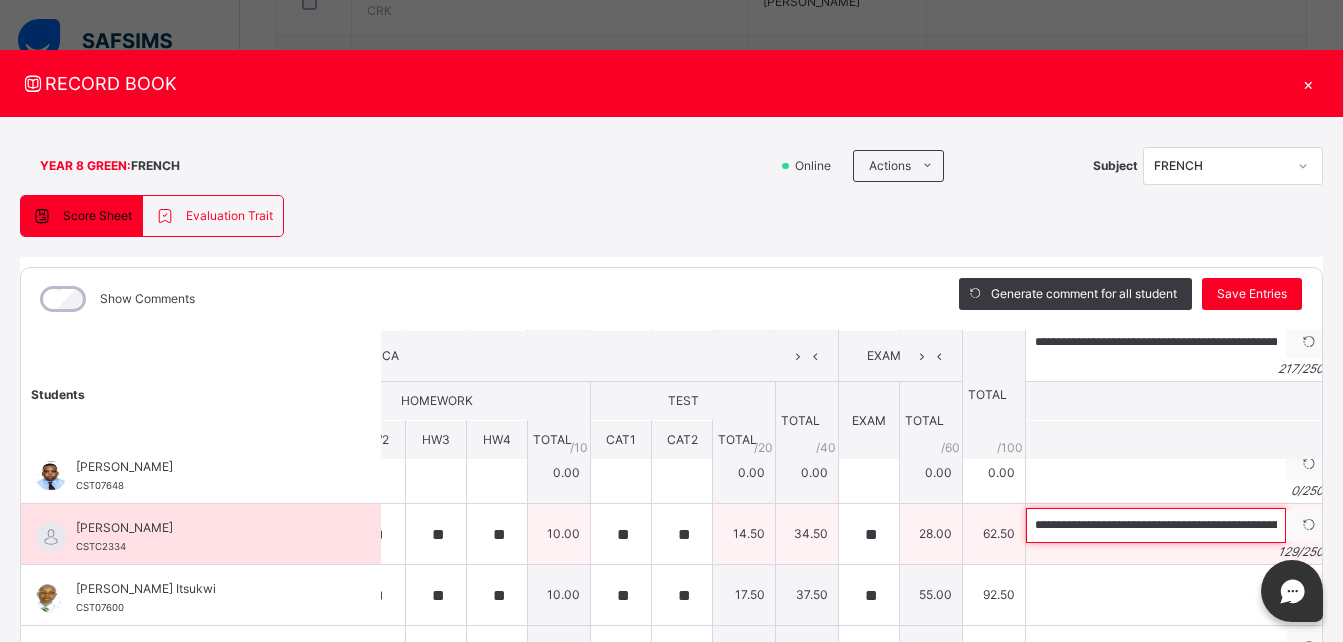 click on "**********" at bounding box center (1156, 525) 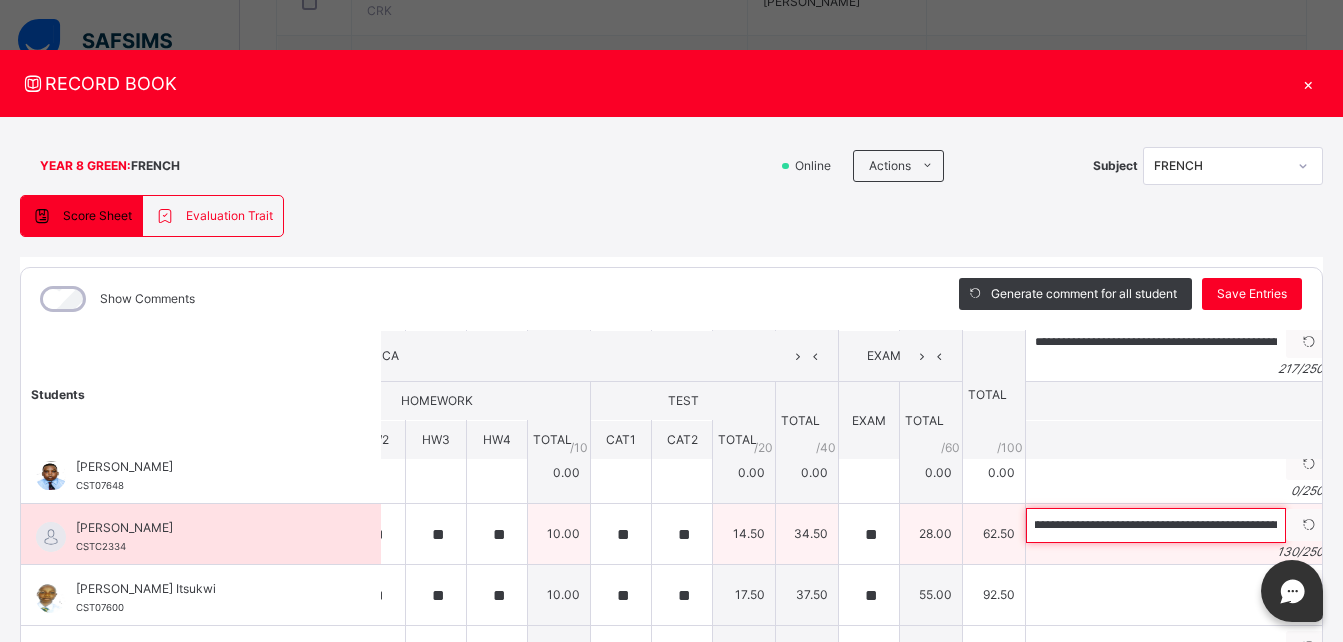 scroll, scrollTop: 0, scrollLeft: 247, axis: horizontal 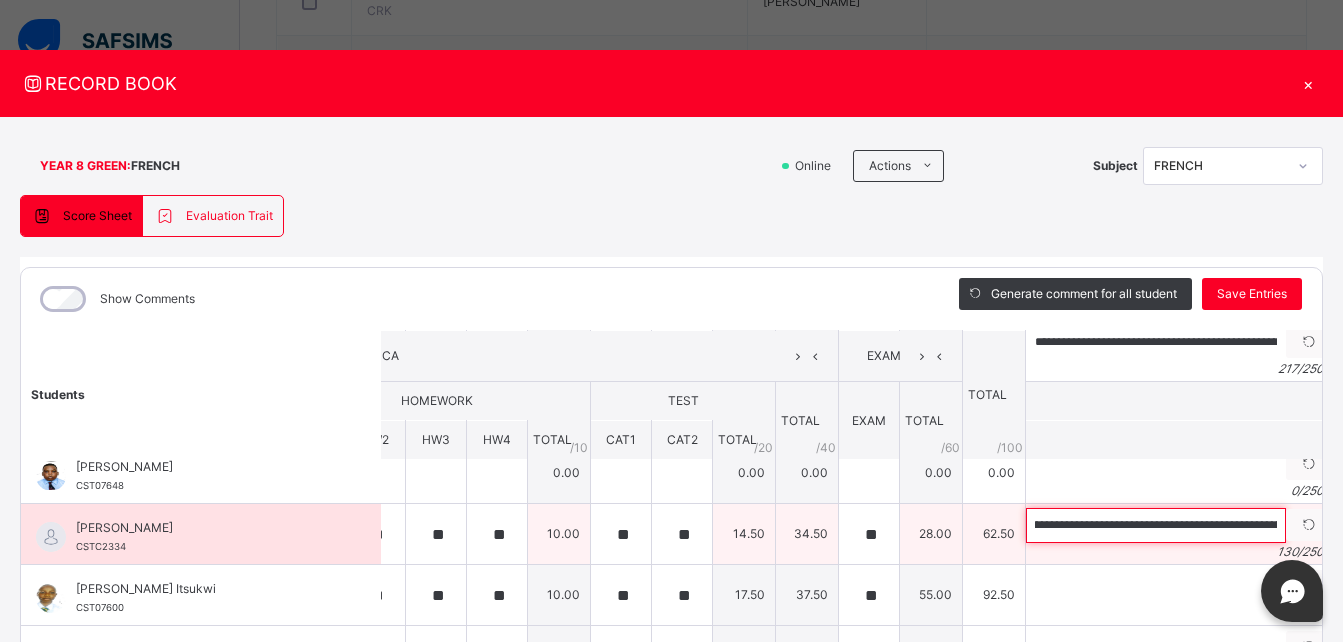 click on "**********" at bounding box center [1156, 525] 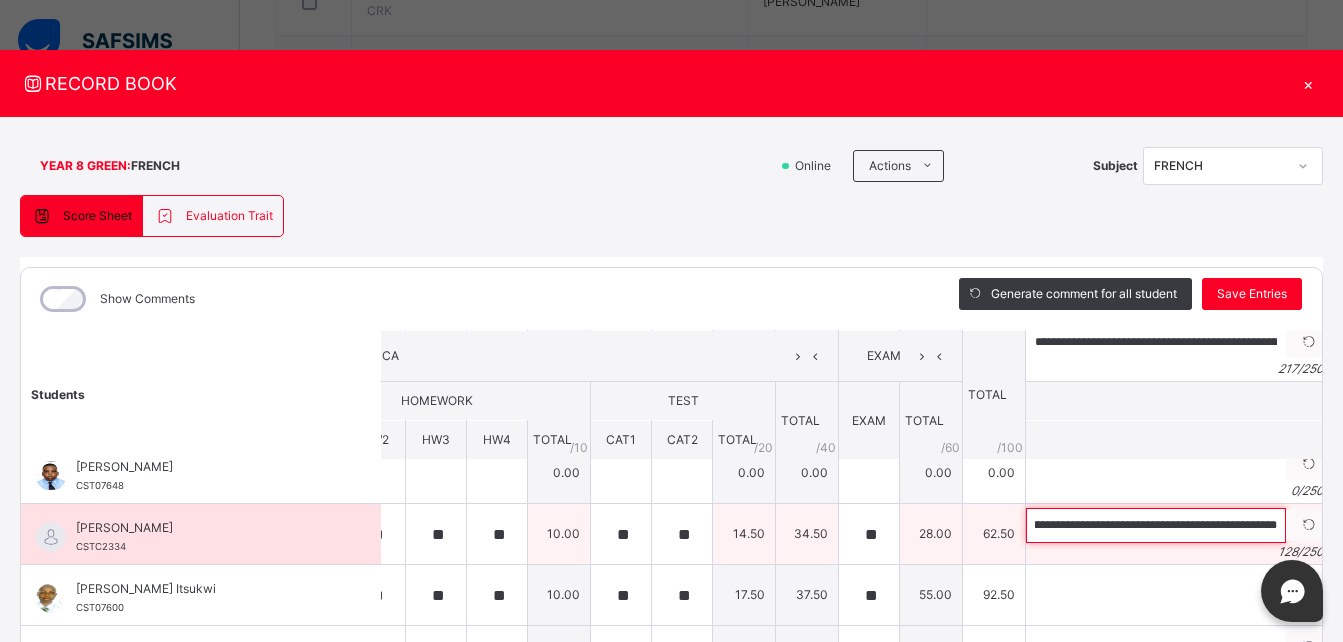 scroll, scrollTop: 0, scrollLeft: 467, axis: horizontal 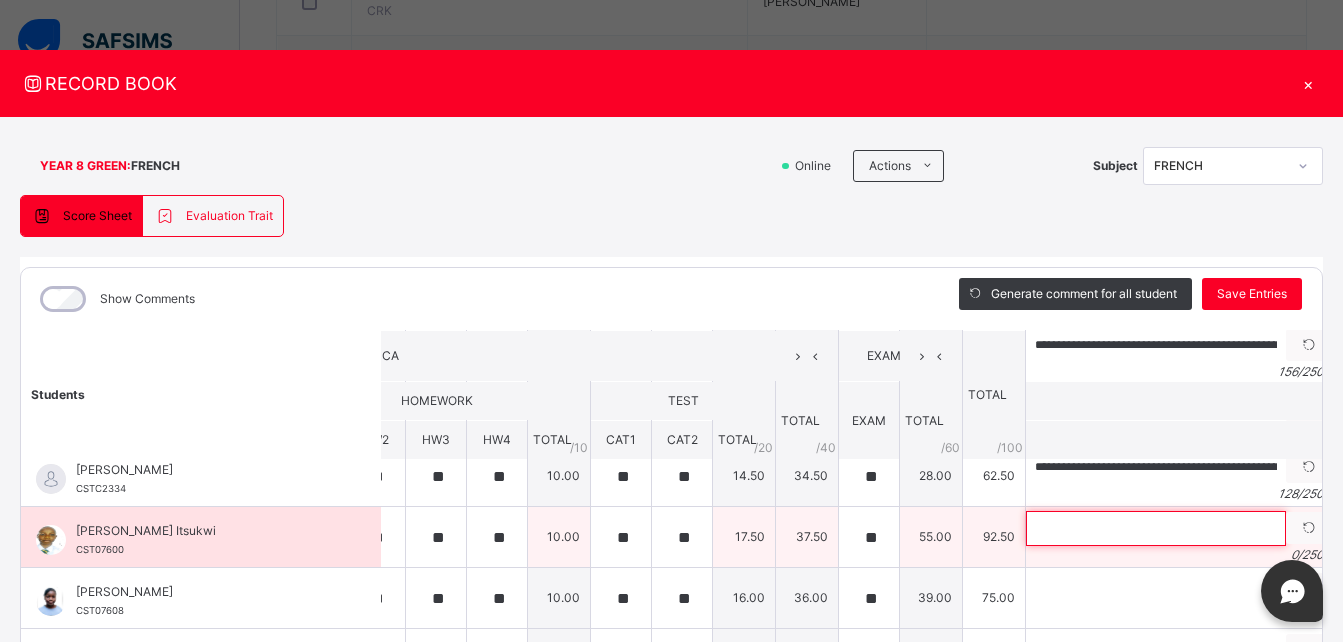 click at bounding box center [1156, 528] 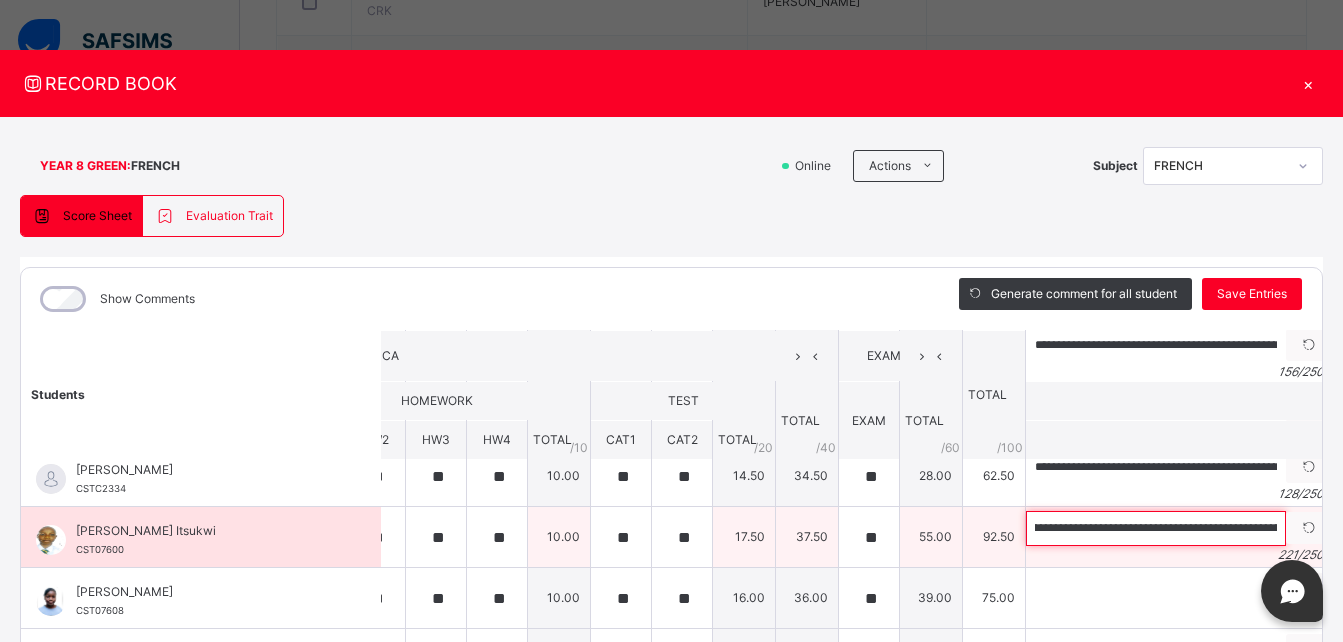 scroll, scrollTop: 0, scrollLeft: 0, axis: both 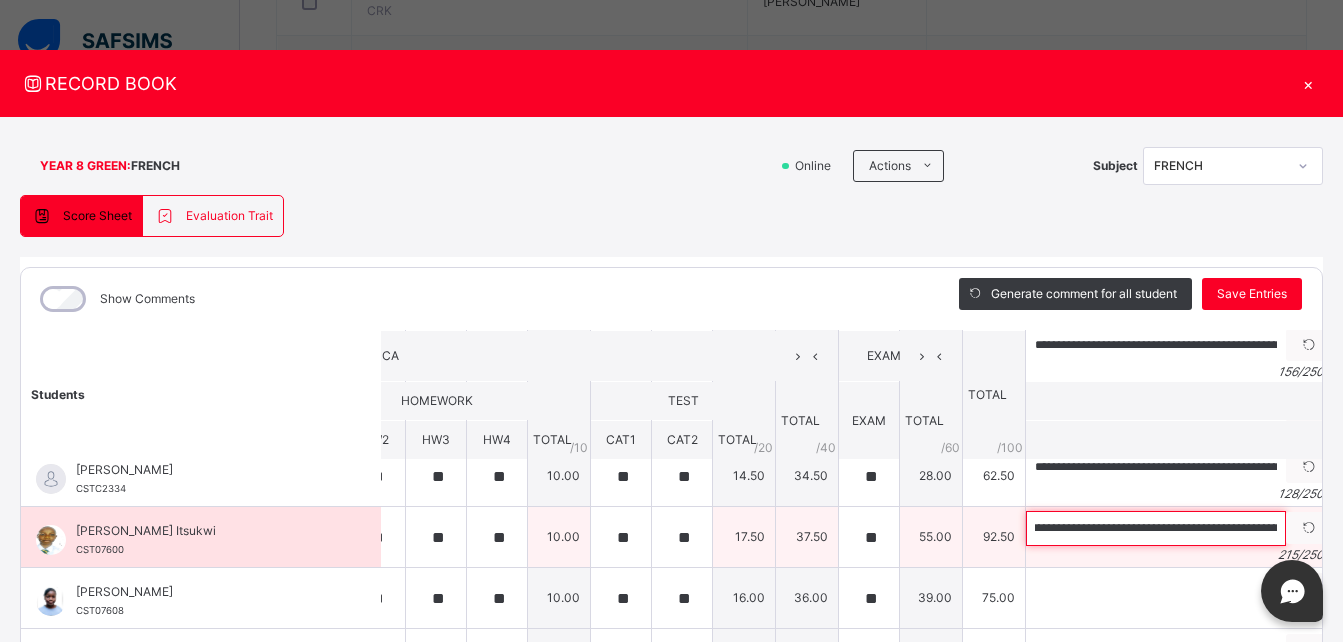 click on "**********" at bounding box center (1156, 528) 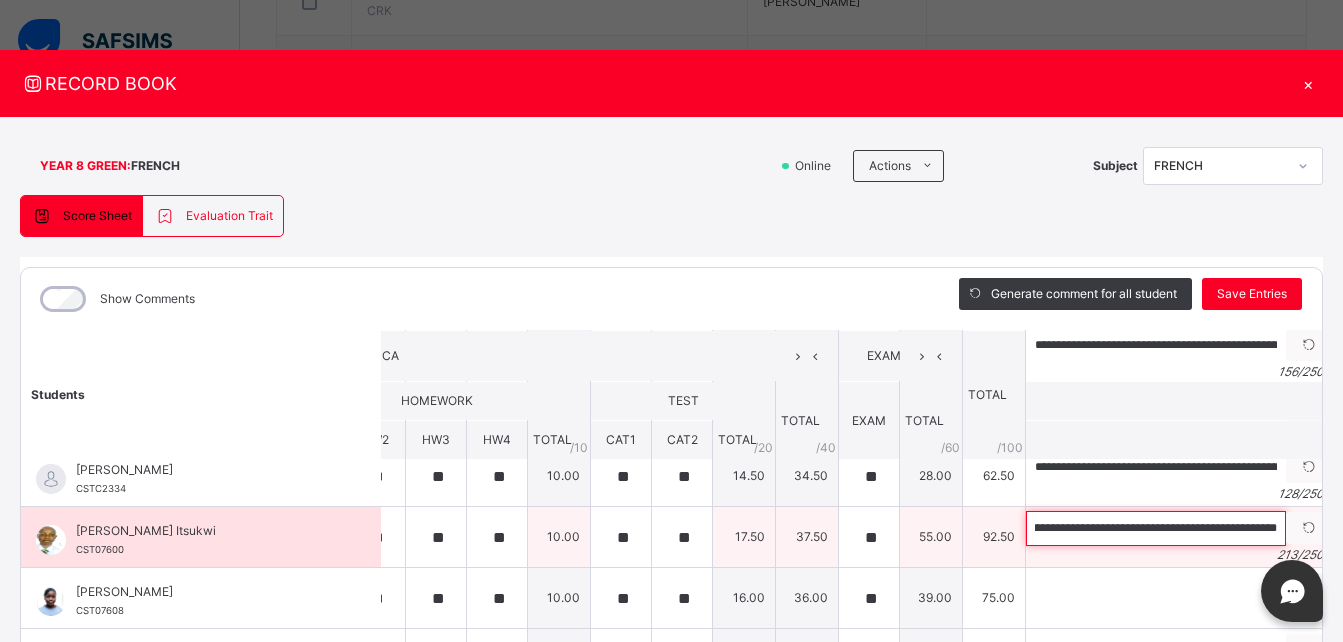 scroll, scrollTop: 0, scrollLeft: 929, axis: horizontal 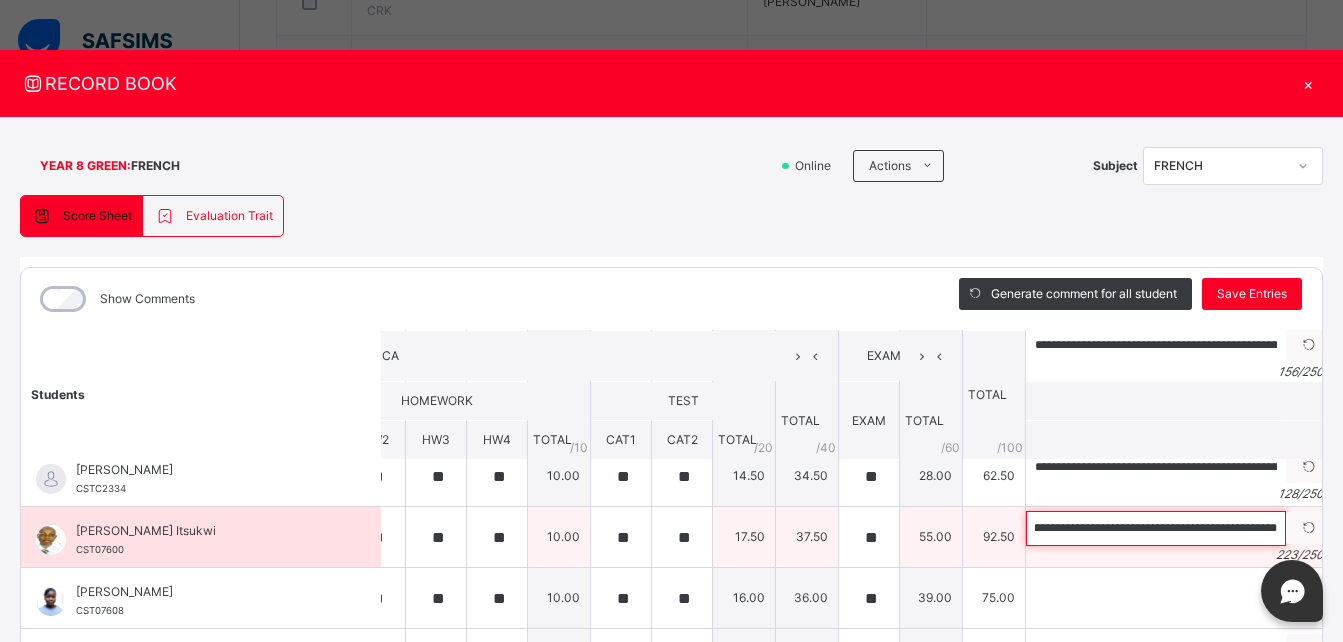 click on "**********" at bounding box center [1156, 528] 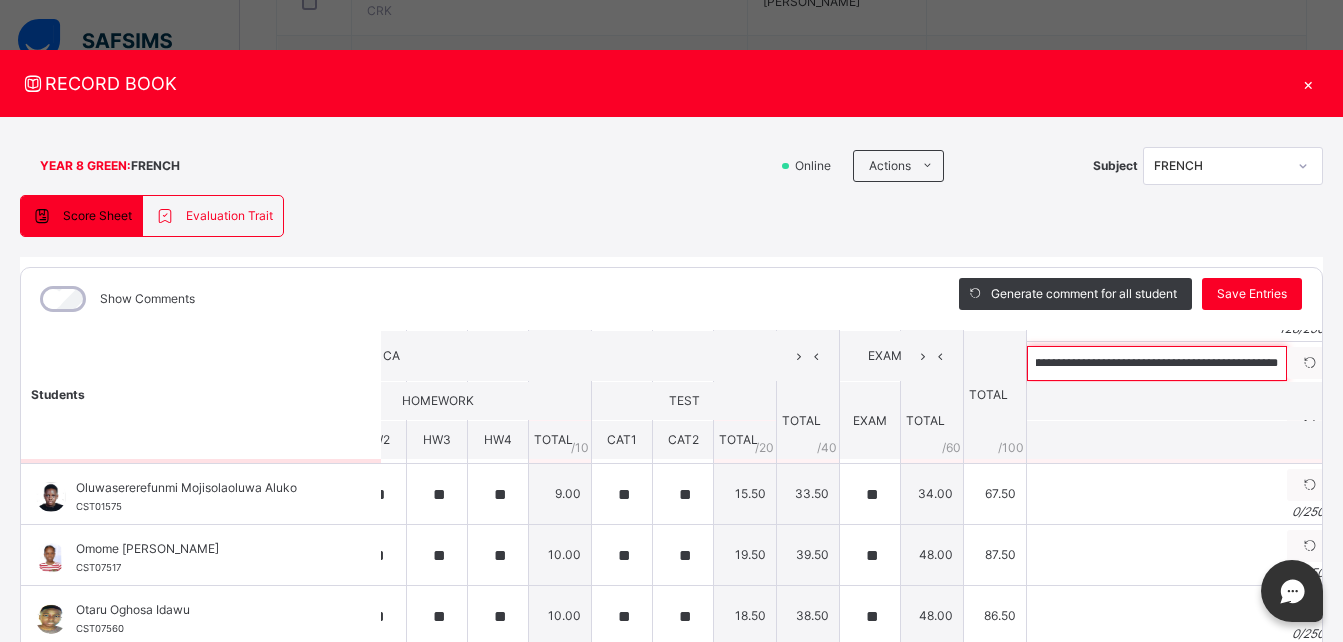 scroll, scrollTop: 865, scrollLeft: 404, axis: both 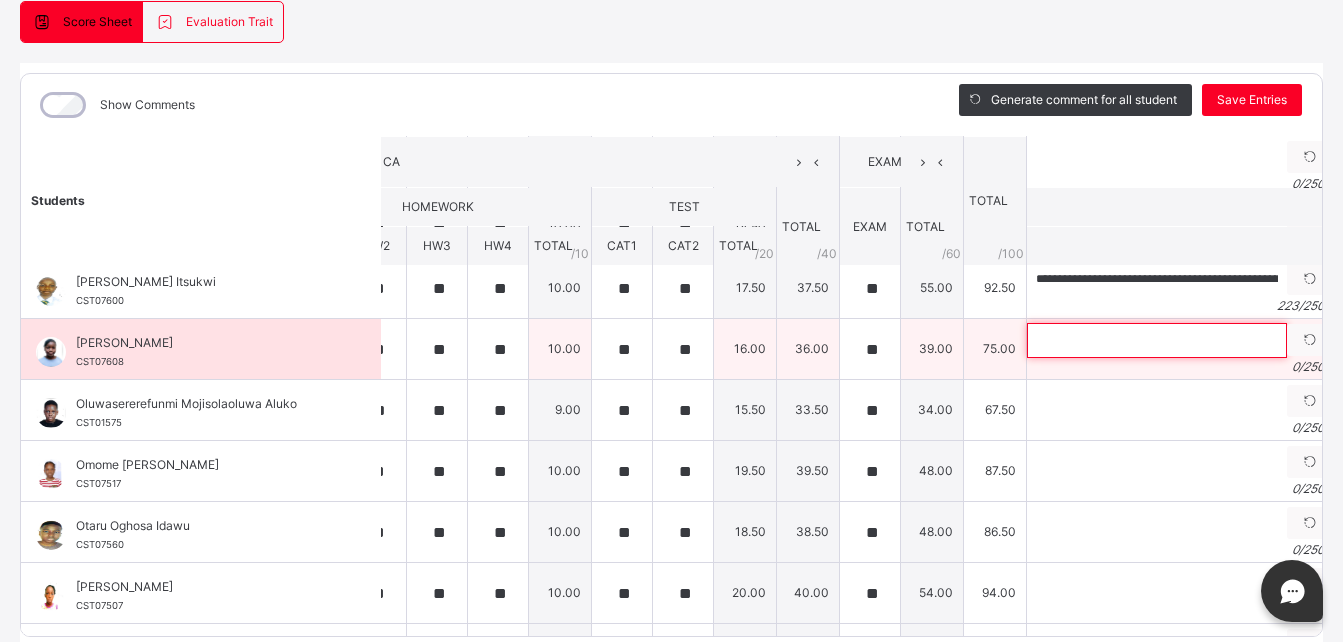 click at bounding box center (1157, 340) 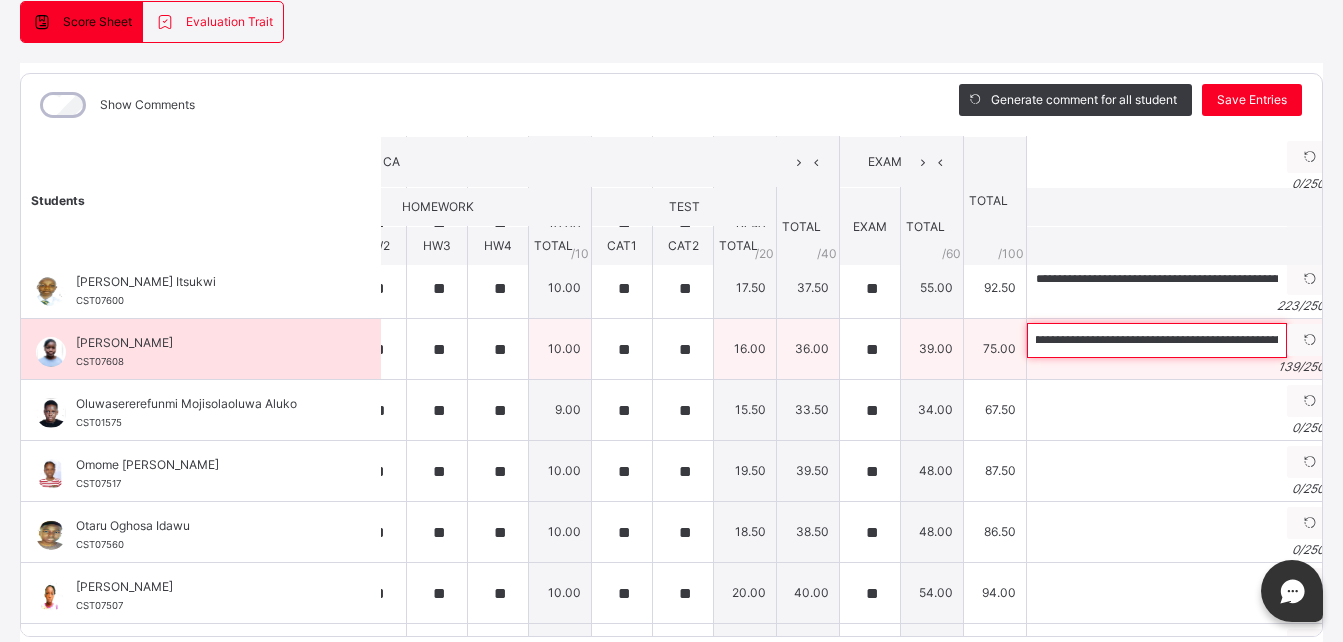 scroll, scrollTop: 0, scrollLeft: 0, axis: both 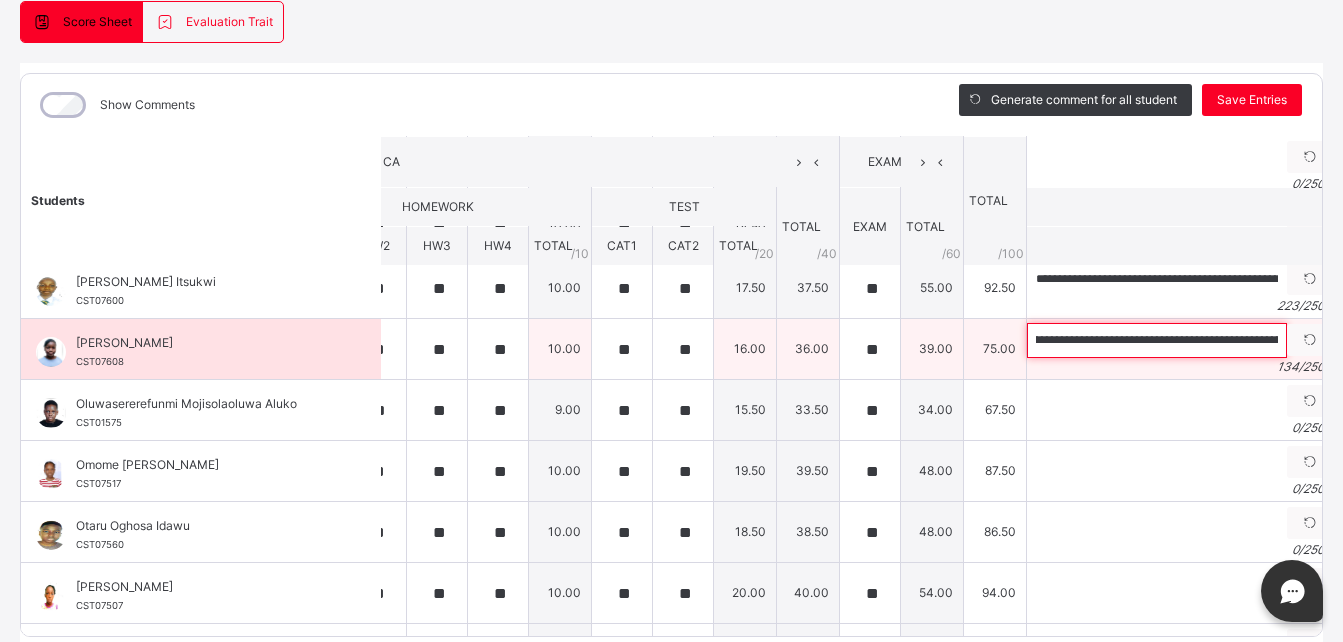 click on "**********" at bounding box center [1157, 340] 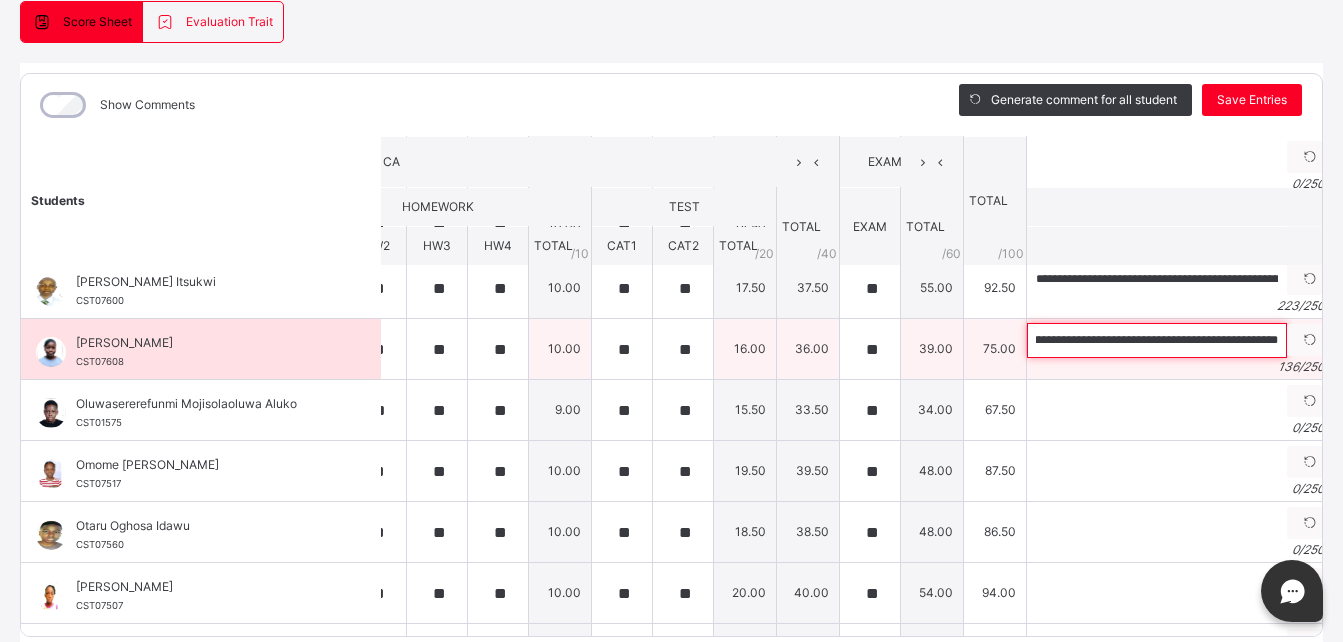 scroll, scrollTop: 0, scrollLeft: 500, axis: horizontal 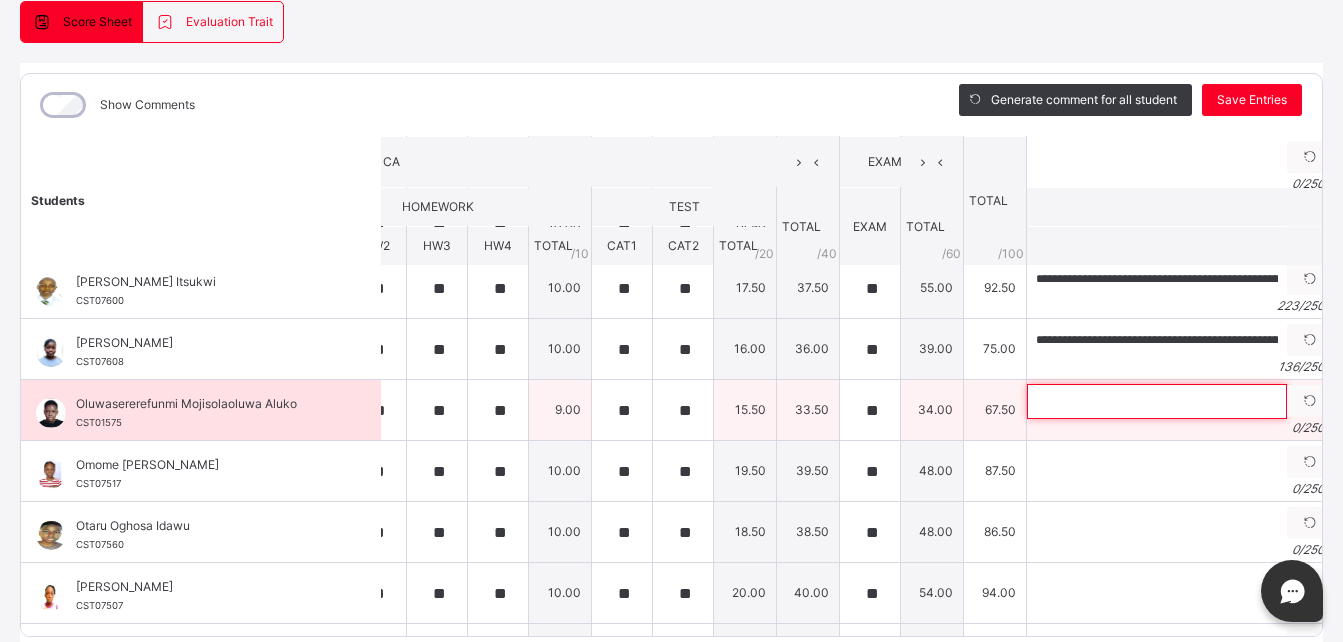click at bounding box center (1157, 401) 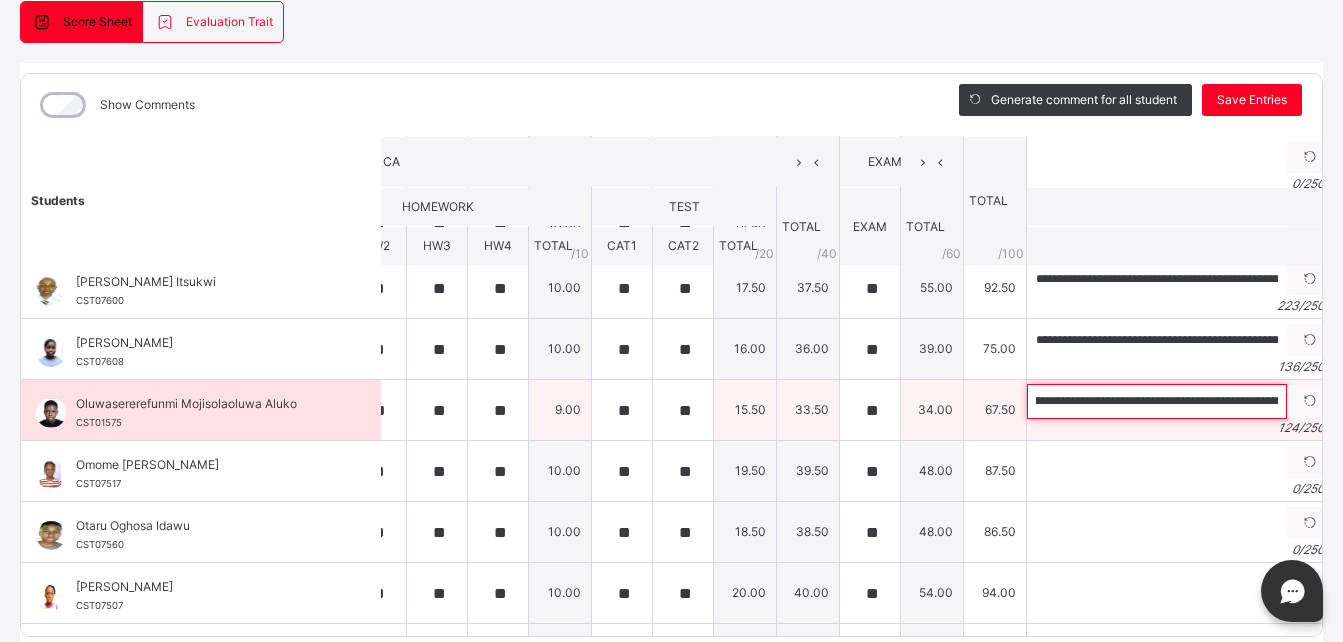 scroll, scrollTop: 0, scrollLeft: 0, axis: both 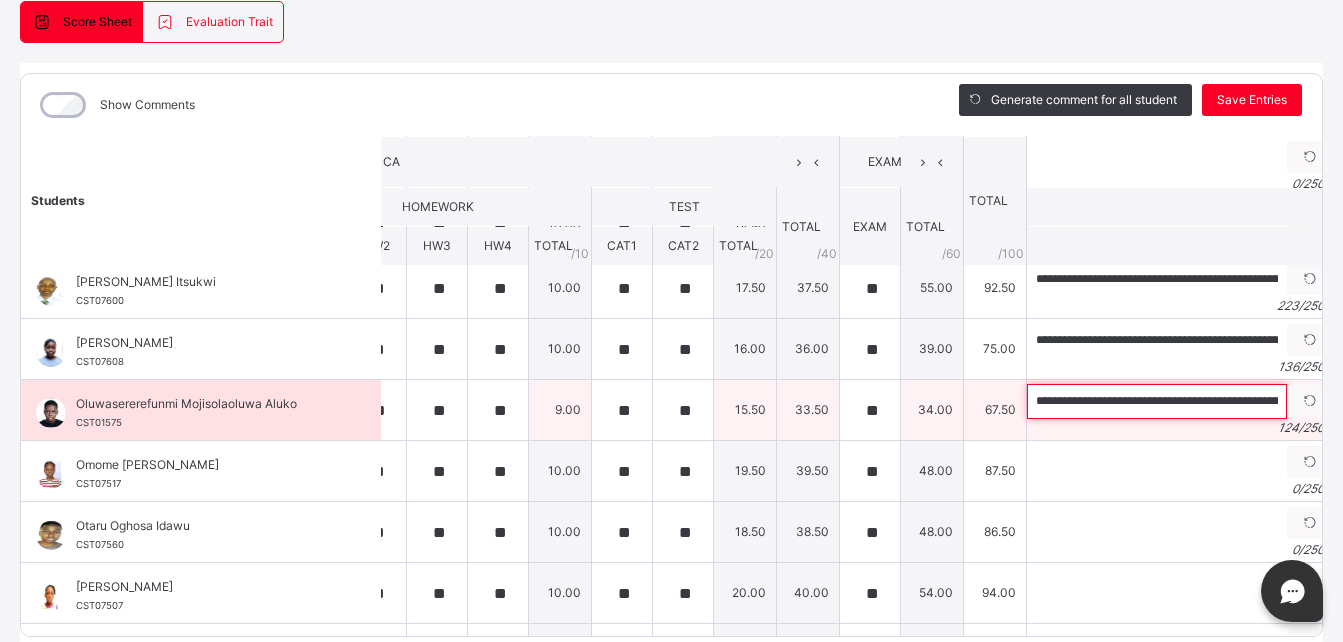 click on "**********" at bounding box center (1157, 401) 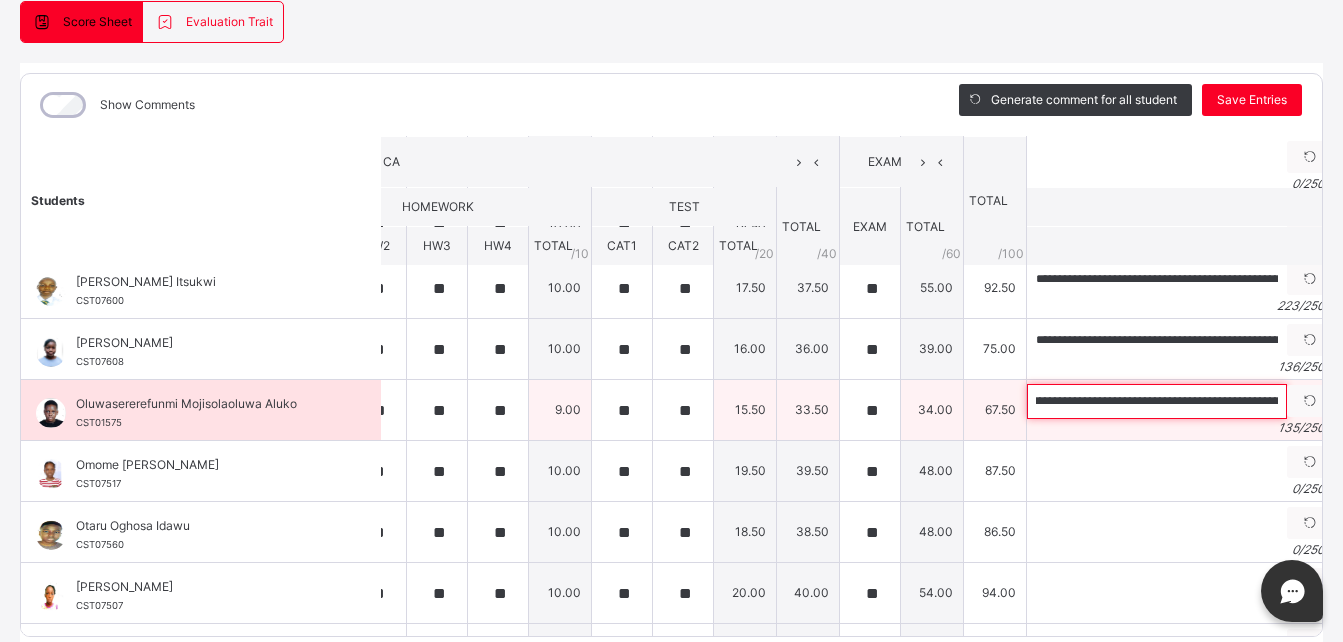 scroll, scrollTop: 0, scrollLeft: 216, axis: horizontal 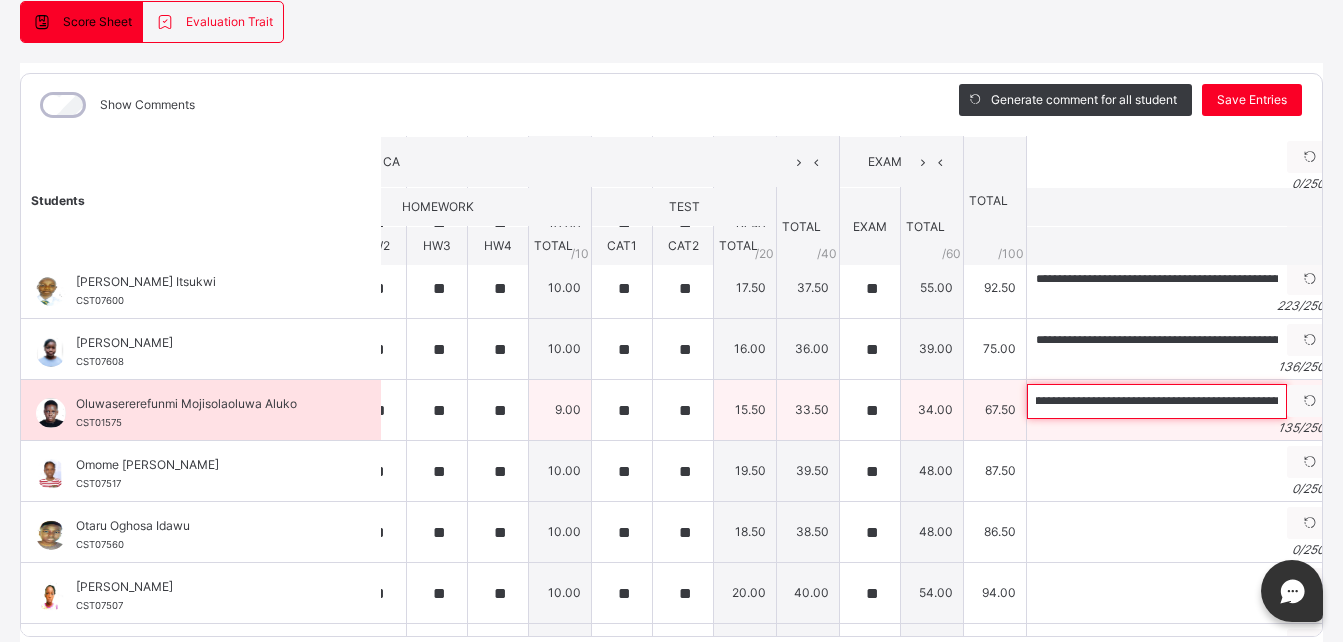 click on "**********" at bounding box center [1157, 401] 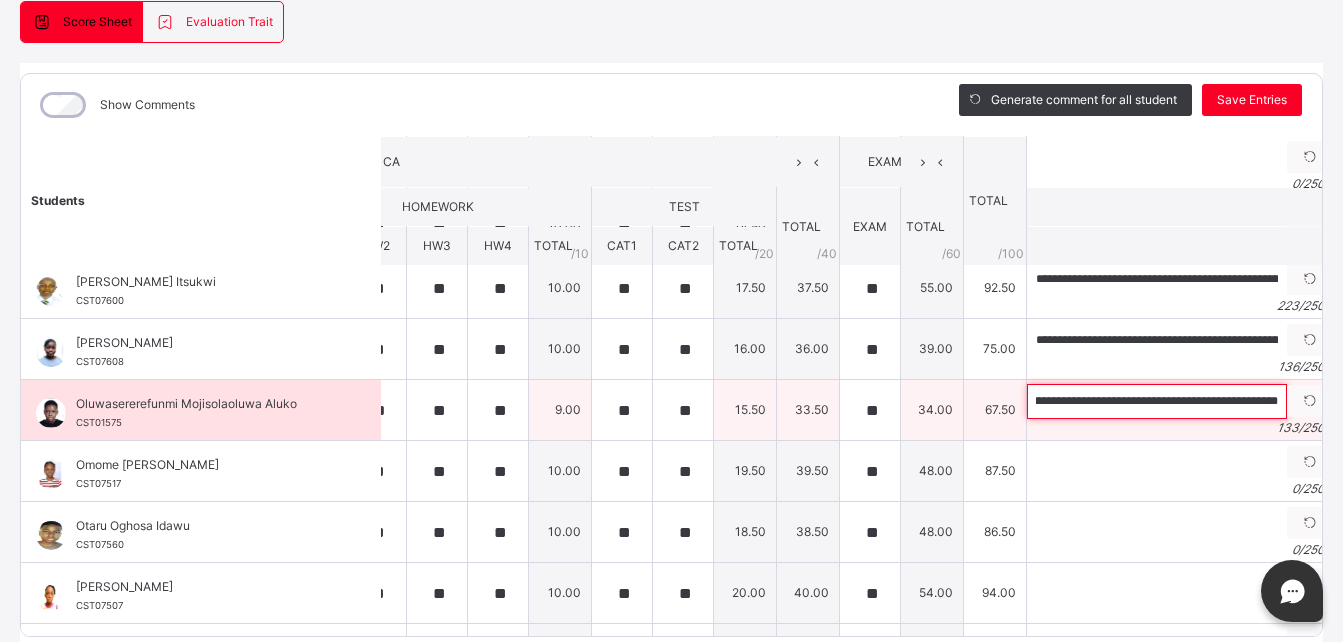 scroll, scrollTop: 0, scrollLeft: 506, axis: horizontal 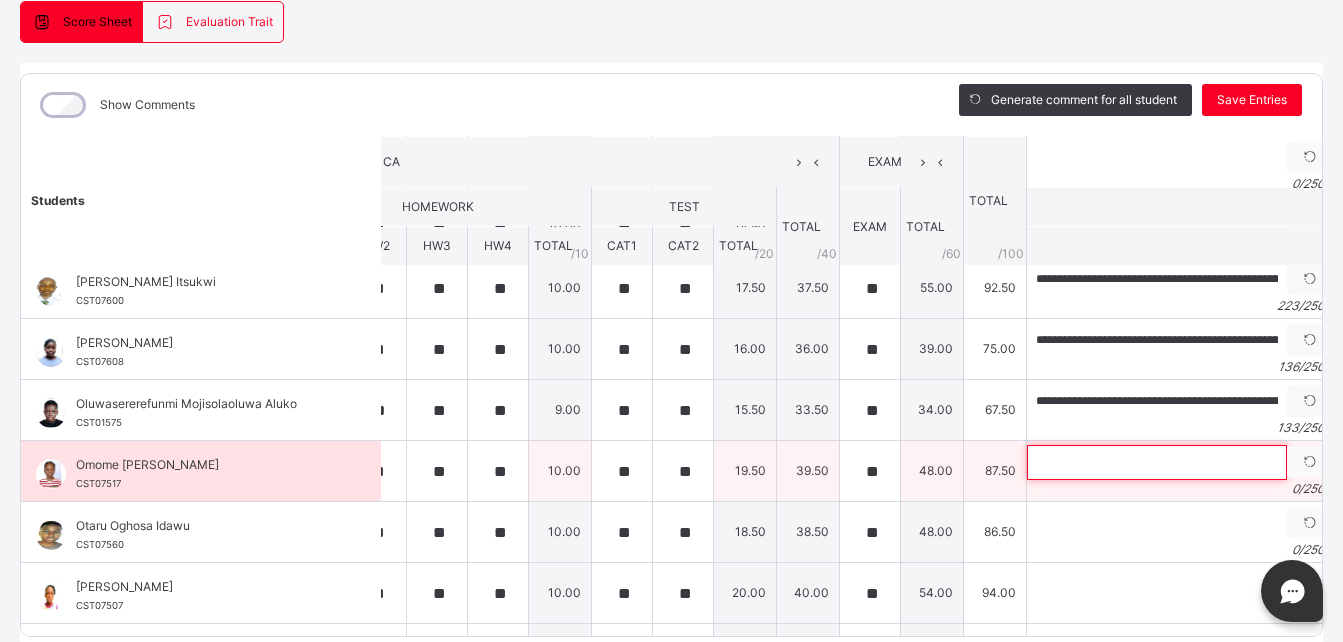 click at bounding box center (1157, 462) 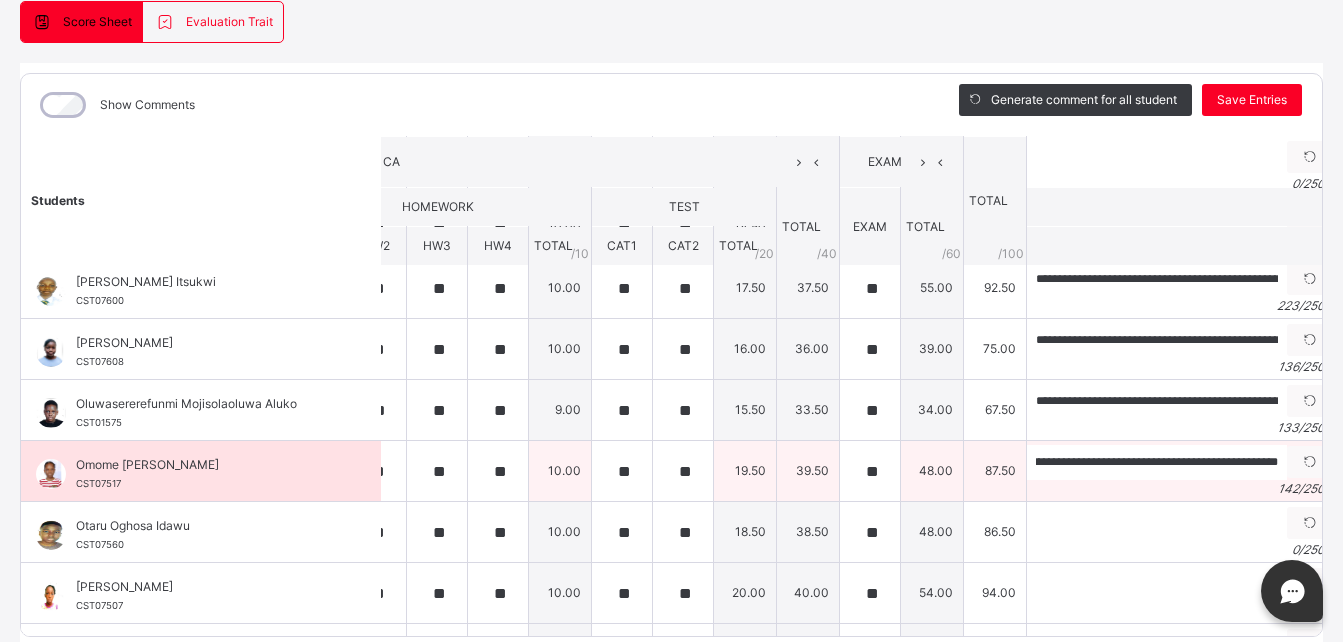 scroll, scrollTop: 0, scrollLeft: 0, axis: both 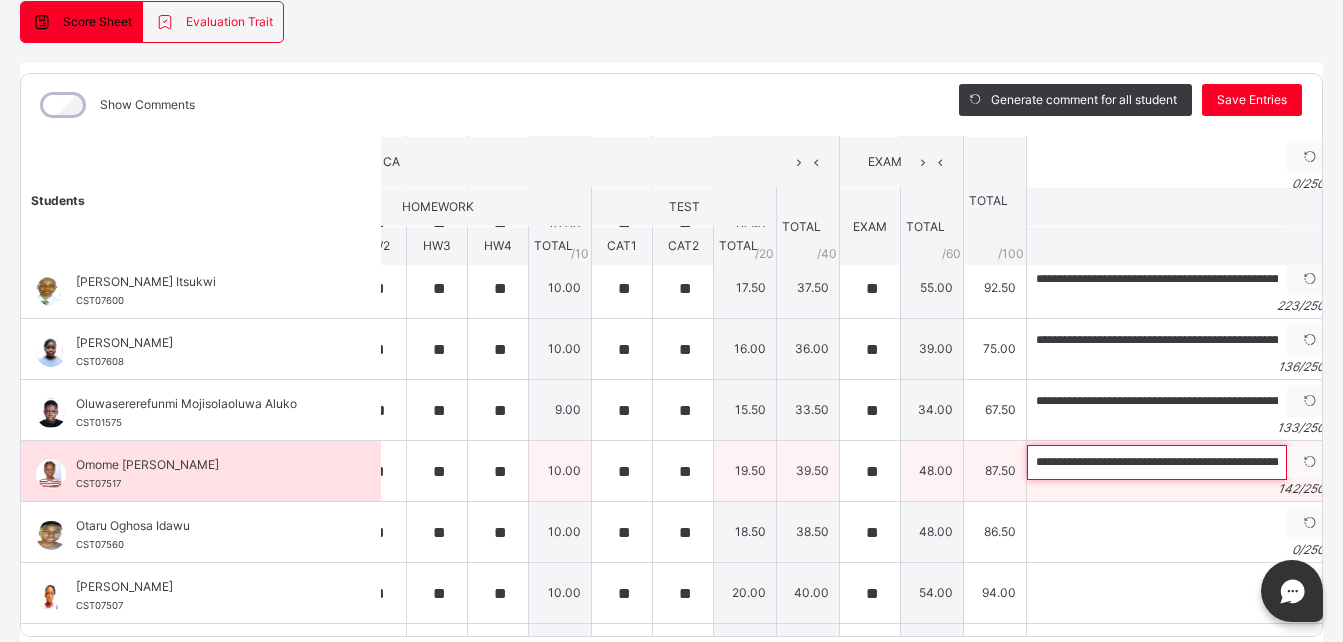 click on "**********" at bounding box center [1157, 462] 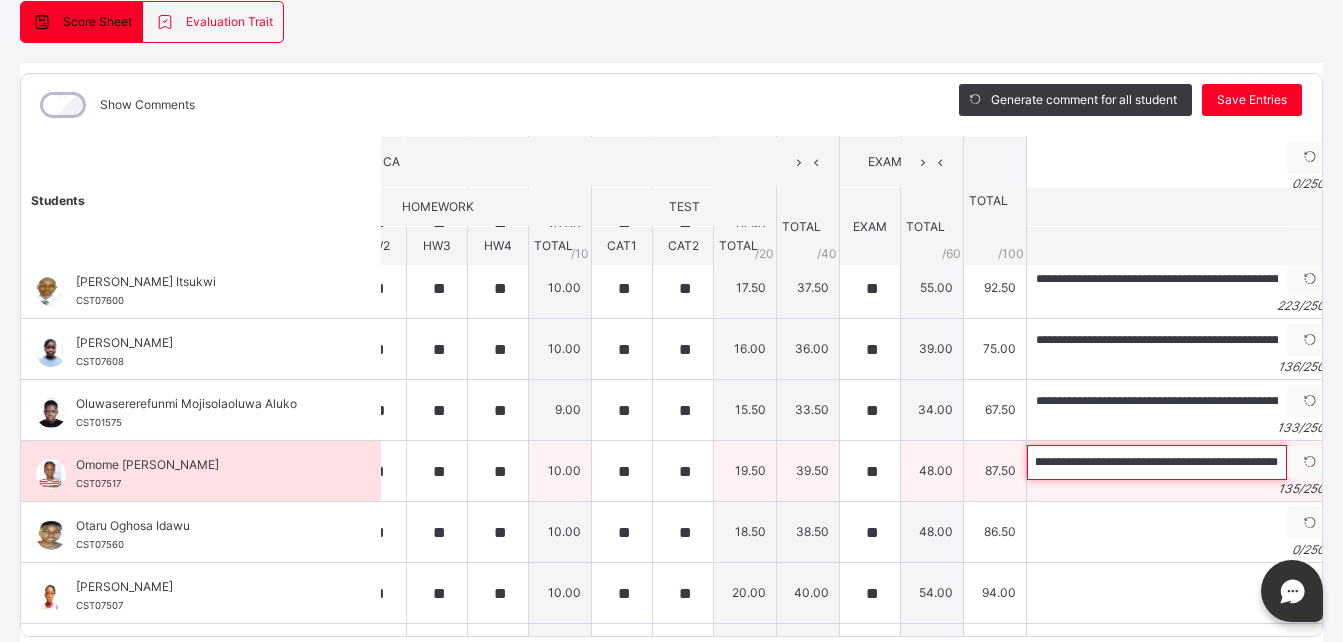 scroll, scrollTop: 0, scrollLeft: 501, axis: horizontal 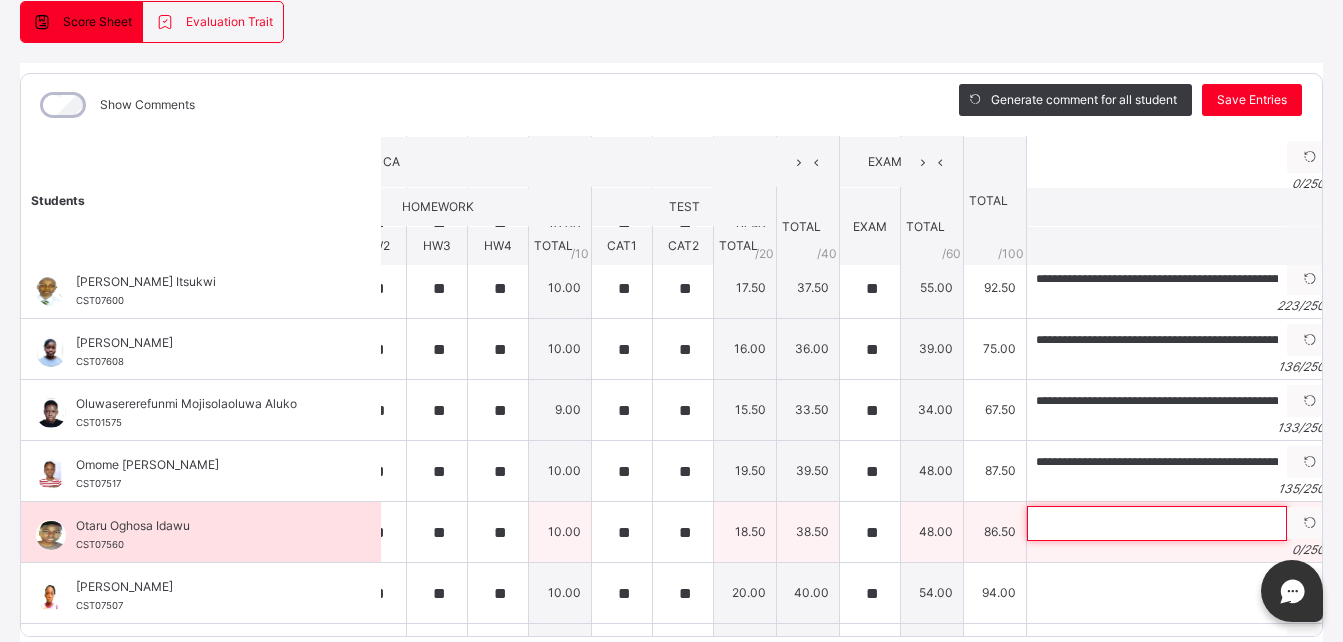 click at bounding box center [1157, 523] 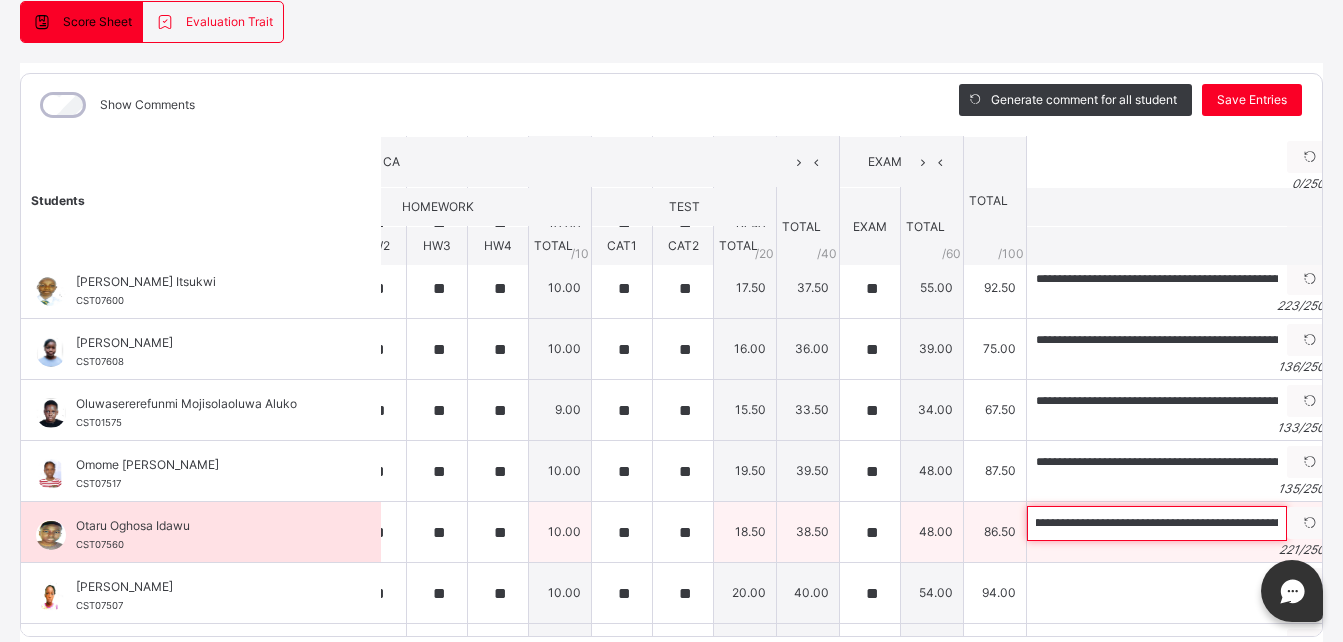 scroll, scrollTop: 0, scrollLeft: 0, axis: both 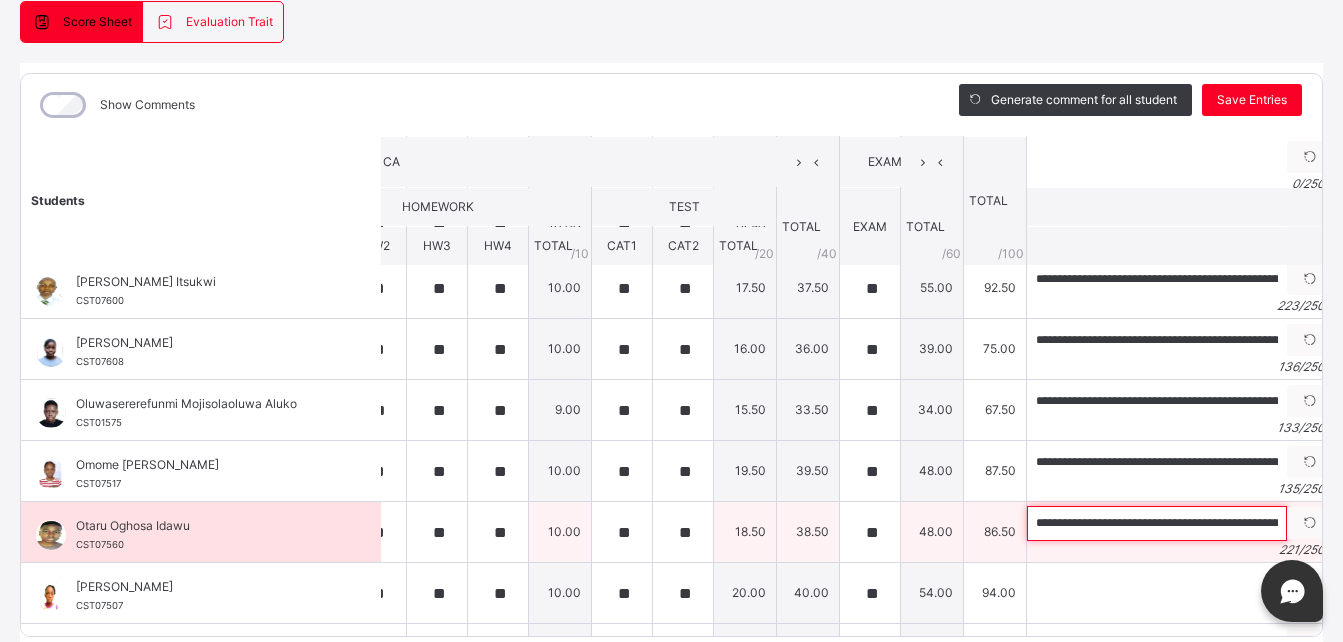 click on "**********" at bounding box center (1157, 523) 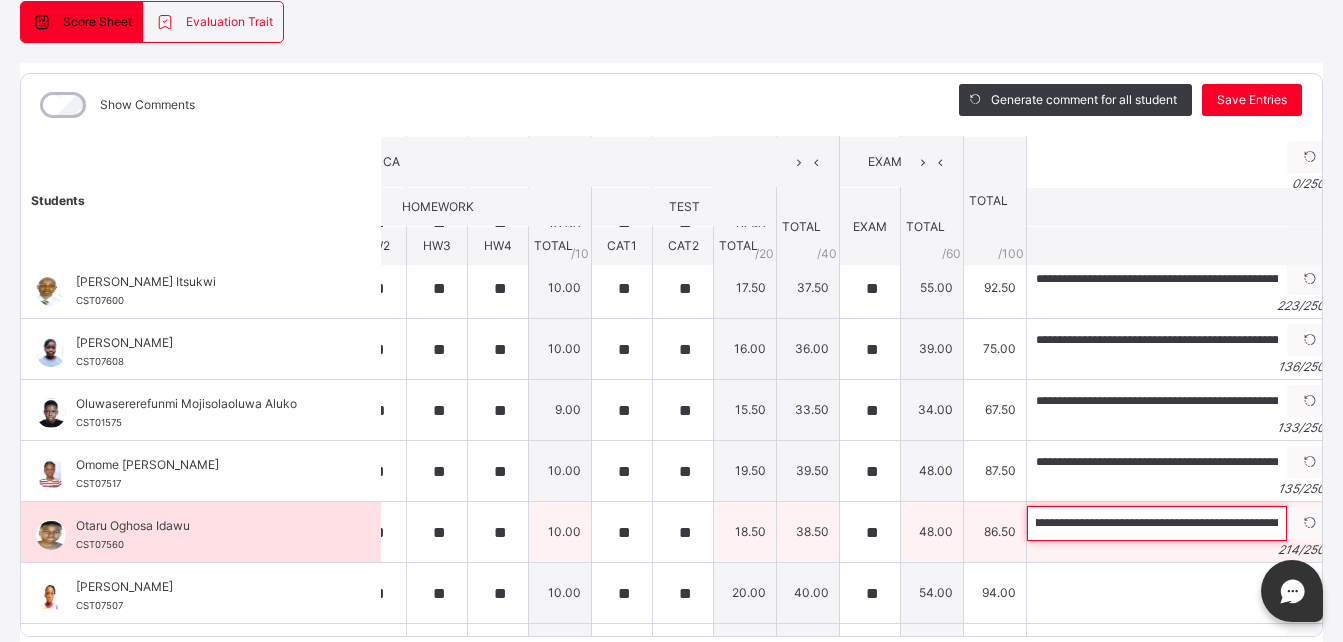 scroll, scrollTop: 0, scrollLeft: 519, axis: horizontal 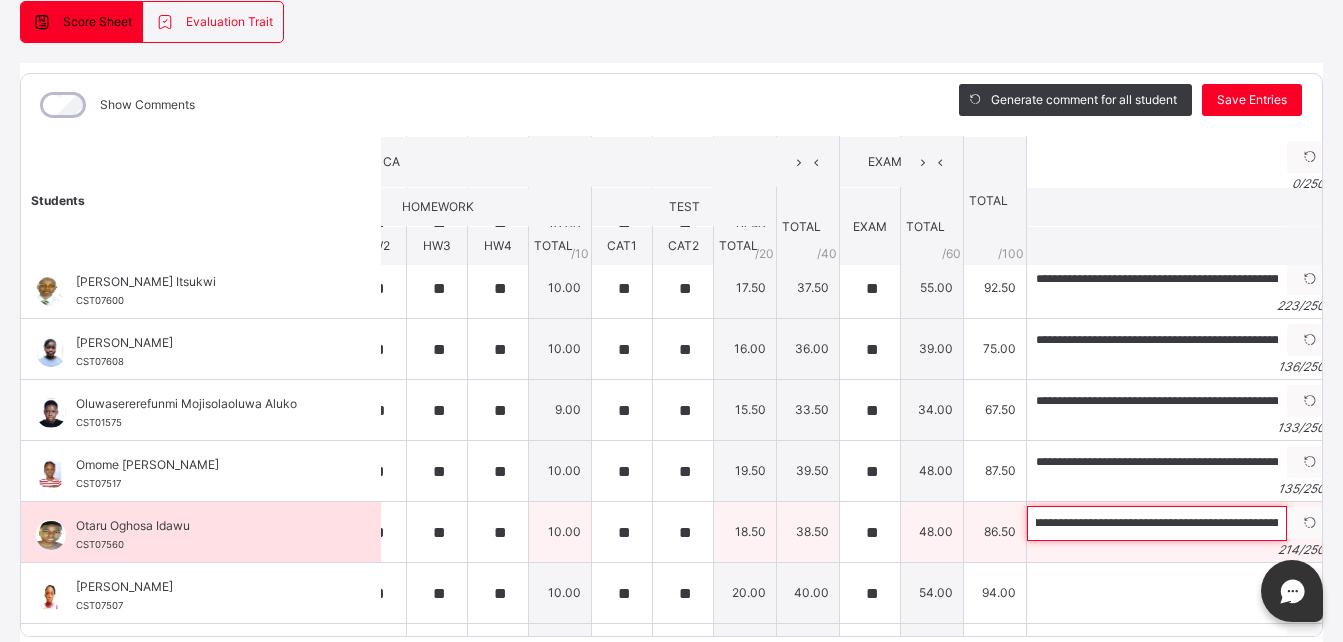 click on "**********" at bounding box center [1157, 523] 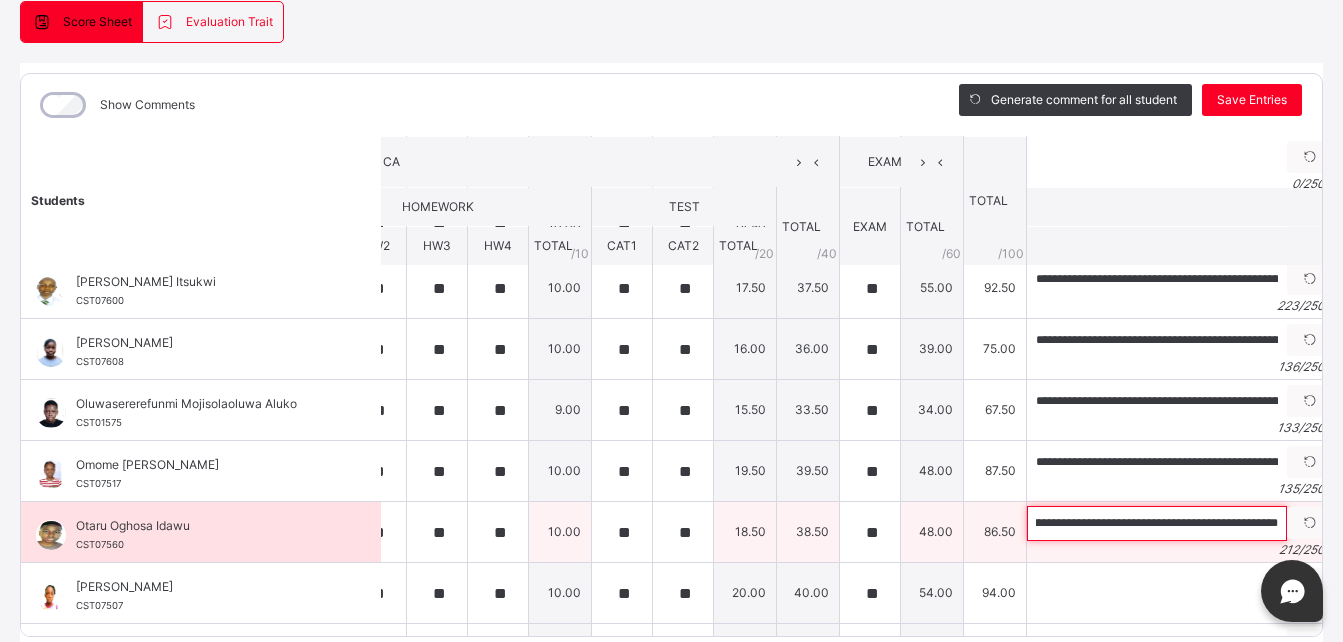 scroll, scrollTop: 0, scrollLeft: 920, axis: horizontal 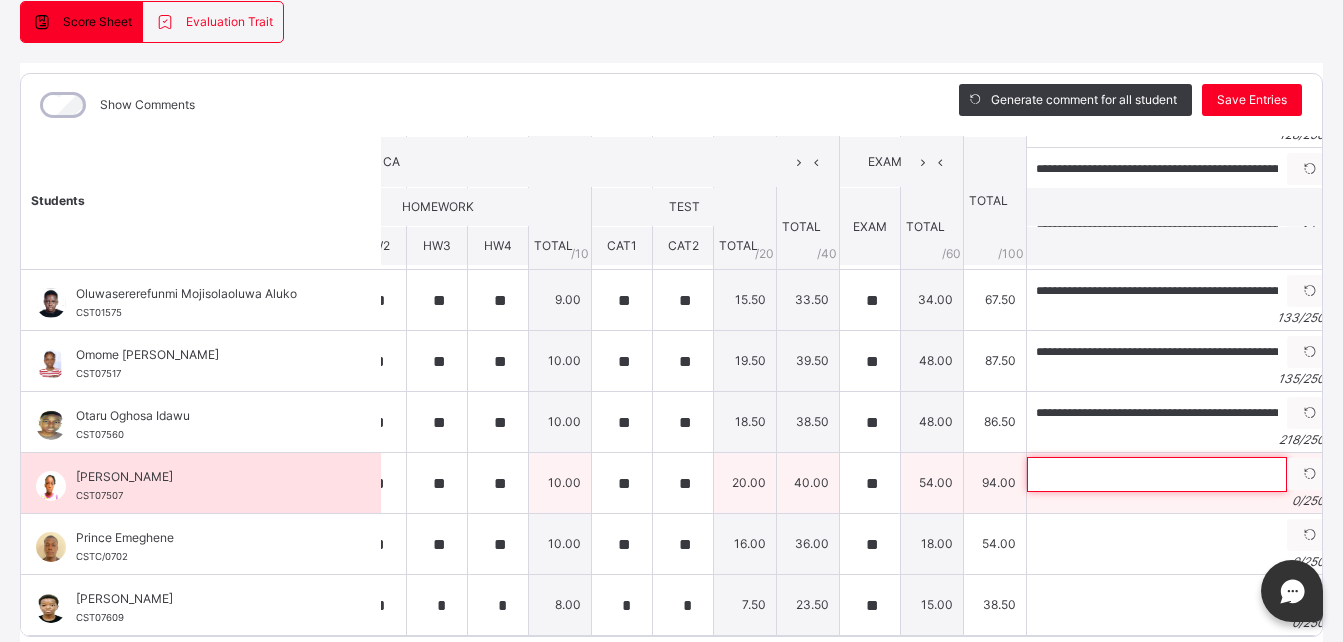 click at bounding box center [1157, 474] 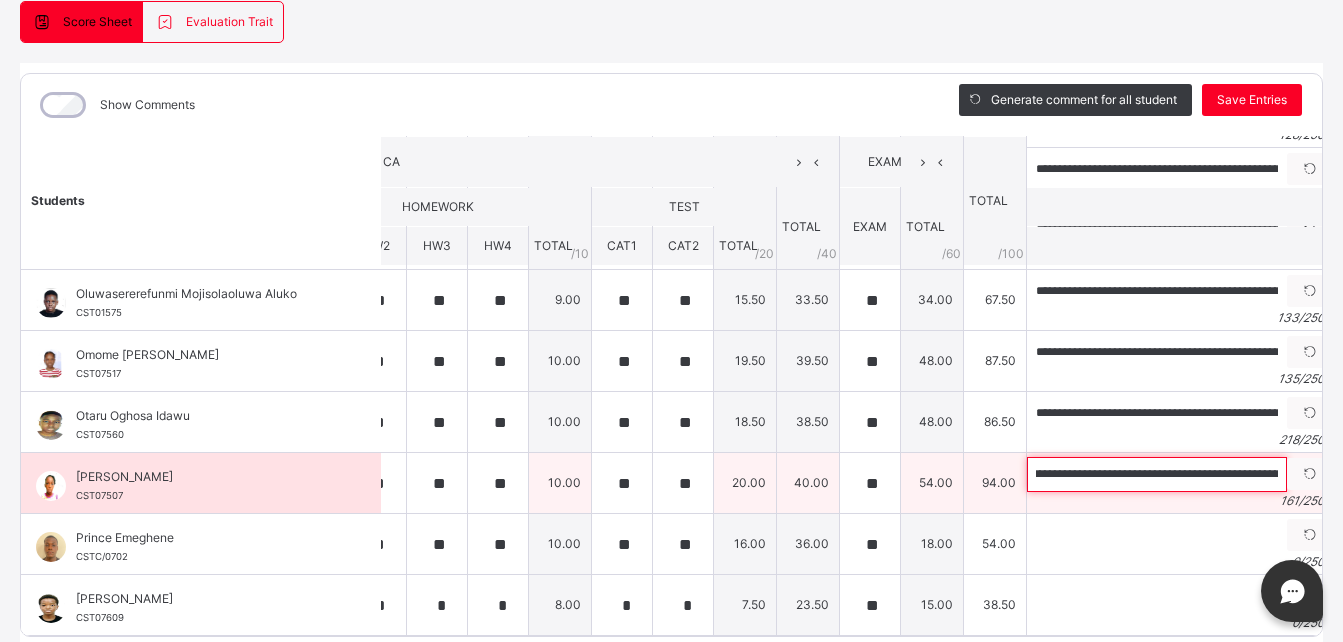 scroll, scrollTop: 0, scrollLeft: 0, axis: both 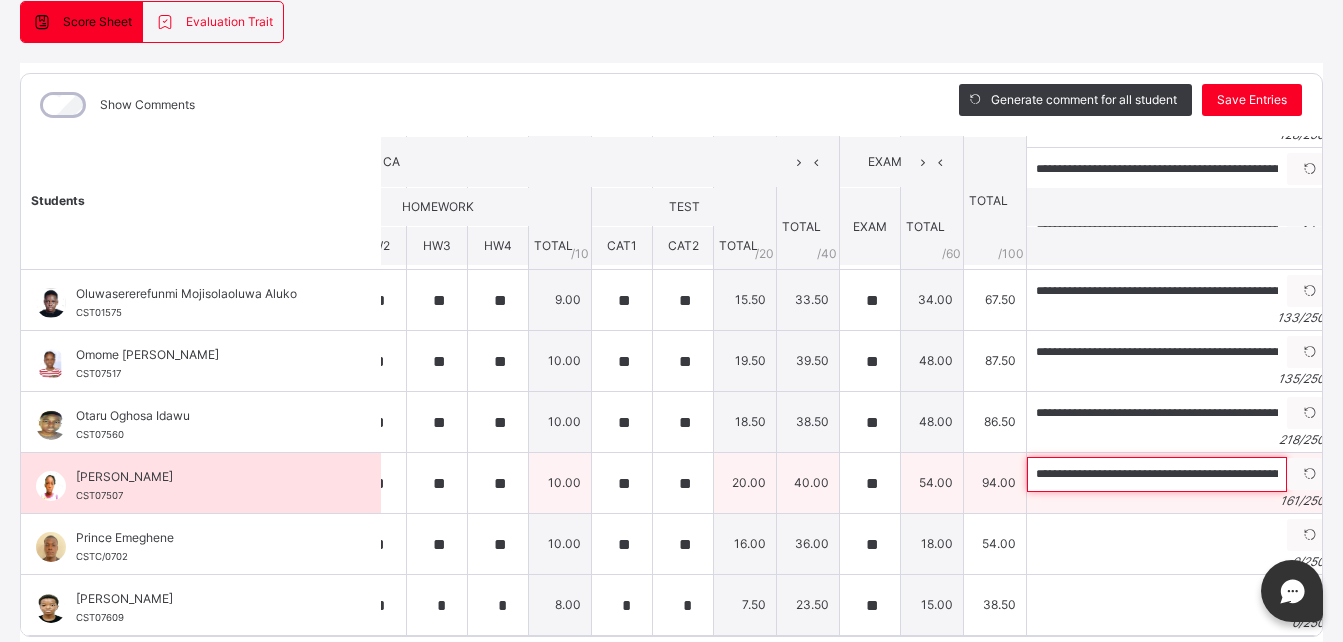 click on "**********" at bounding box center [1157, 474] 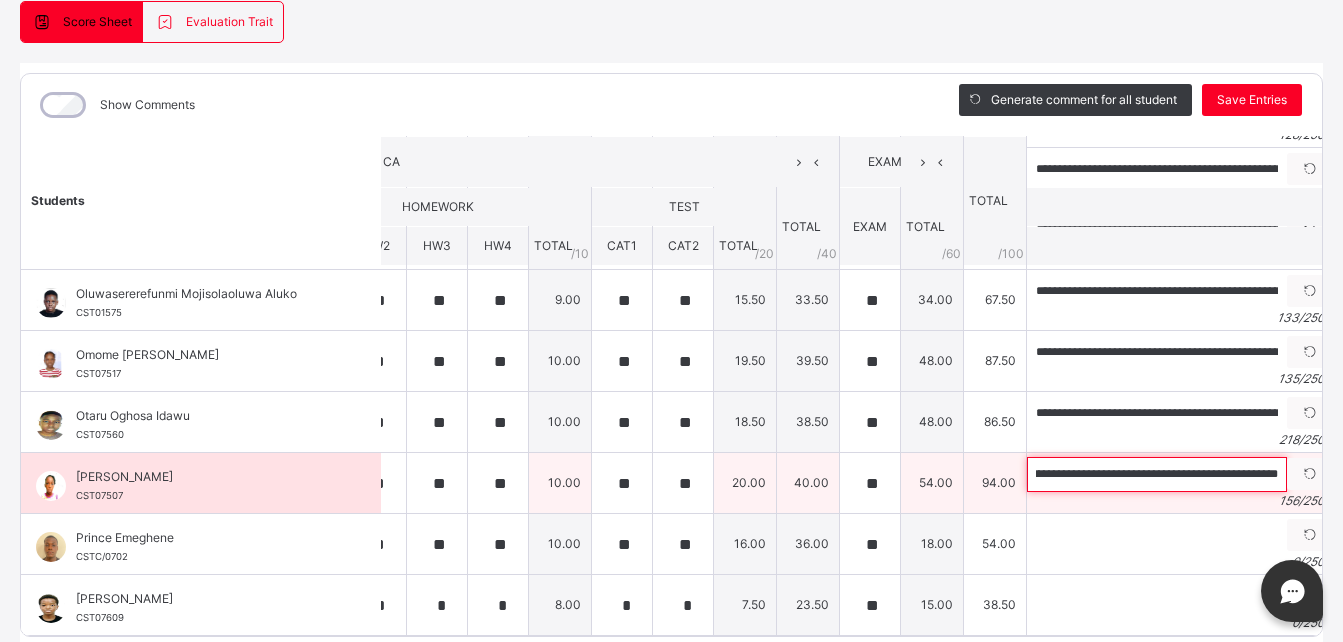 scroll, scrollTop: 0, scrollLeft: 643, axis: horizontal 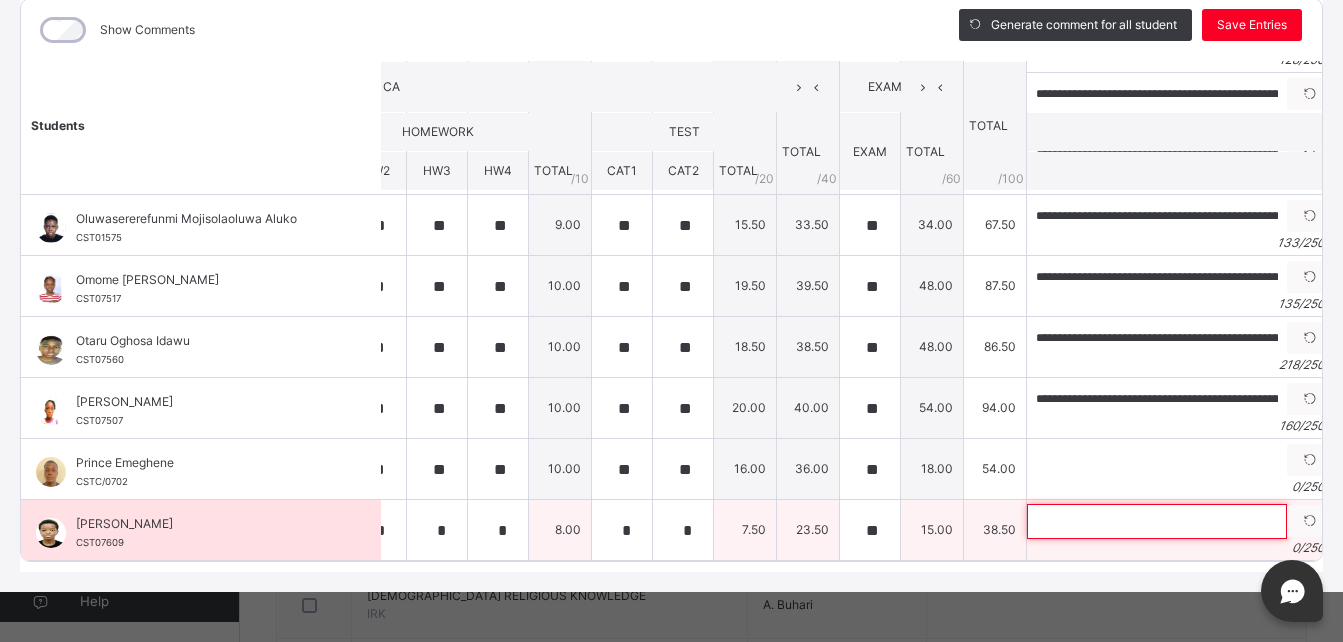 click at bounding box center (1157, 521) 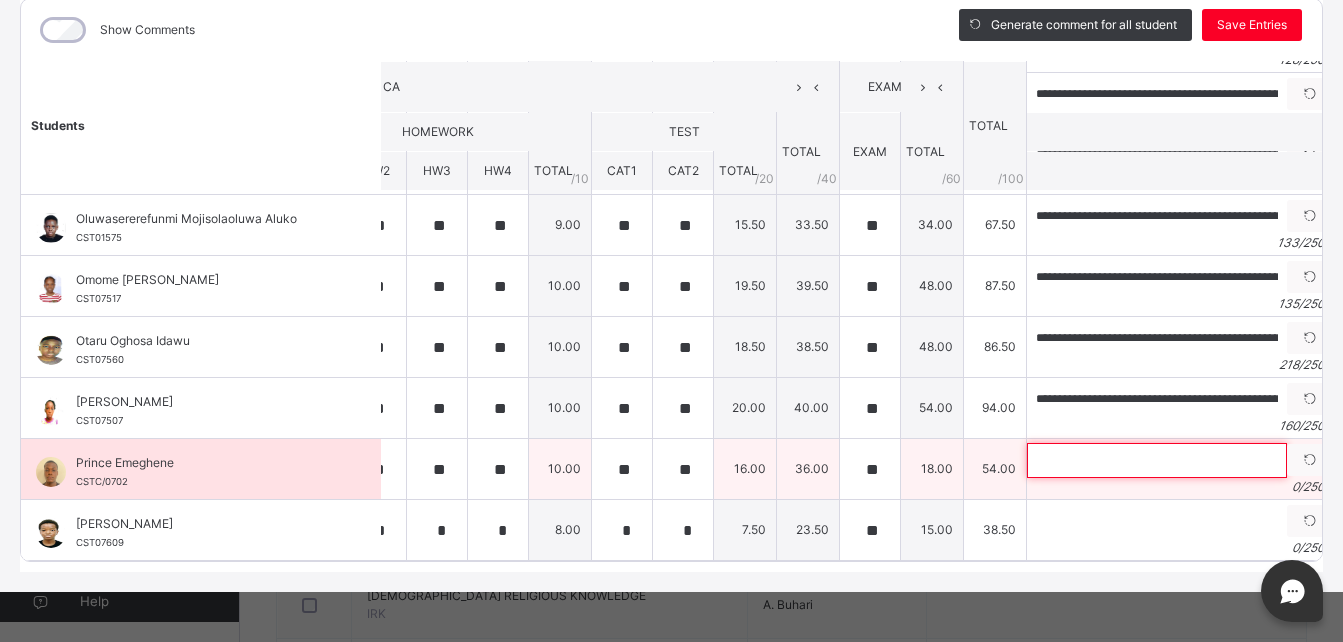 click at bounding box center (1157, 460) 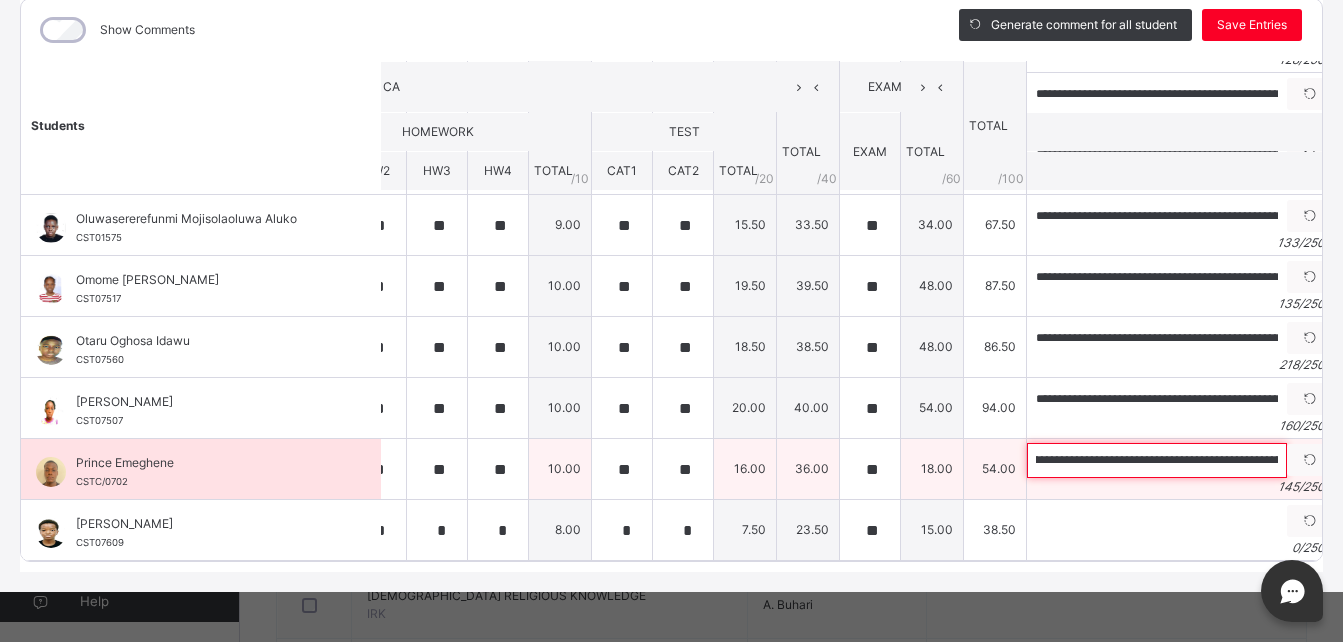 scroll, scrollTop: 0, scrollLeft: 0, axis: both 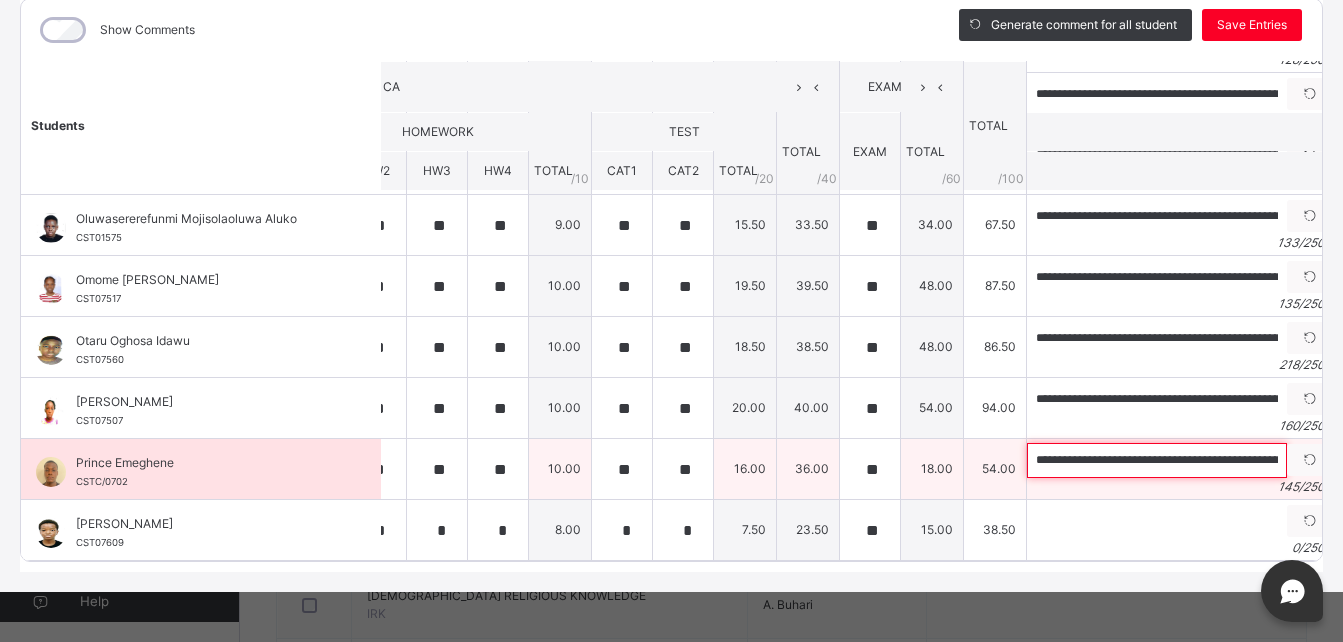 click on "**********" at bounding box center (1157, 460) 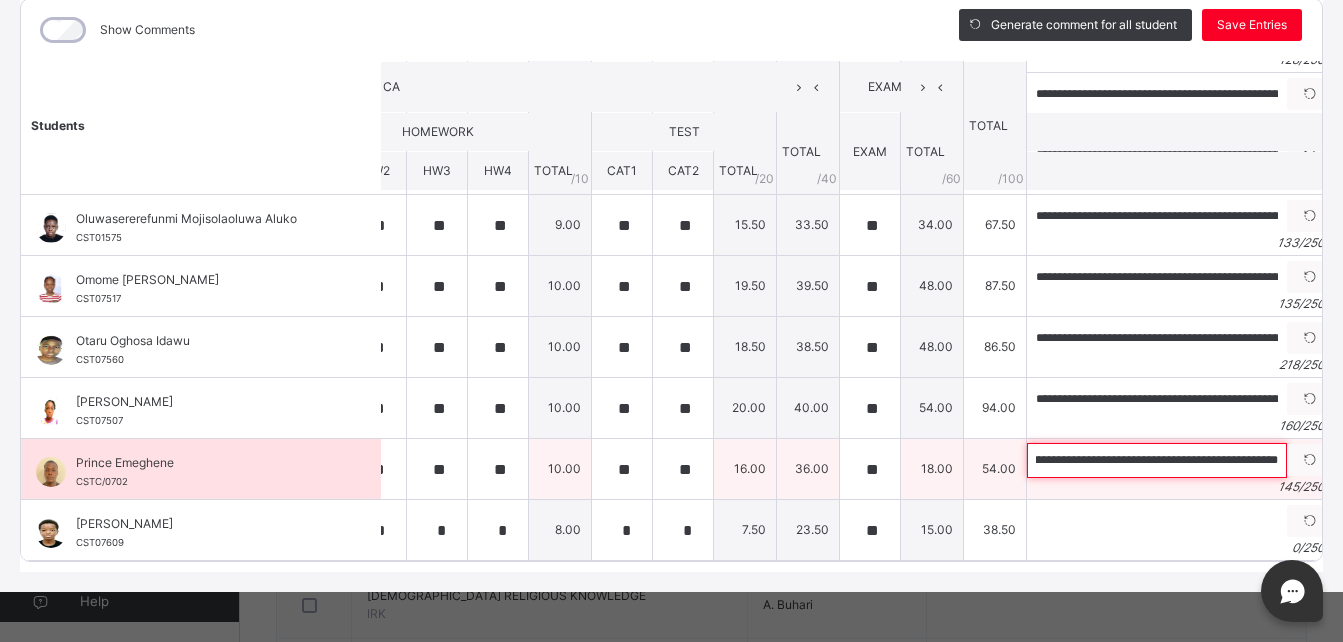 scroll, scrollTop: 0, scrollLeft: 567, axis: horizontal 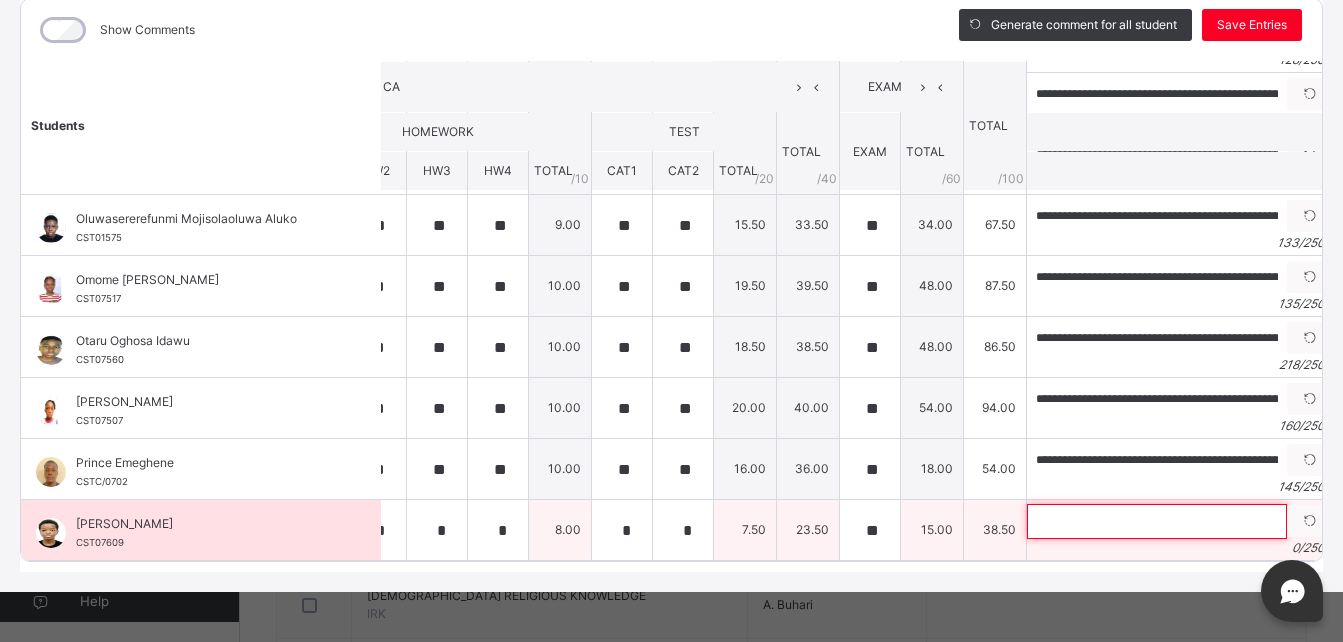 click at bounding box center (1157, 521) 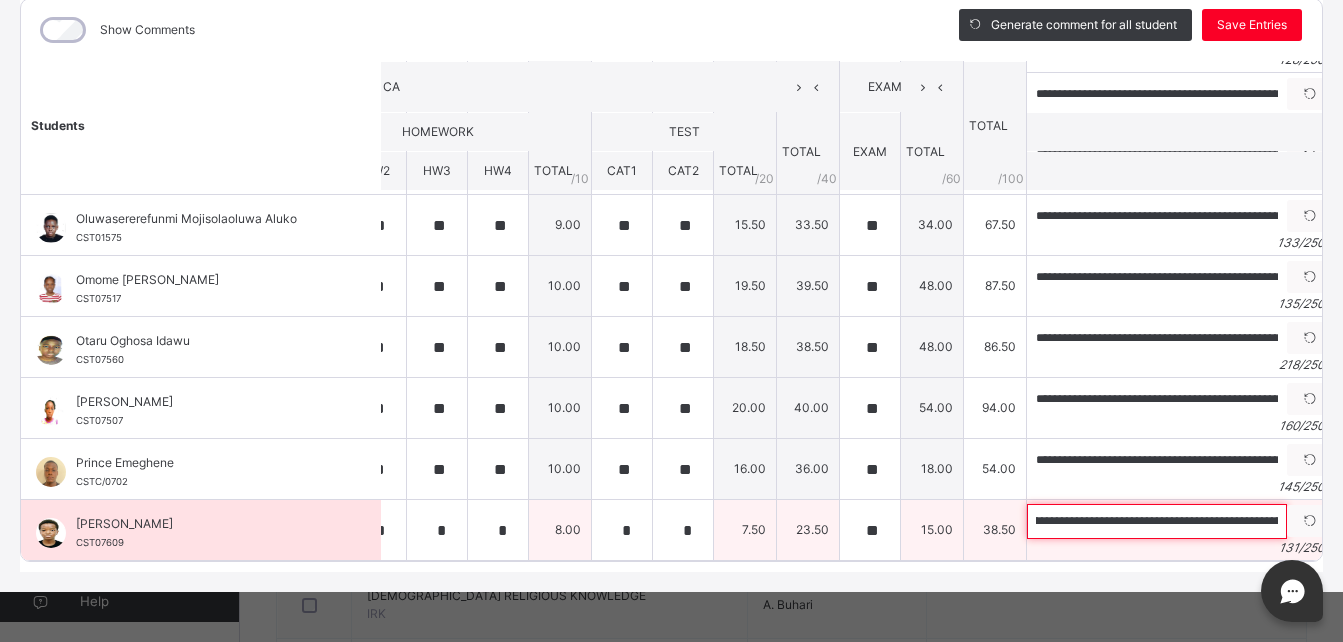 scroll, scrollTop: 0, scrollLeft: 0, axis: both 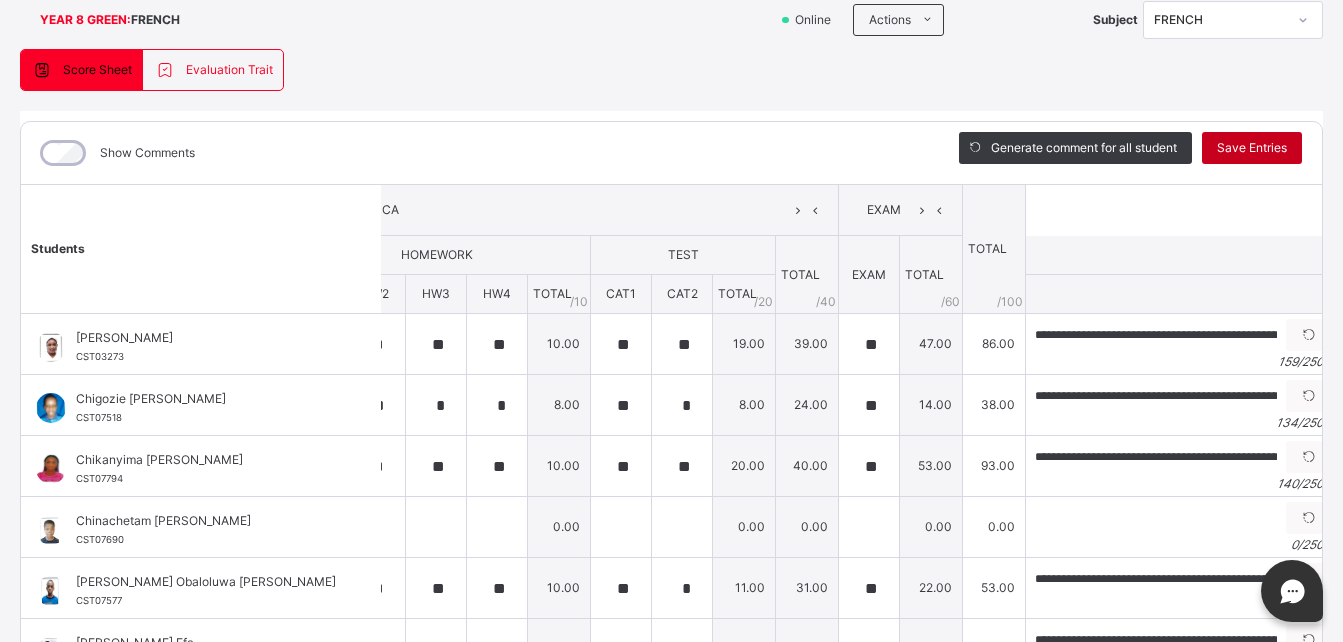 click on "Save Entries" at bounding box center (1252, 148) 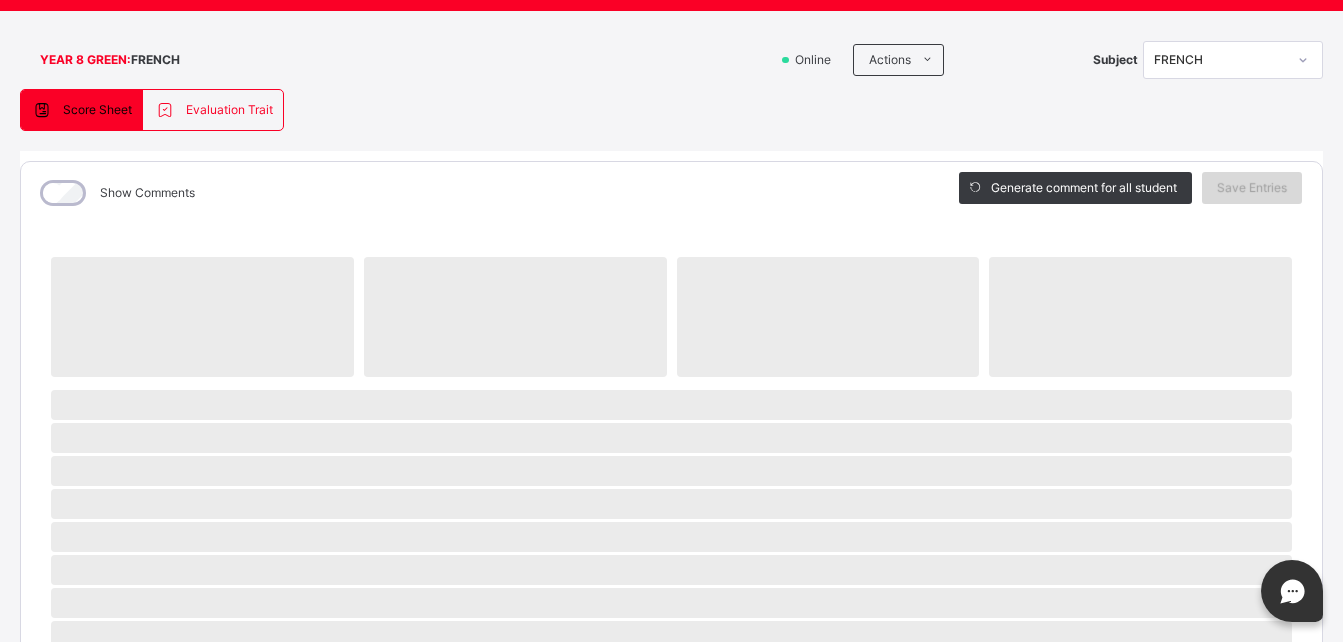 scroll, scrollTop: 110, scrollLeft: 0, axis: vertical 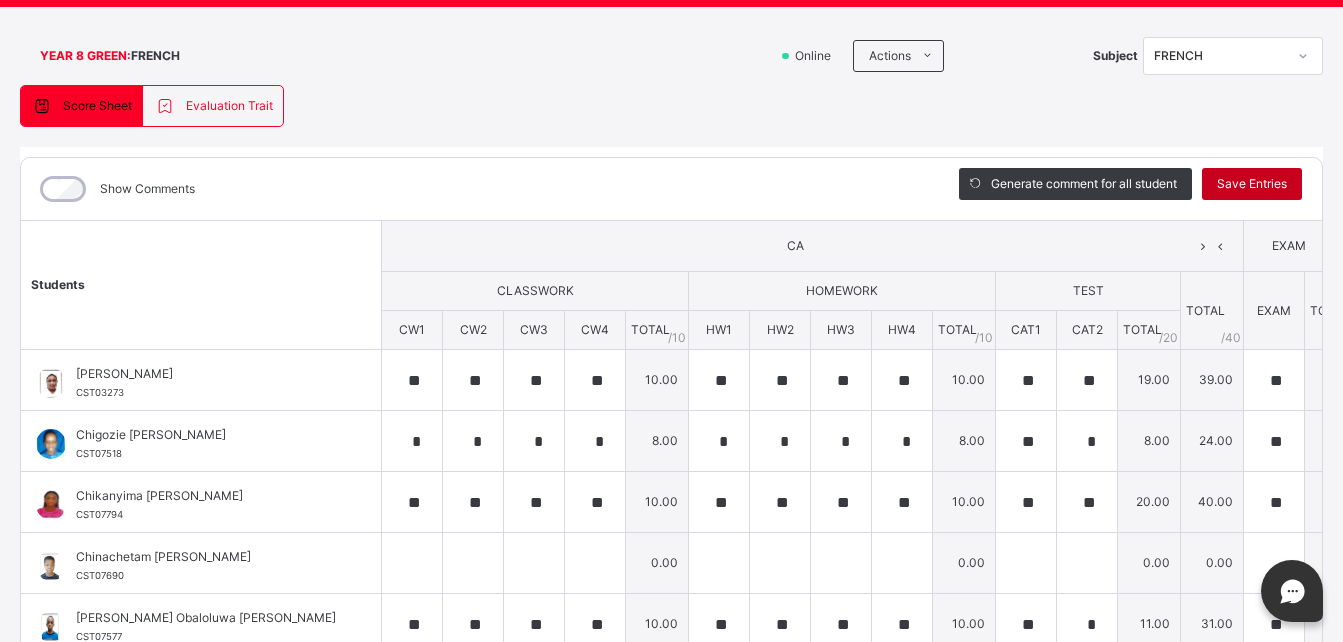 click on "Save Entries" at bounding box center [1252, 184] 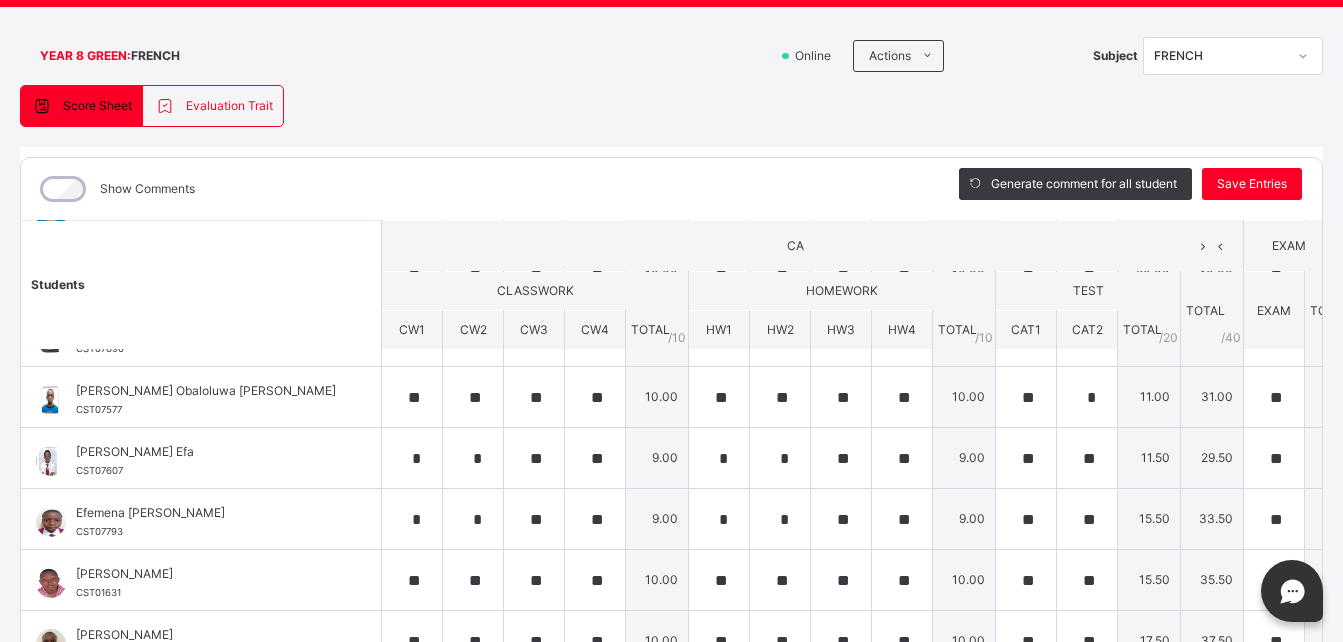 scroll, scrollTop: 257, scrollLeft: 0, axis: vertical 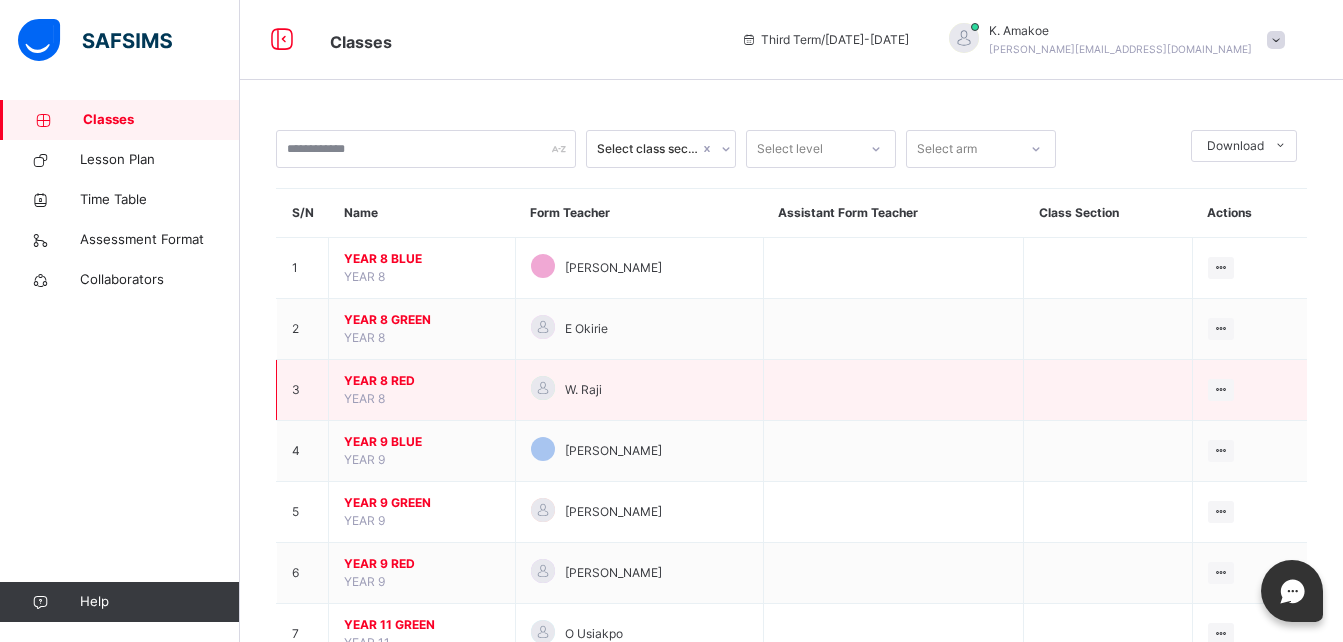 click on "YEAR 8   RED" at bounding box center [422, 381] 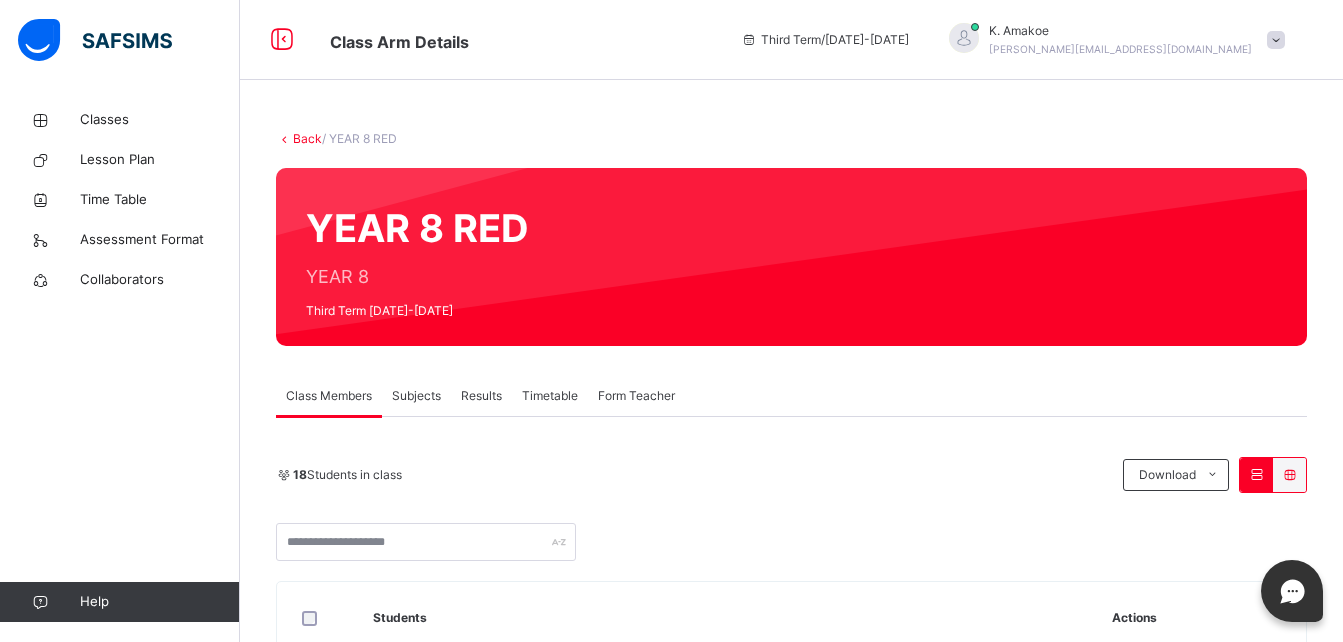 click on "Subjects" at bounding box center (416, 396) 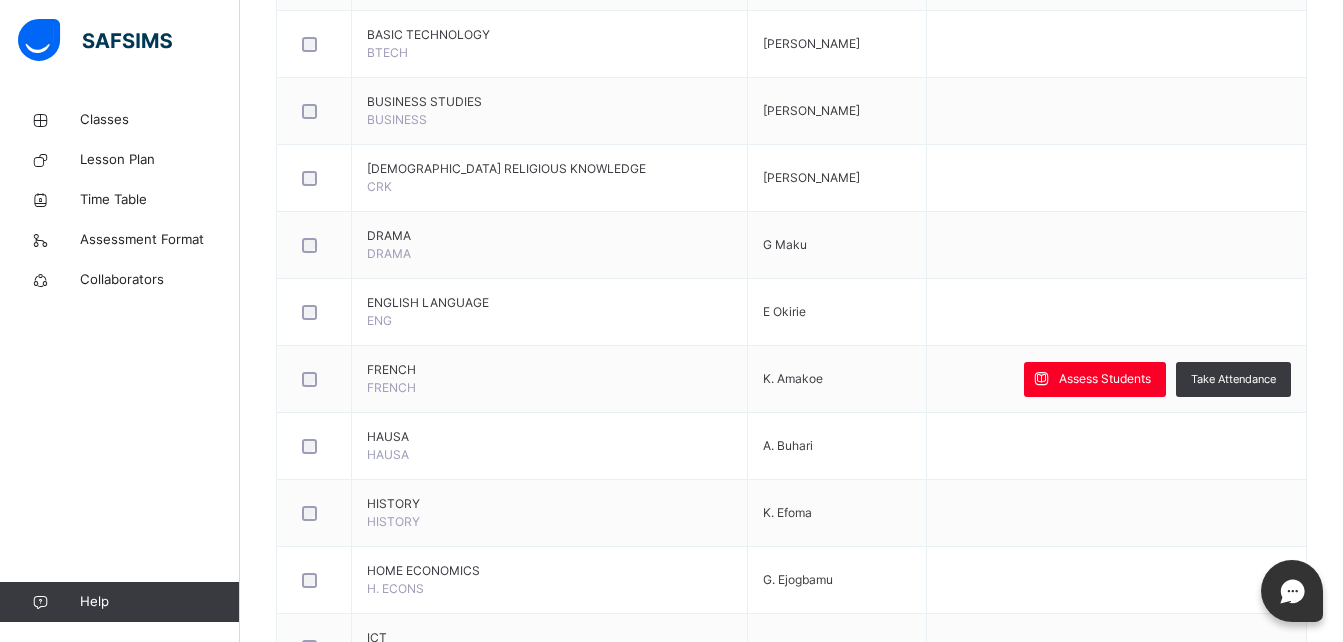 scroll, scrollTop: 697, scrollLeft: 0, axis: vertical 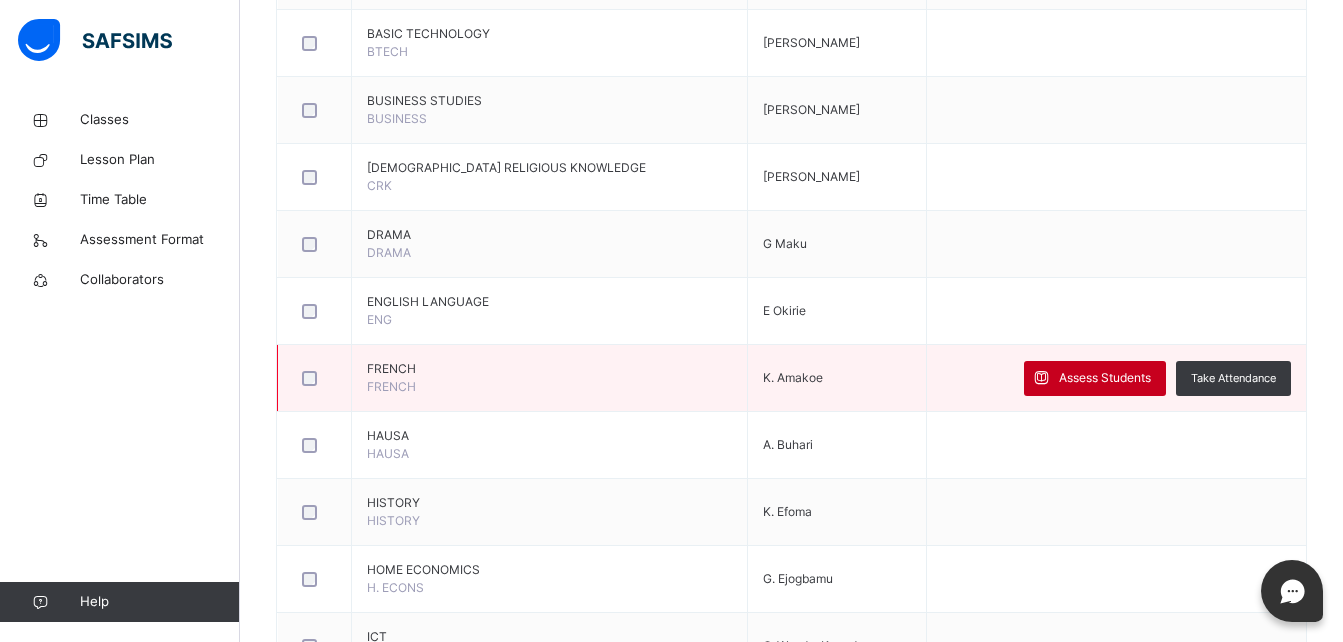 click on "Assess Students" at bounding box center (1105, 378) 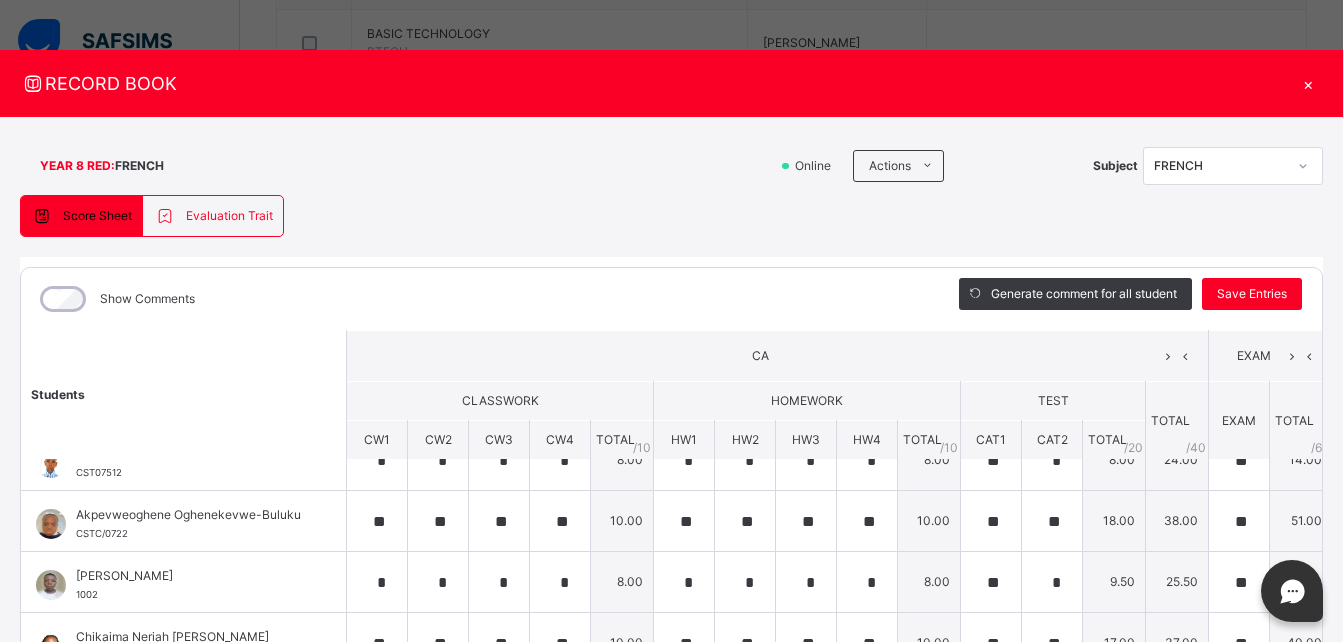 scroll, scrollTop: 26, scrollLeft: 0, axis: vertical 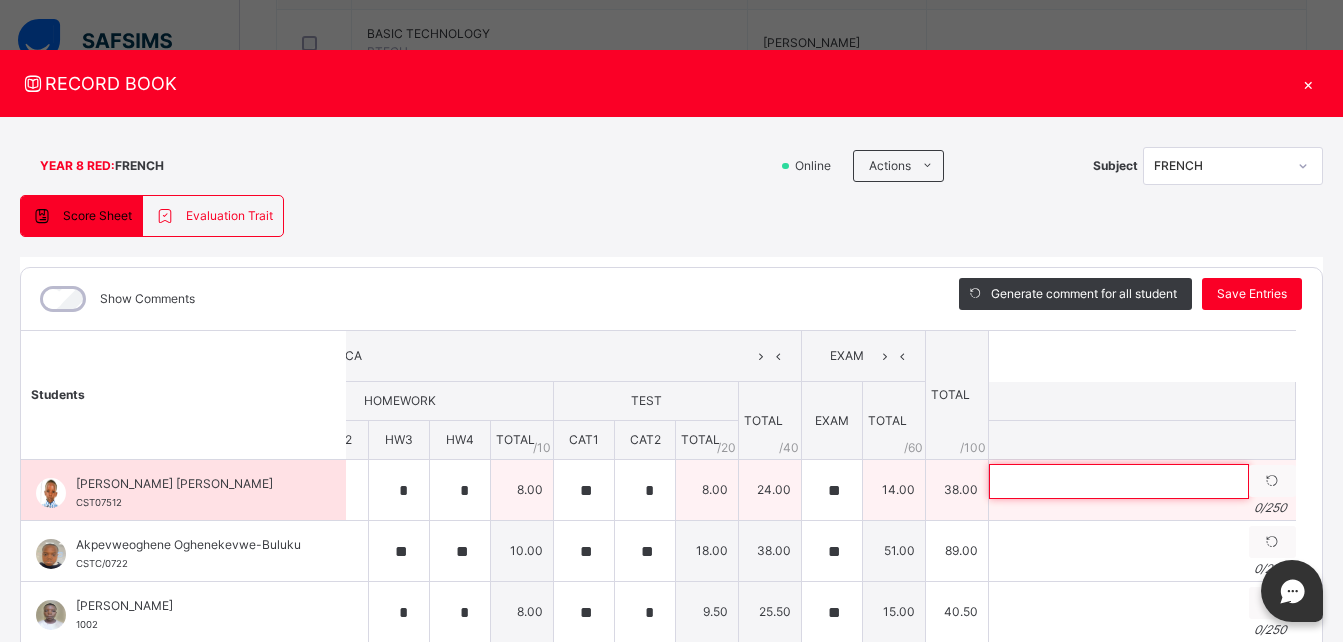 click at bounding box center [1119, 481] 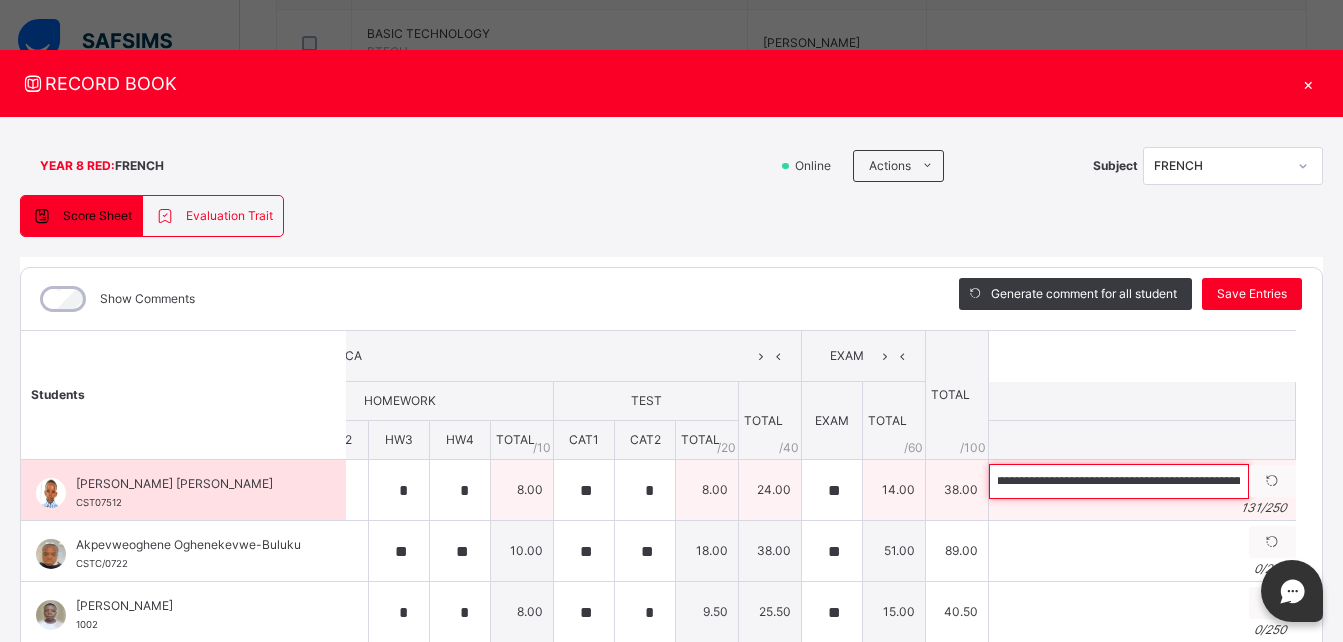 scroll, scrollTop: 0, scrollLeft: 0, axis: both 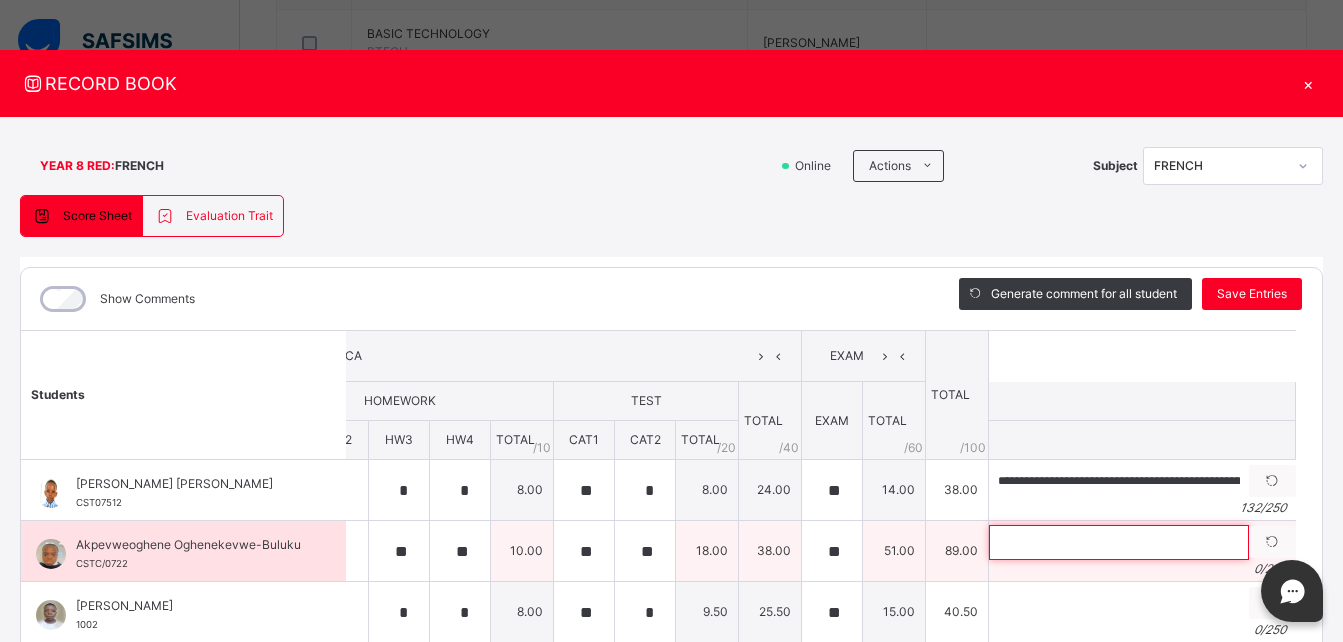 click at bounding box center (1119, 542) 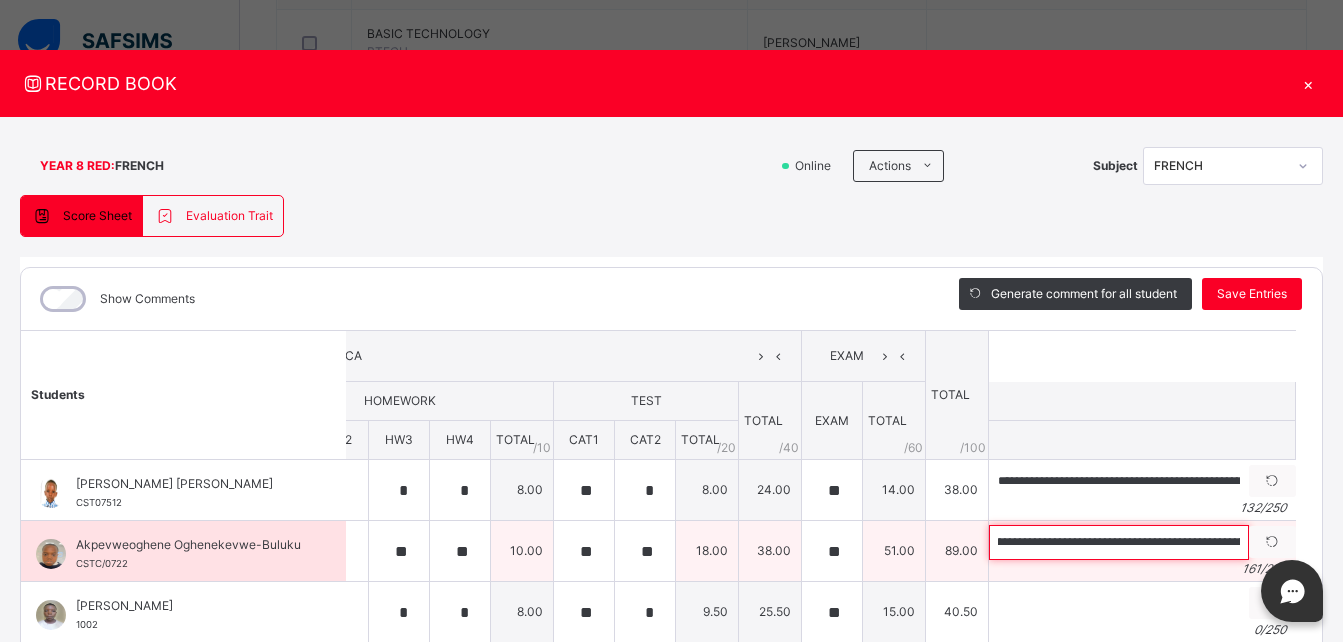 scroll, scrollTop: 0, scrollLeft: 0, axis: both 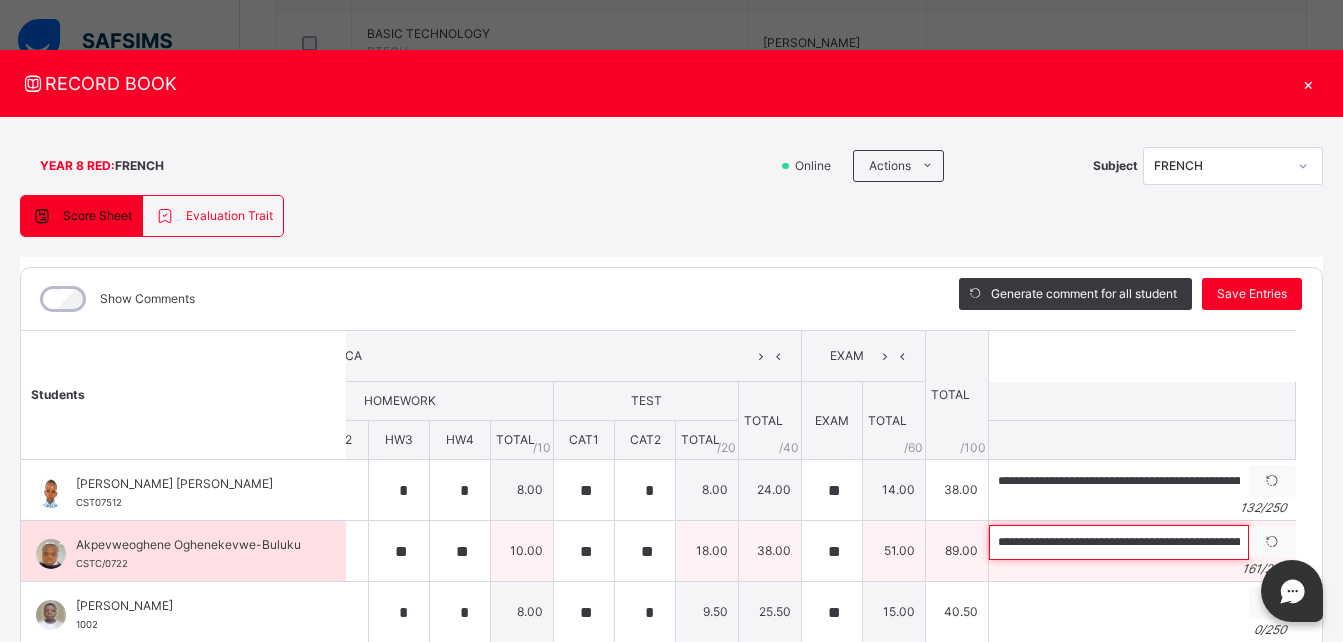click on "**********" at bounding box center (1119, 542) 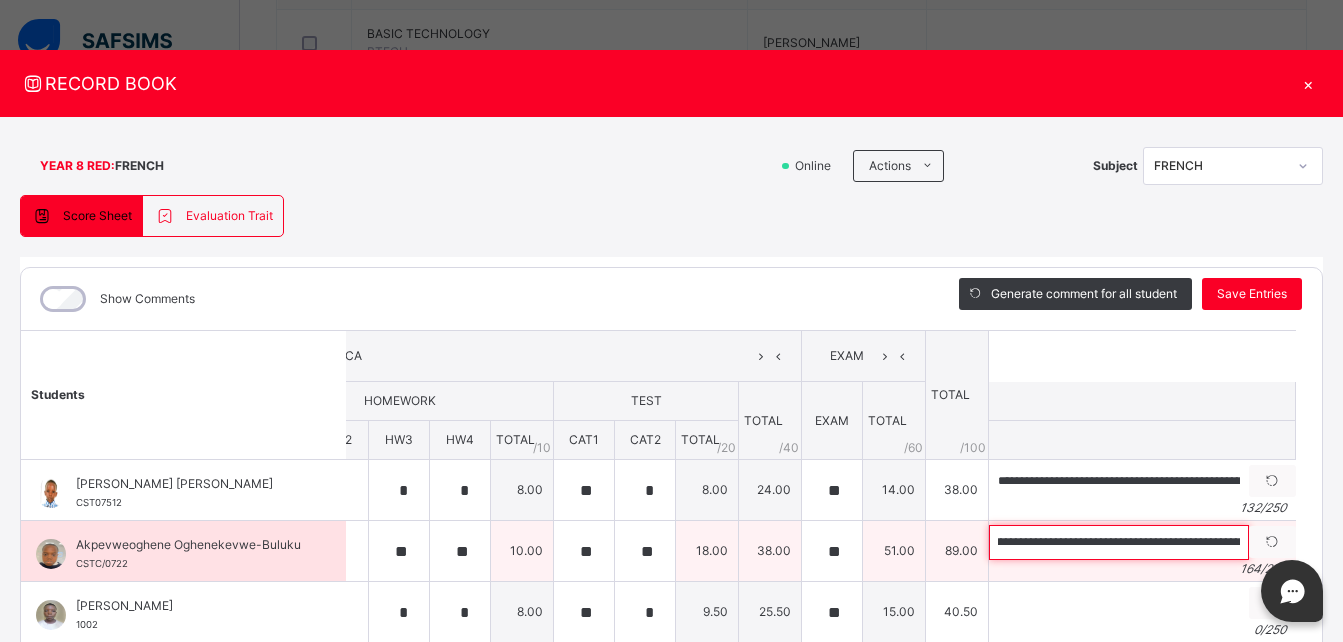 scroll, scrollTop: 0, scrollLeft: 238, axis: horizontal 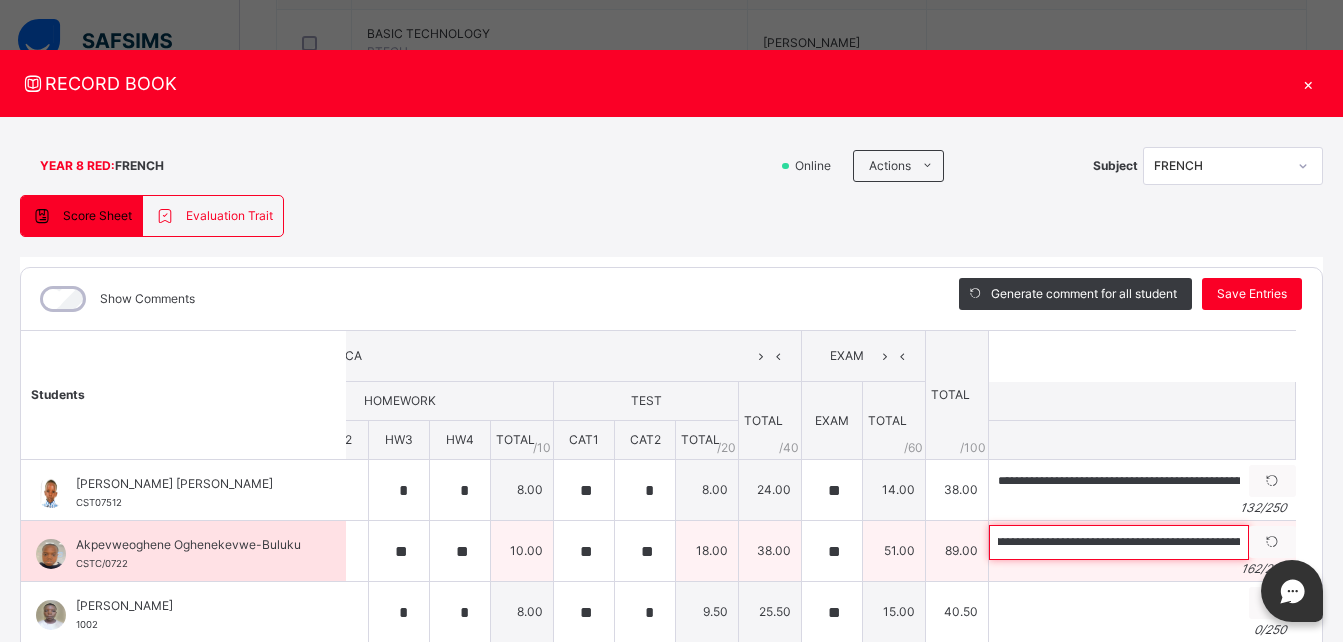 click on "**********" at bounding box center [1119, 542] 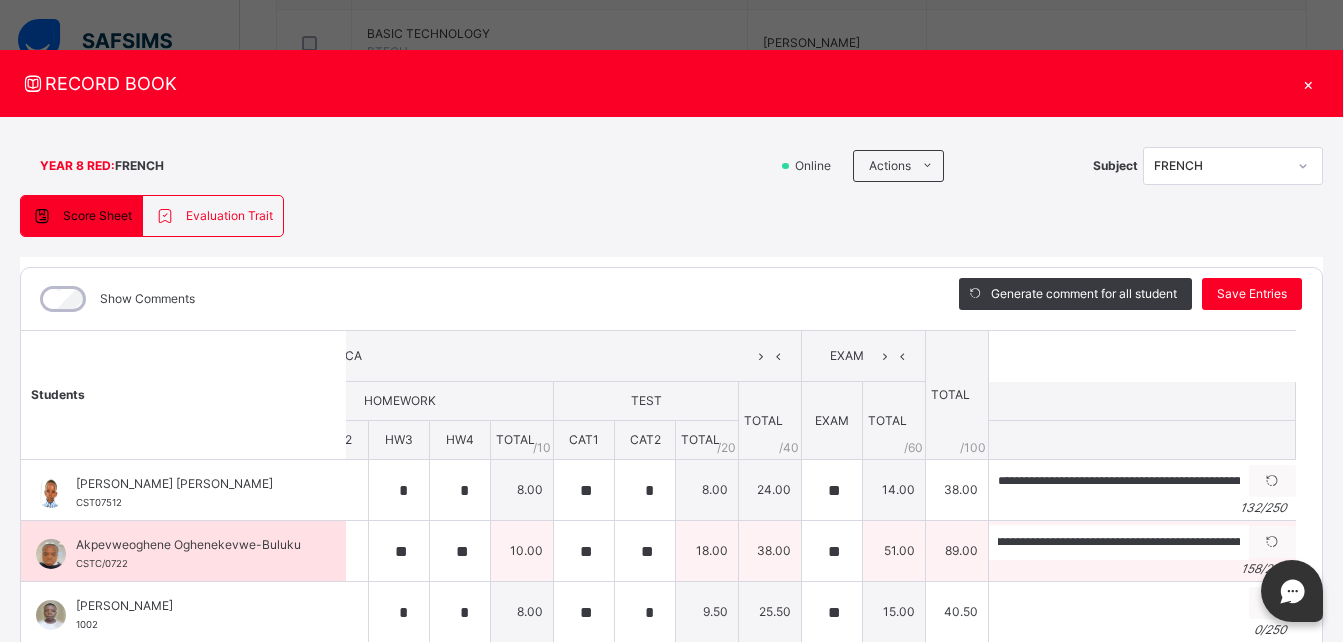 scroll, scrollTop: 0, scrollLeft: 0, axis: both 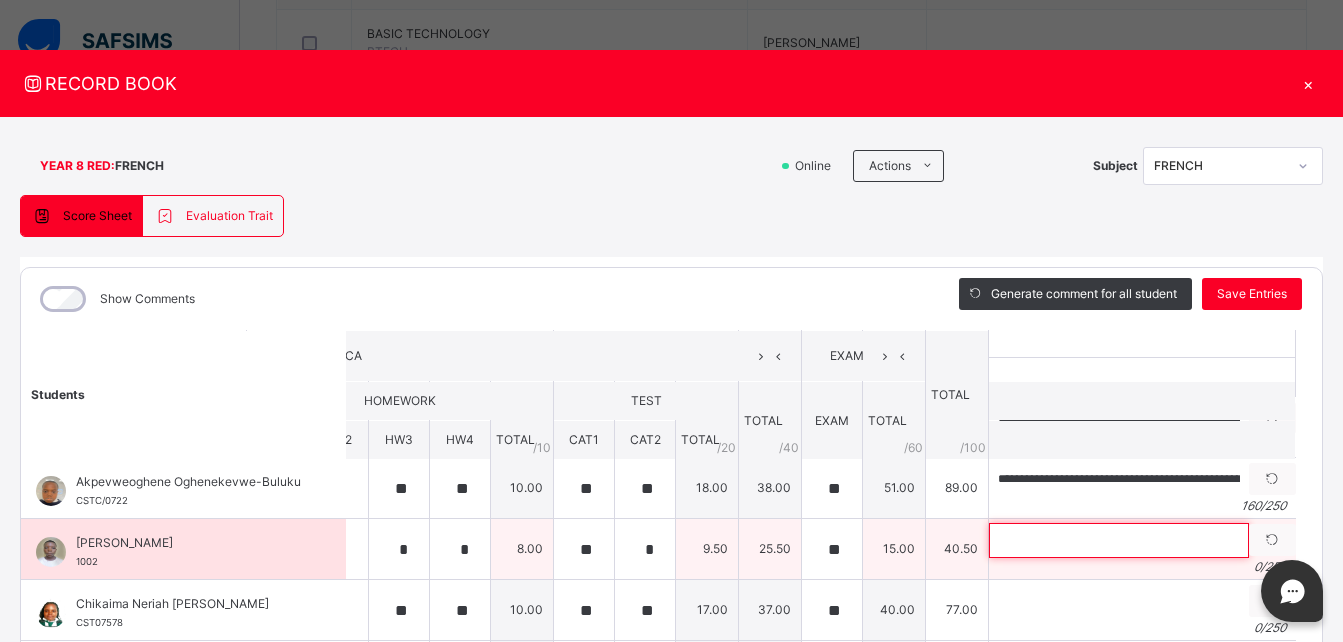 click at bounding box center (1119, 540) 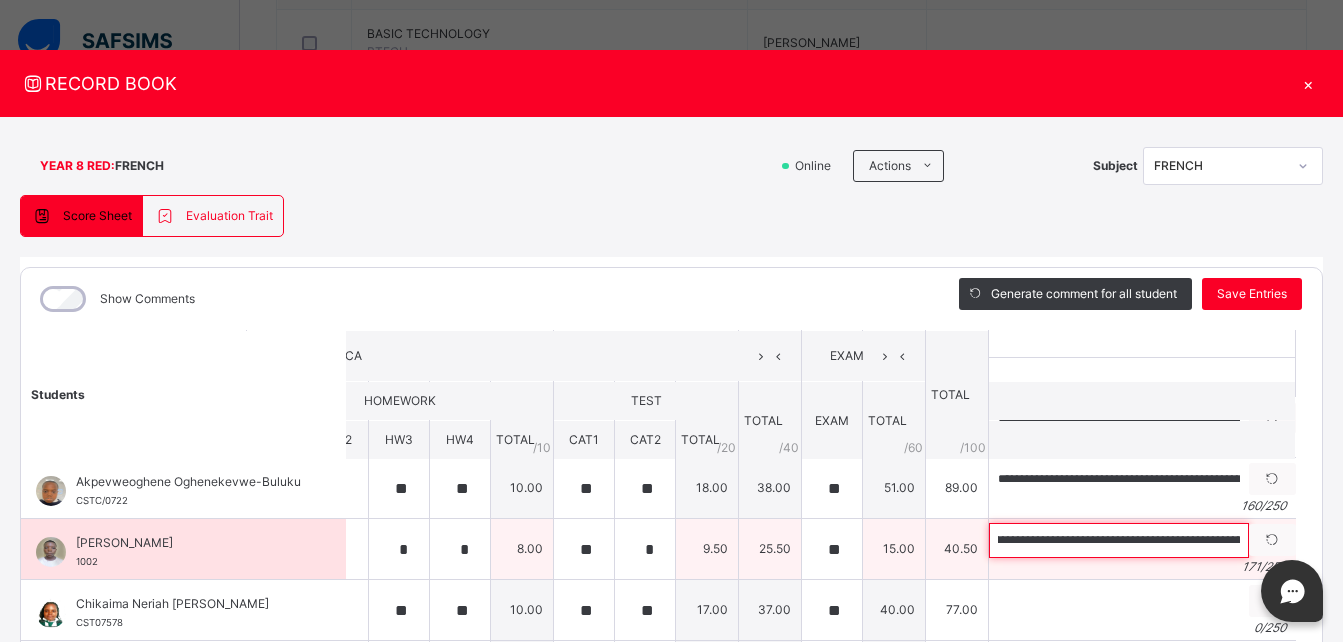 scroll, scrollTop: 0, scrollLeft: 0, axis: both 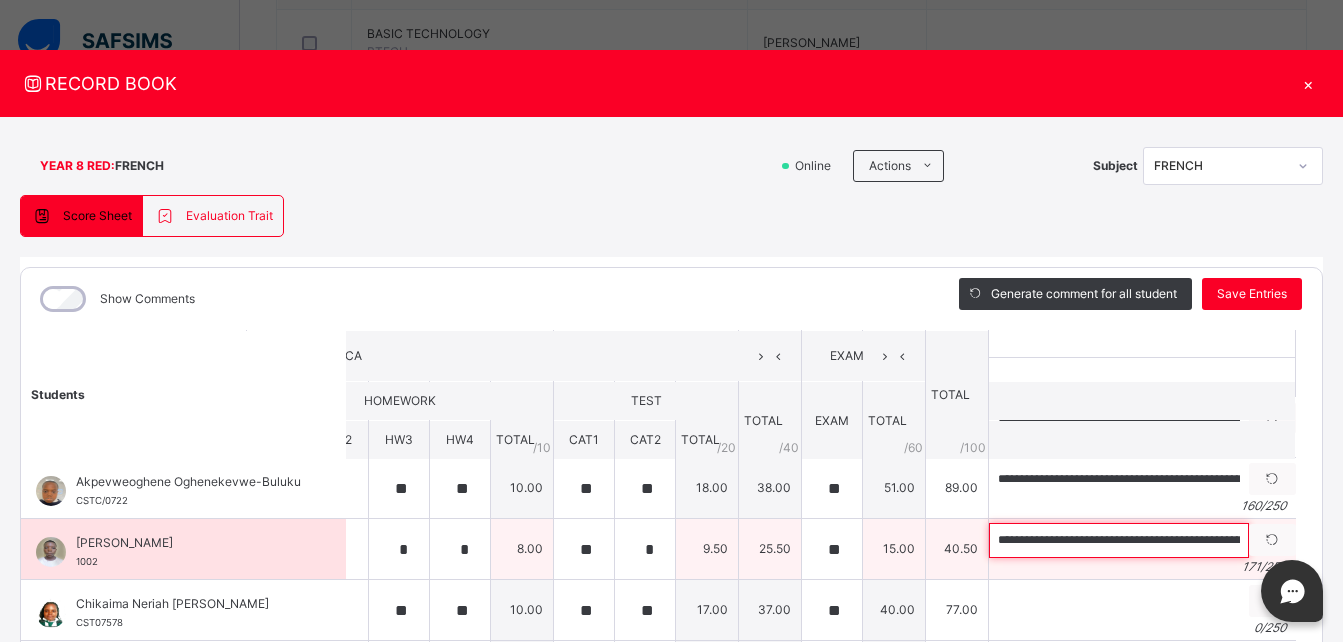 click on "**********" at bounding box center (1119, 540) 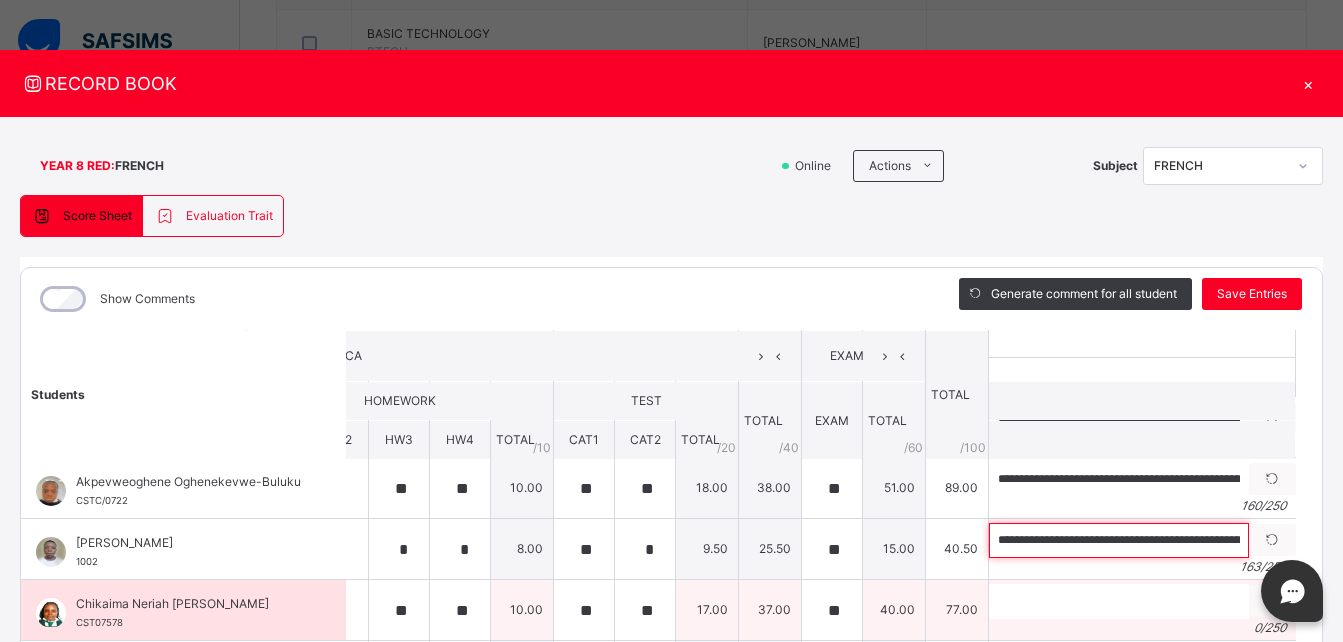 scroll, scrollTop: 0, scrollLeft: 25, axis: horizontal 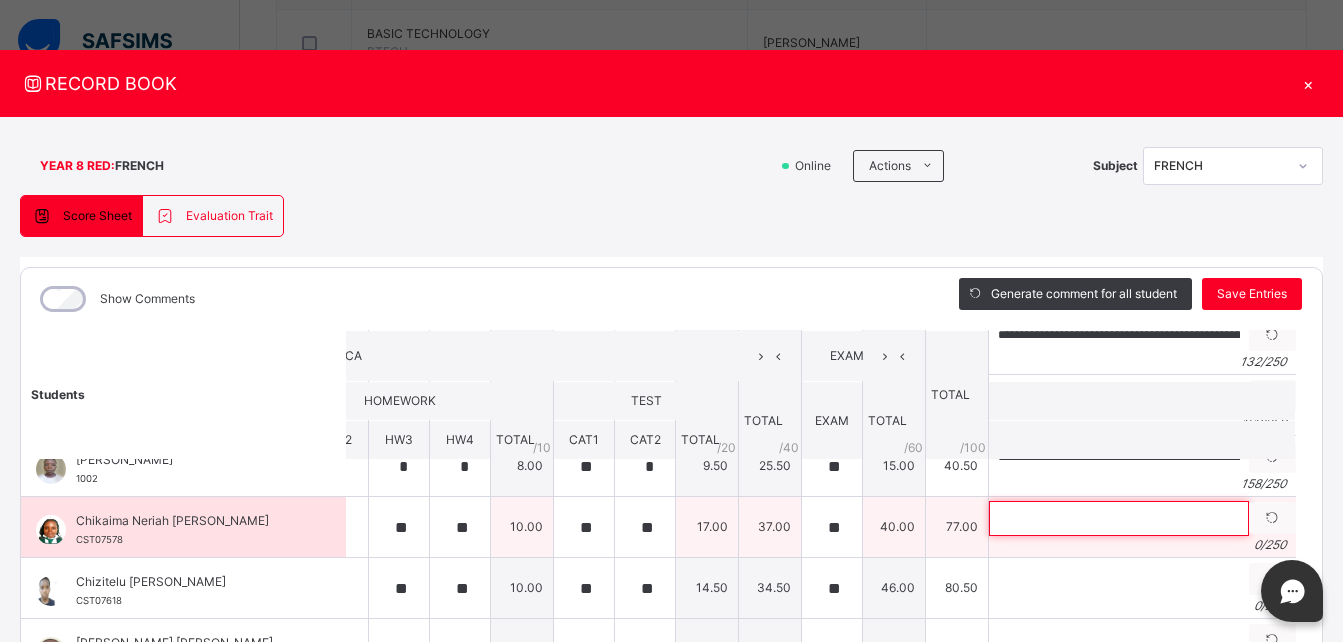 click at bounding box center (1119, 518) 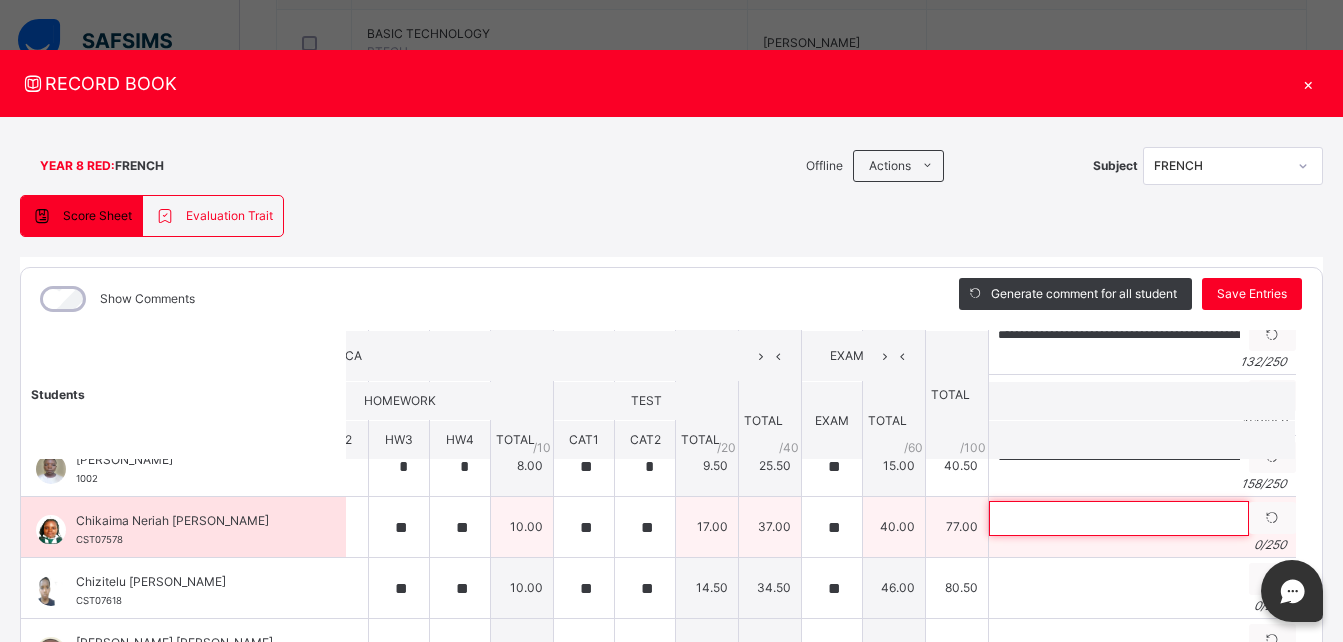 click at bounding box center [1119, 518] 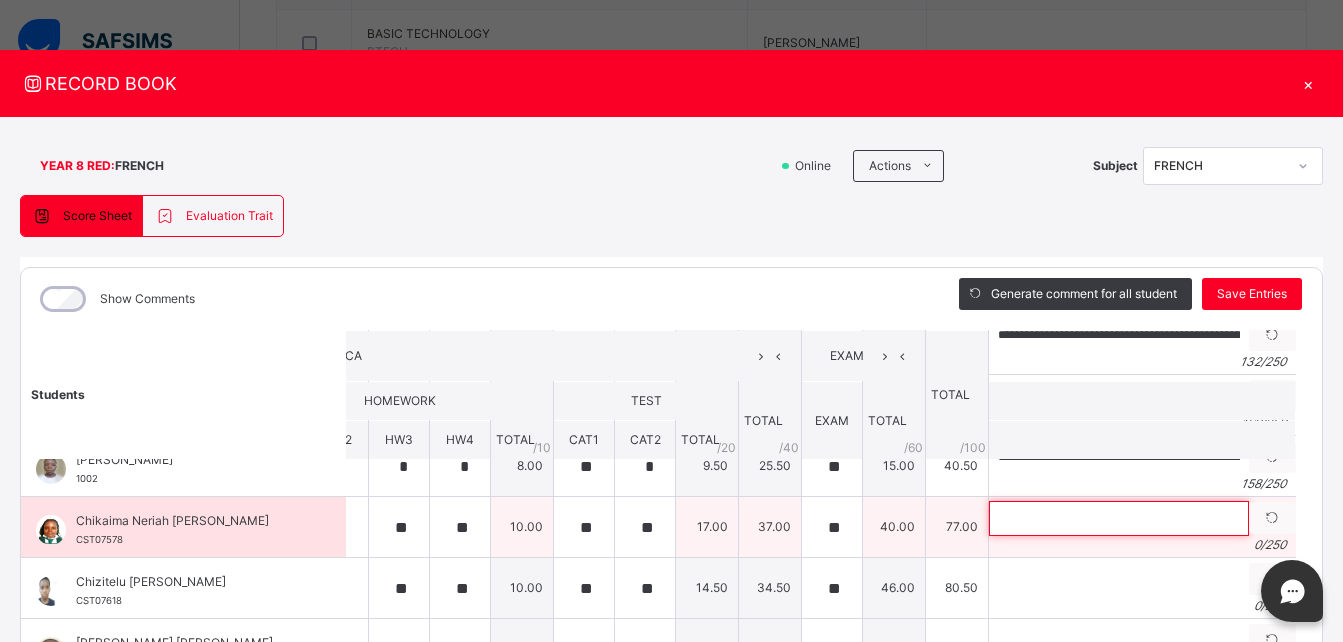 paste on "**********" 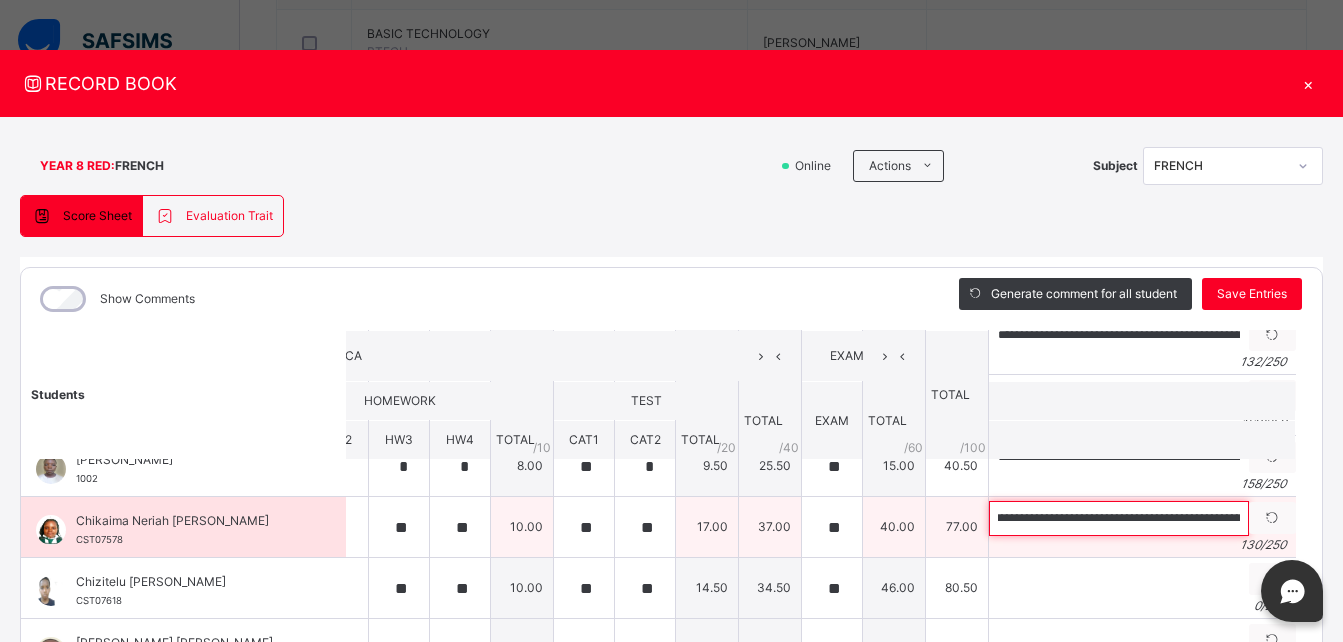 scroll, scrollTop: 0, scrollLeft: 0, axis: both 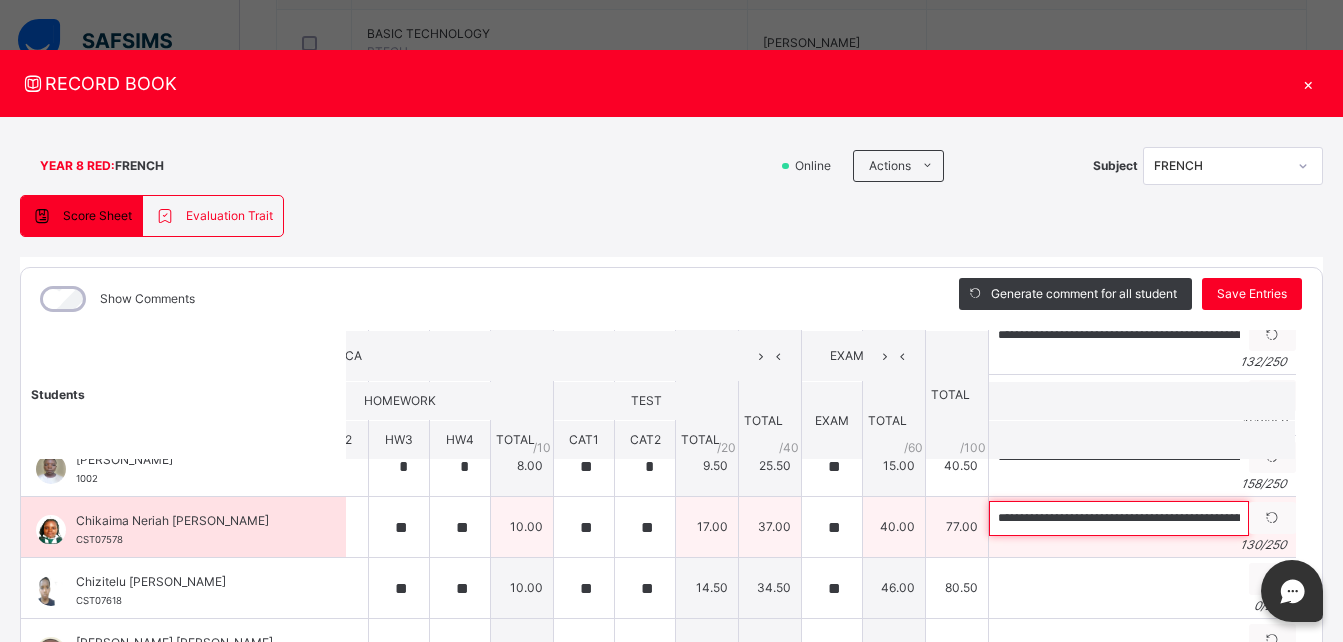 click on "**********" at bounding box center (1119, 518) 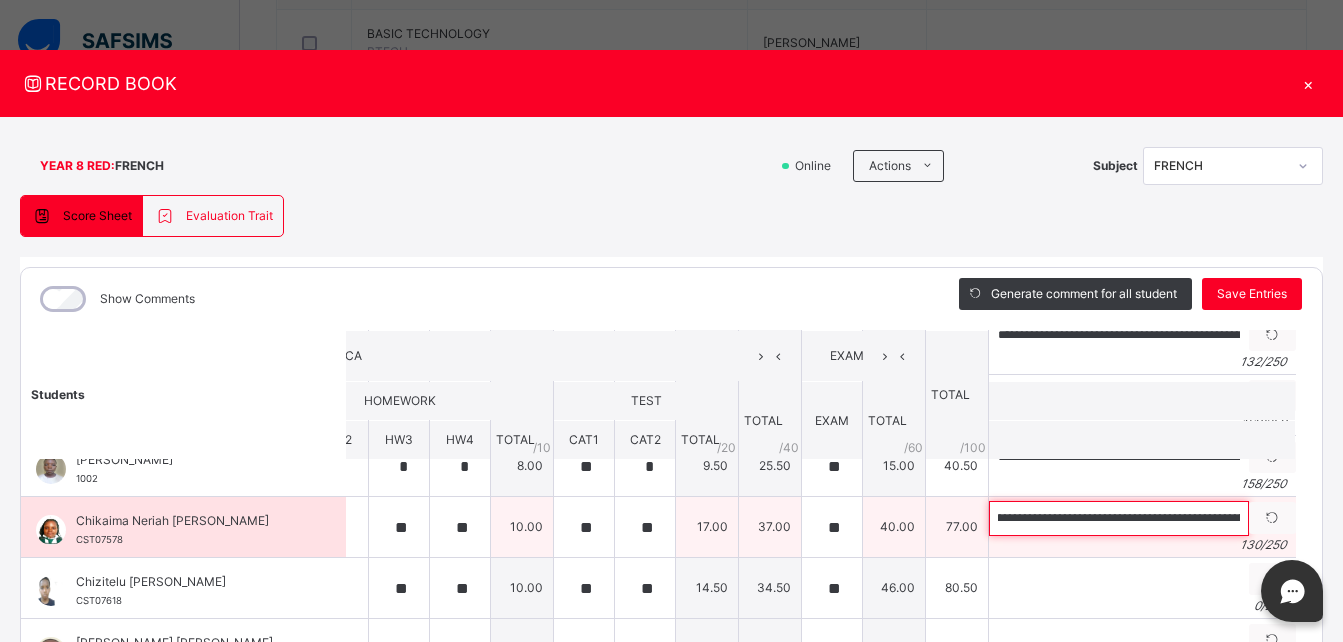 scroll, scrollTop: 0, scrollLeft: 54, axis: horizontal 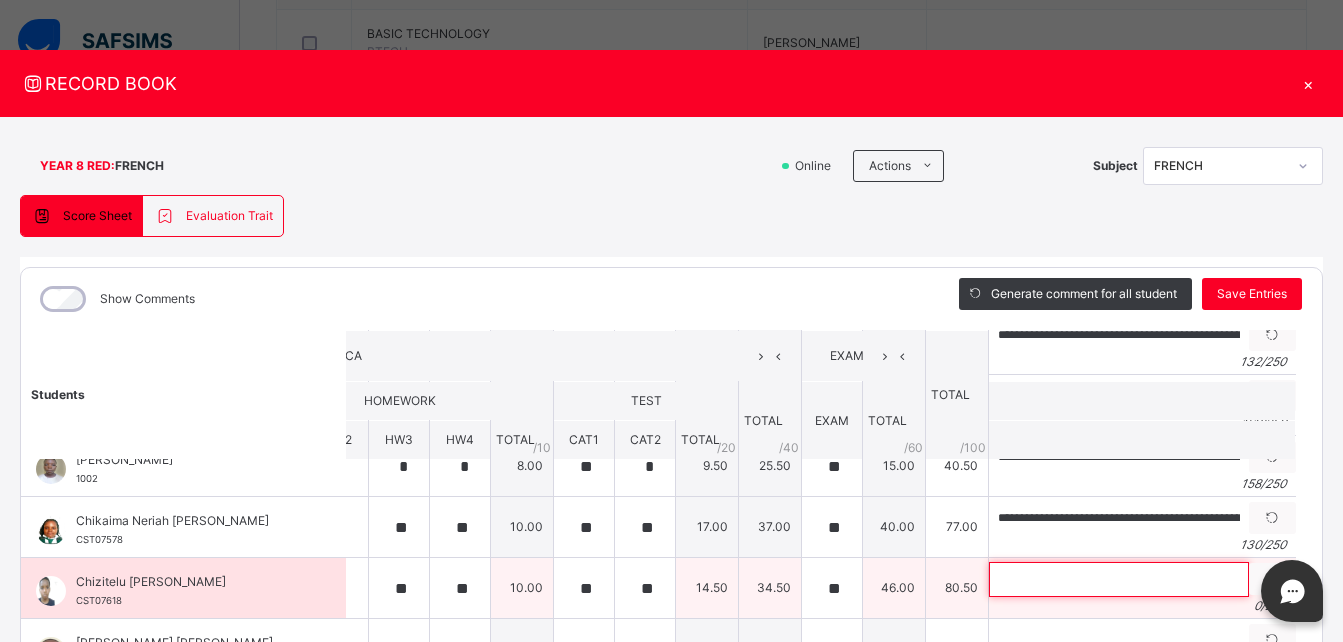 click at bounding box center (1119, 579) 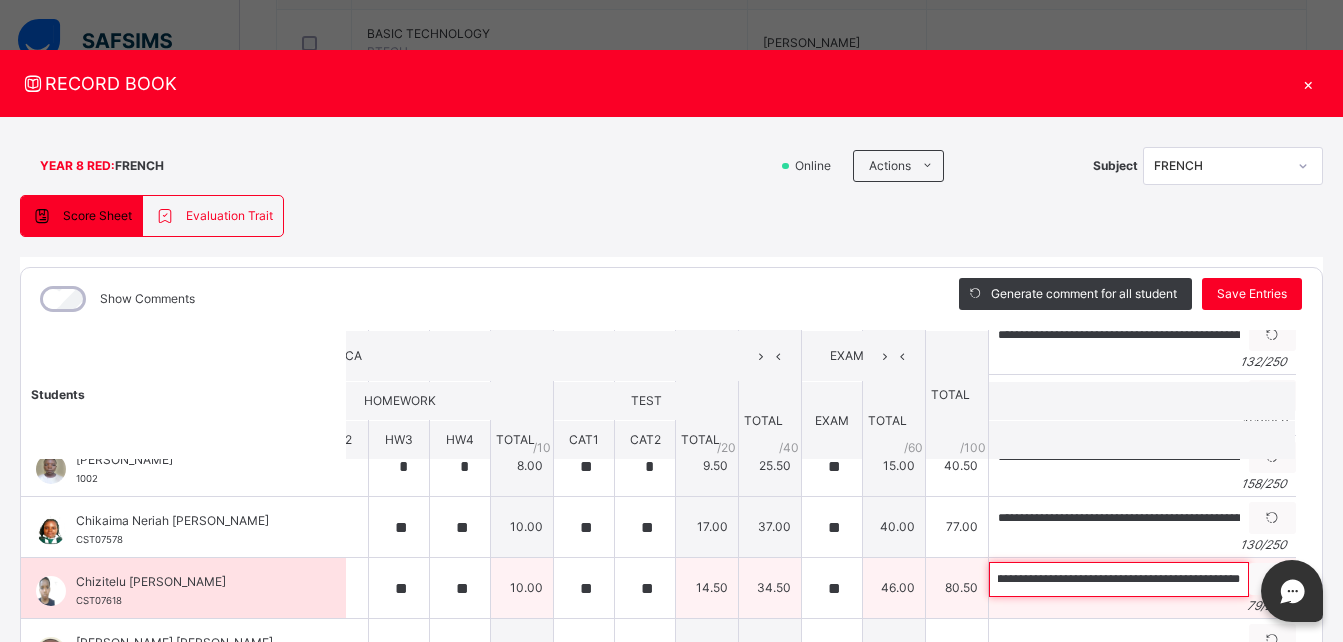 scroll, scrollTop: 0, scrollLeft: 0, axis: both 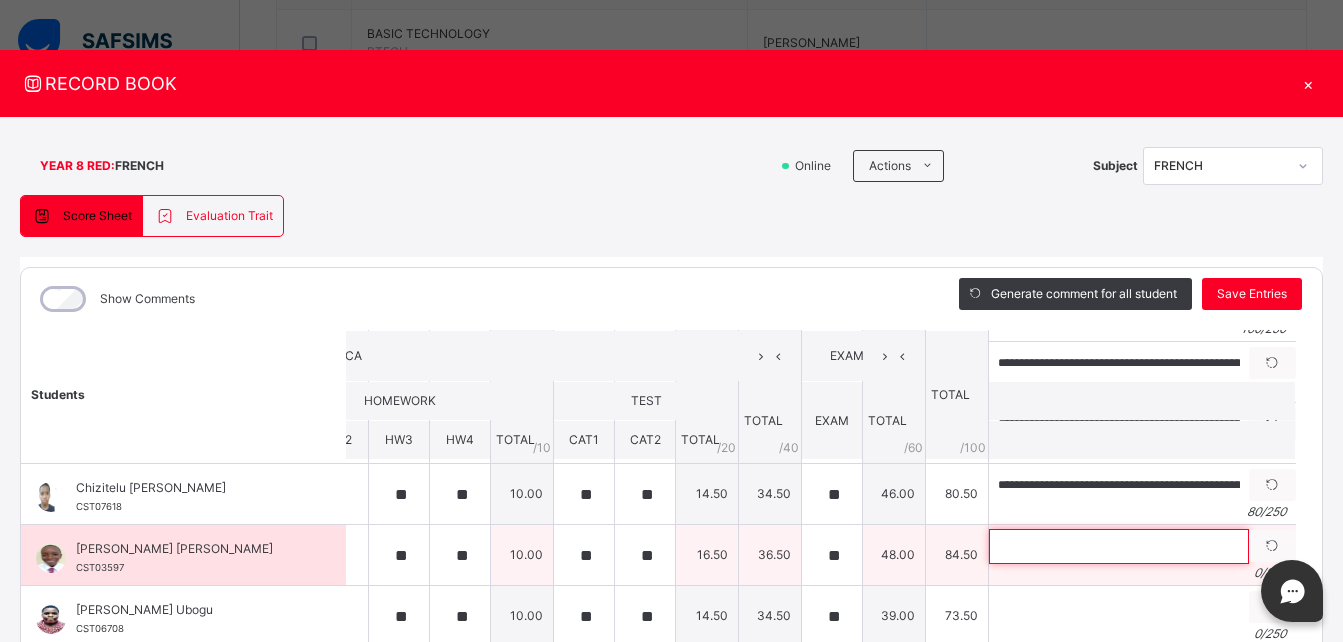 click at bounding box center (1119, 546) 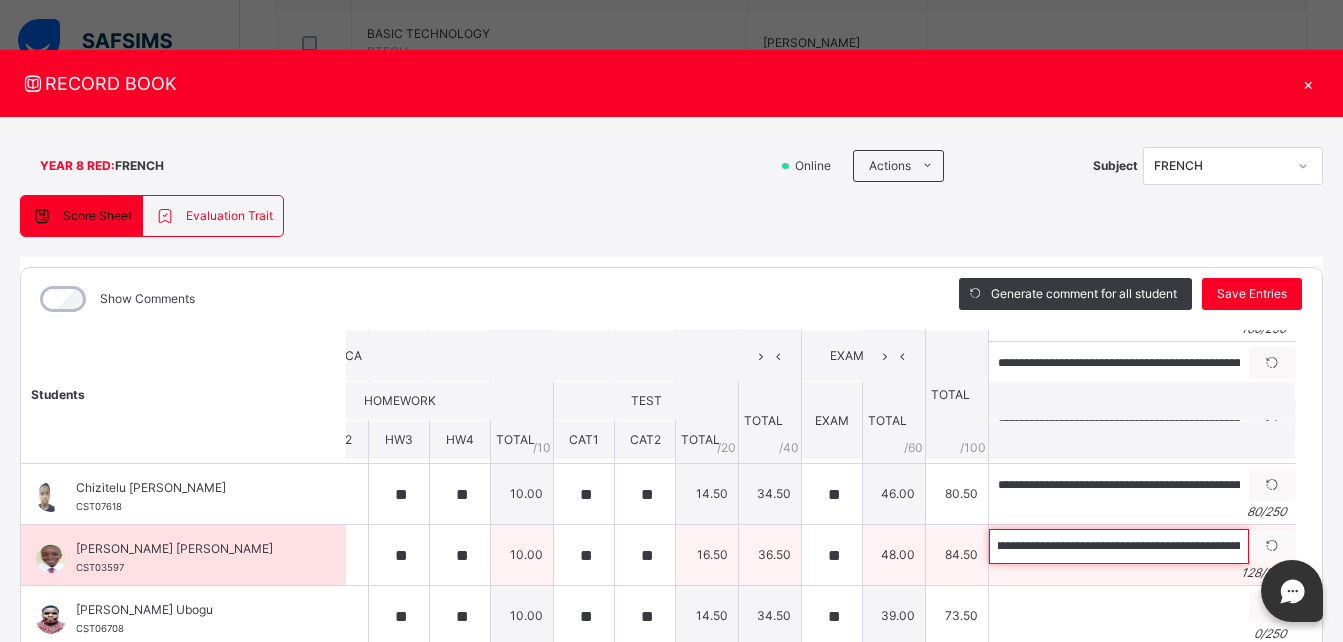 scroll, scrollTop: 0, scrollLeft: 0, axis: both 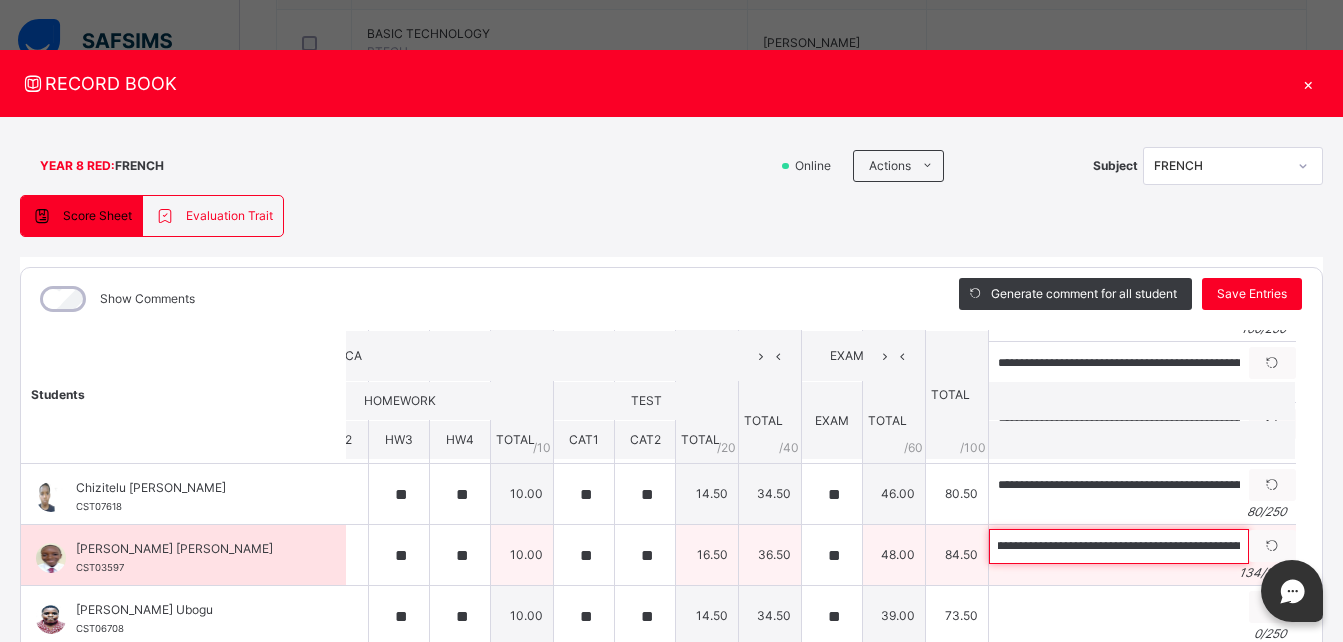 click on "**********" at bounding box center [1119, 546] 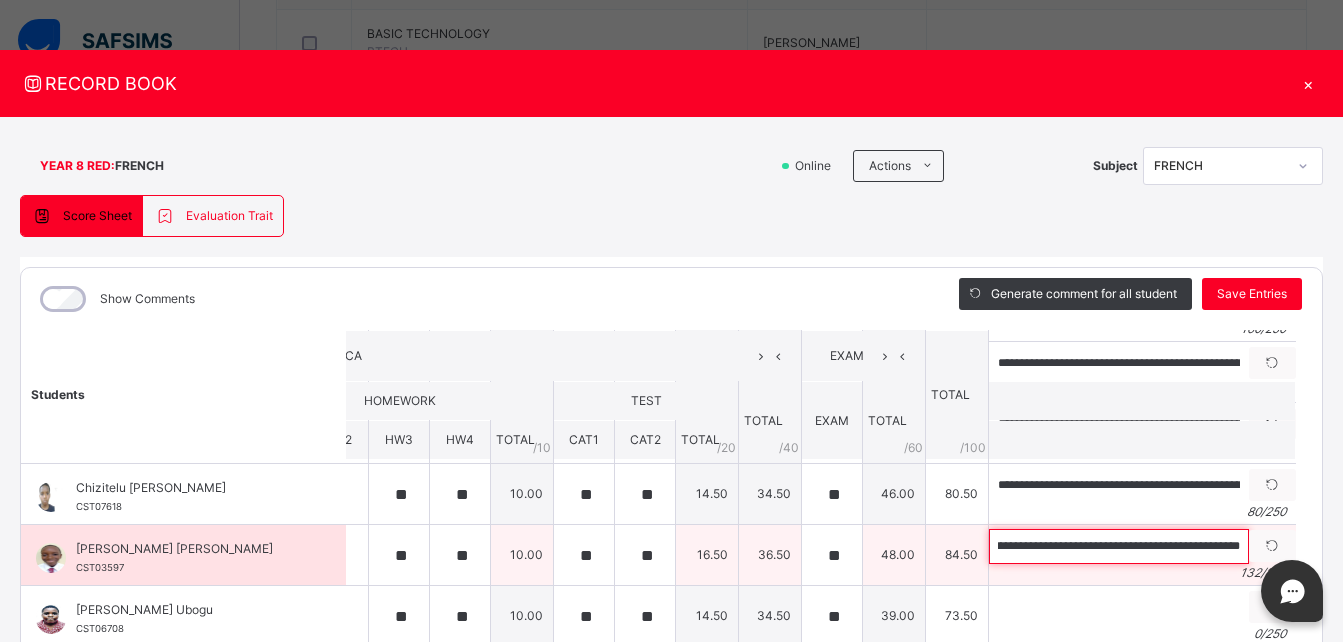 scroll, scrollTop: 0, scrollLeft: 460, axis: horizontal 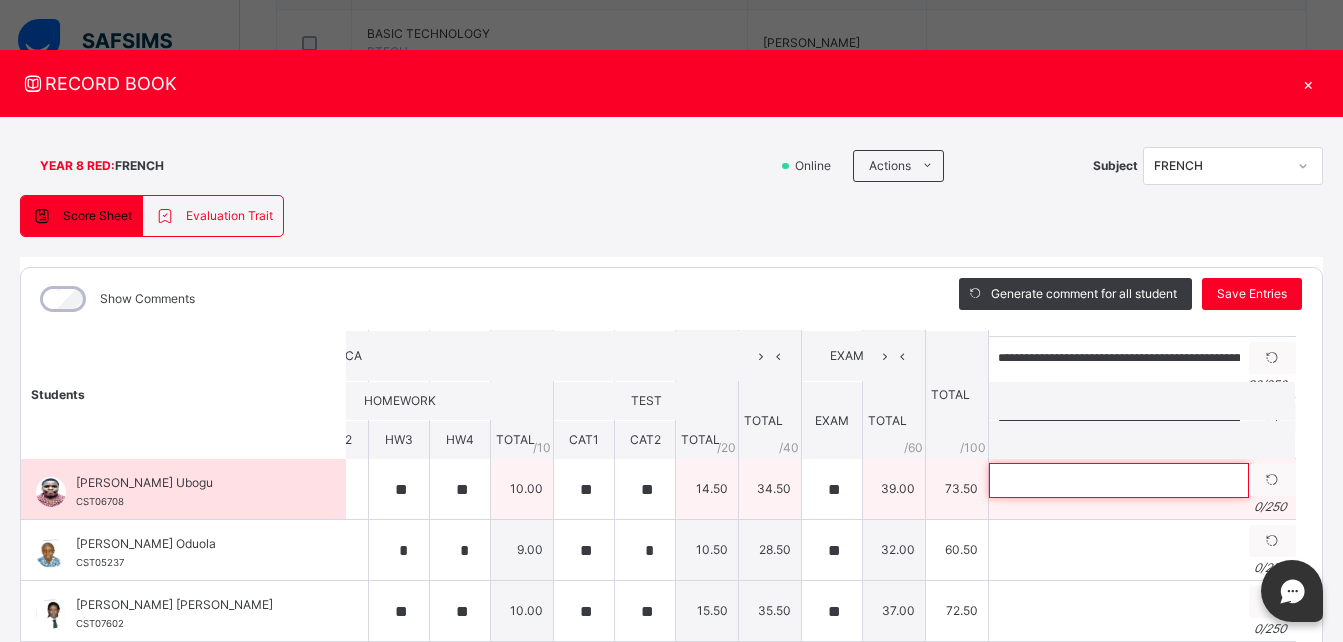 click at bounding box center (1119, 480) 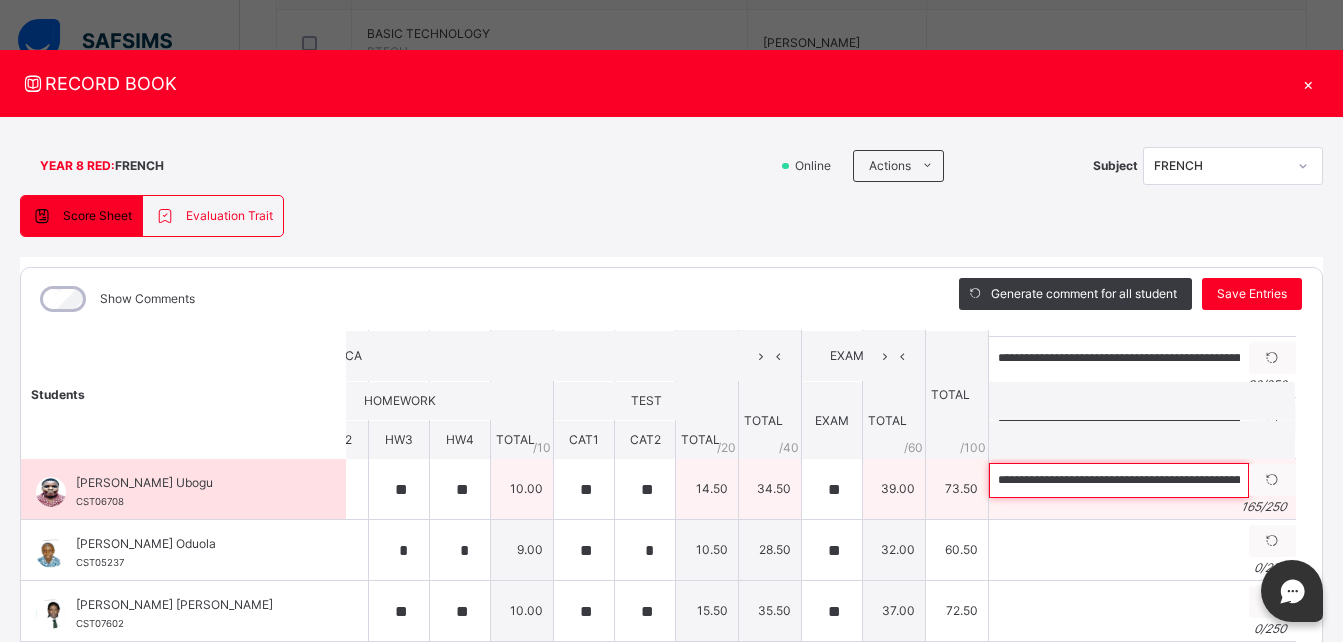 scroll, scrollTop: 0, scrollLeft: 705, axis: horizontal 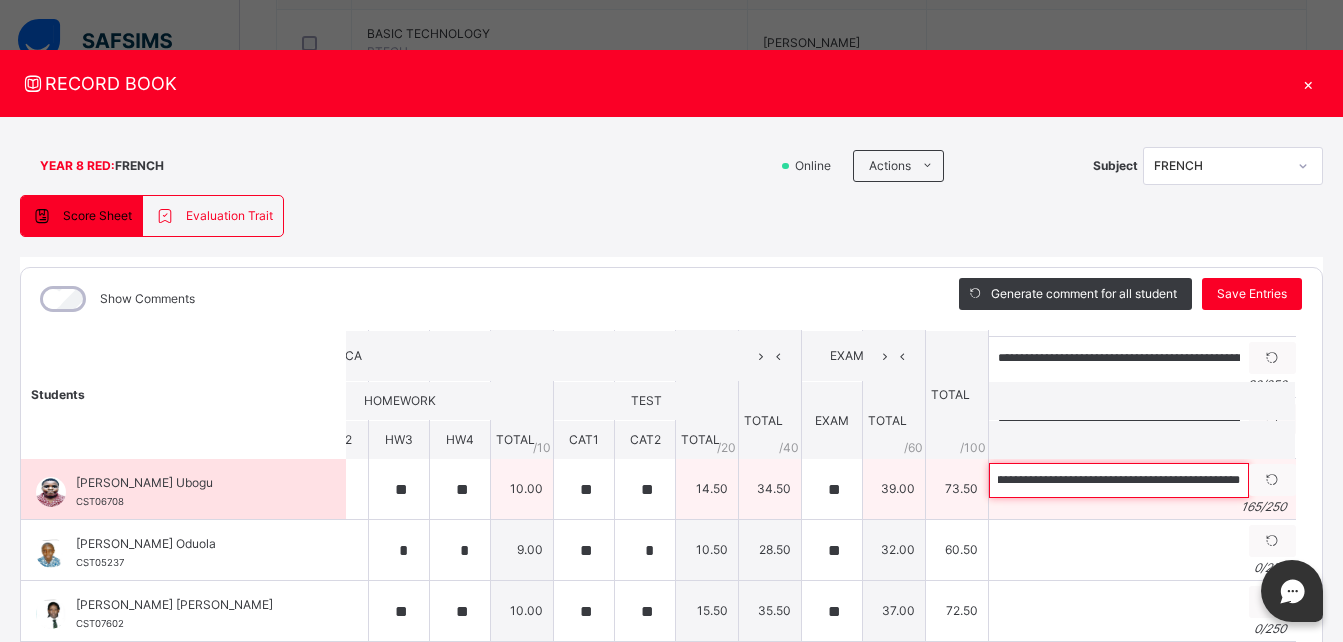 click on "**********" at bounding box center (1119, 480) 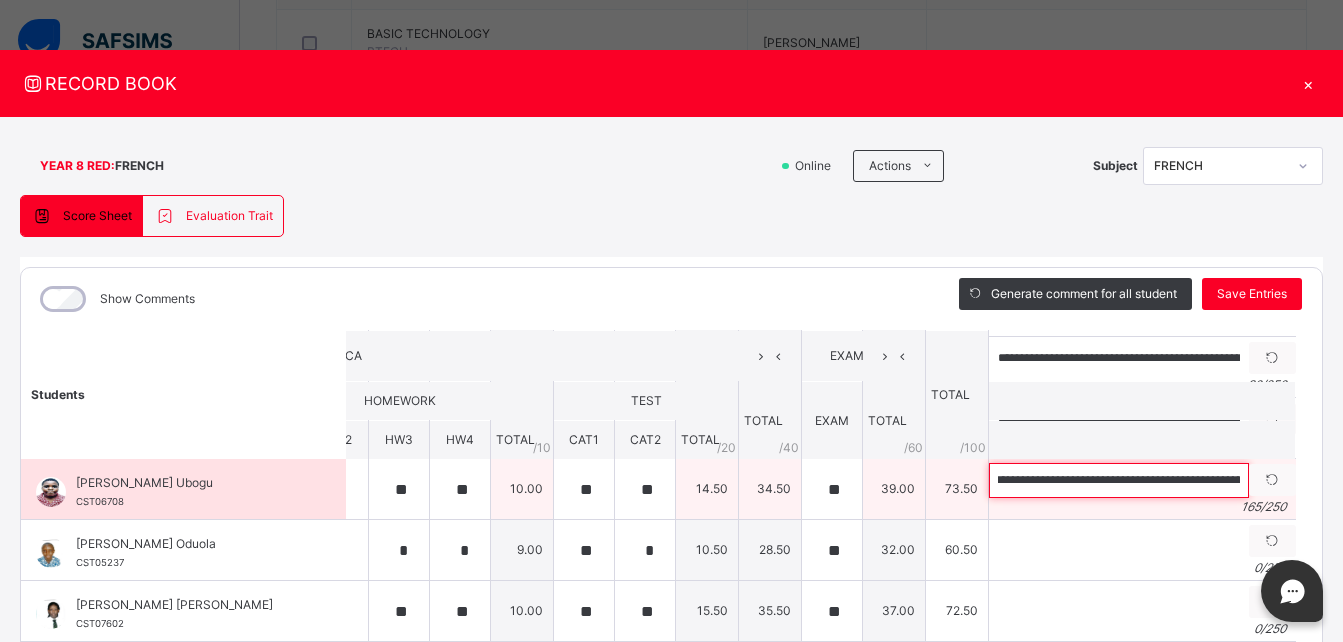 scroll, scrollTop: 0, scrollLeft: 0, axis: both 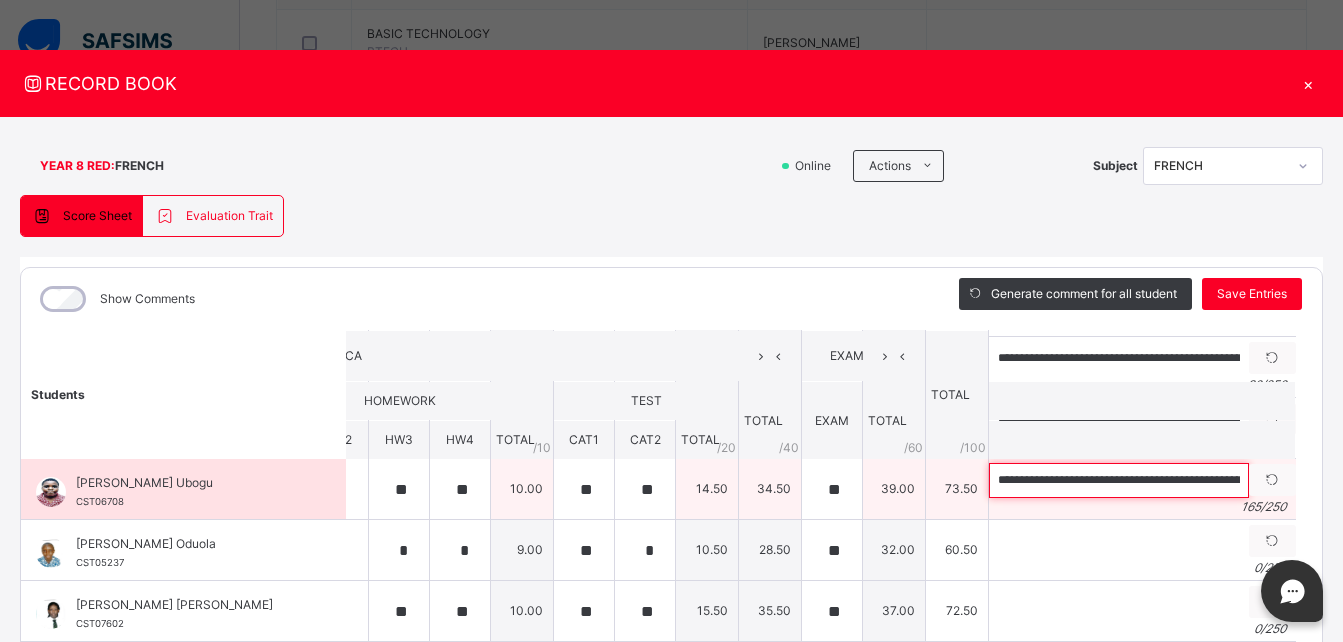 click on "**********" at bounding box center [1119, 480] 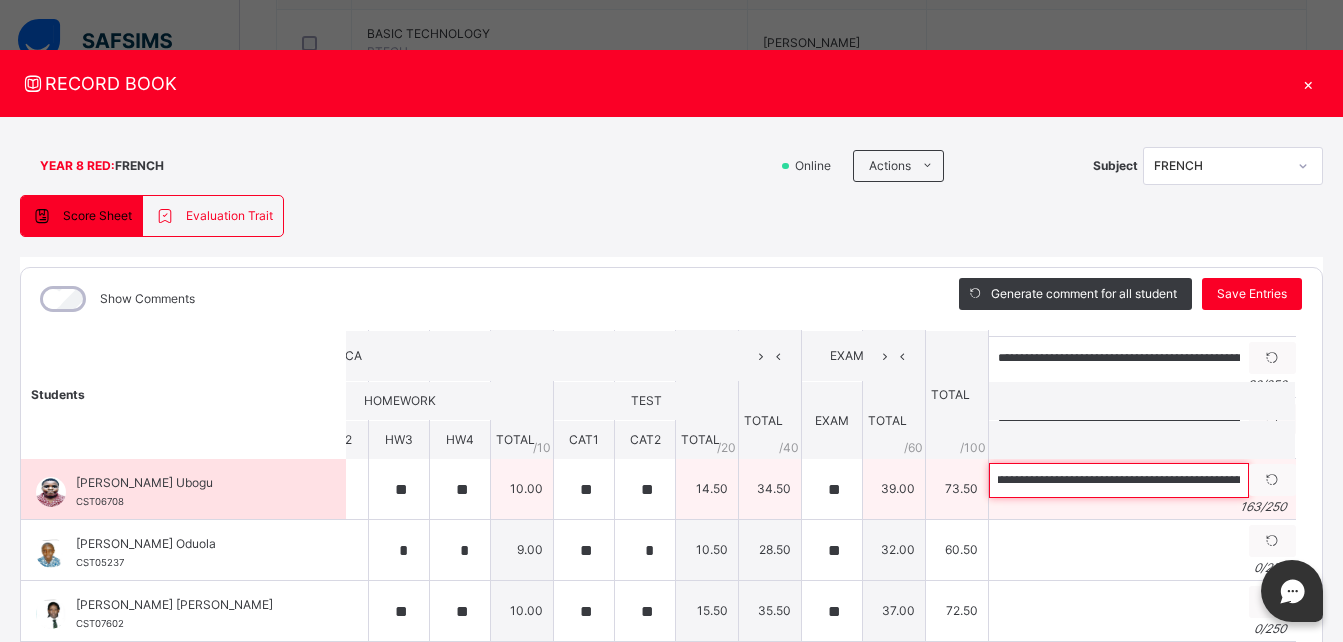 scroll, scrollTop: 0, scrollLeft: 101, axis: horizontal 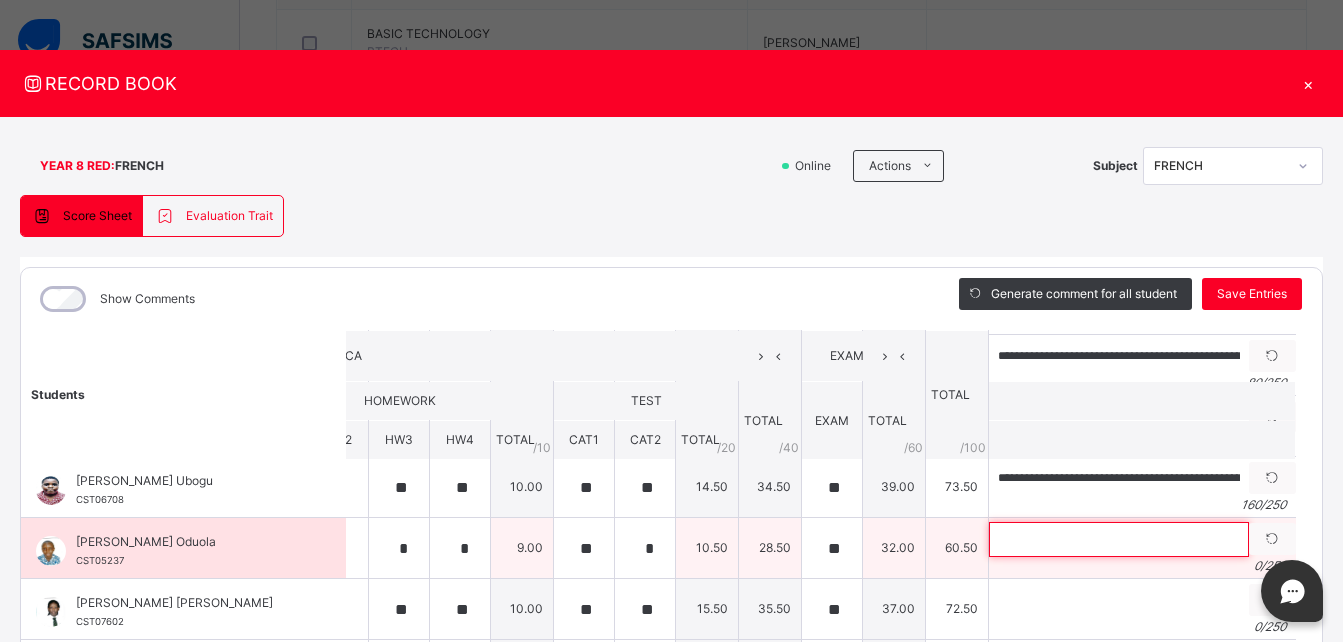 click at bounding box center [1119, 539] 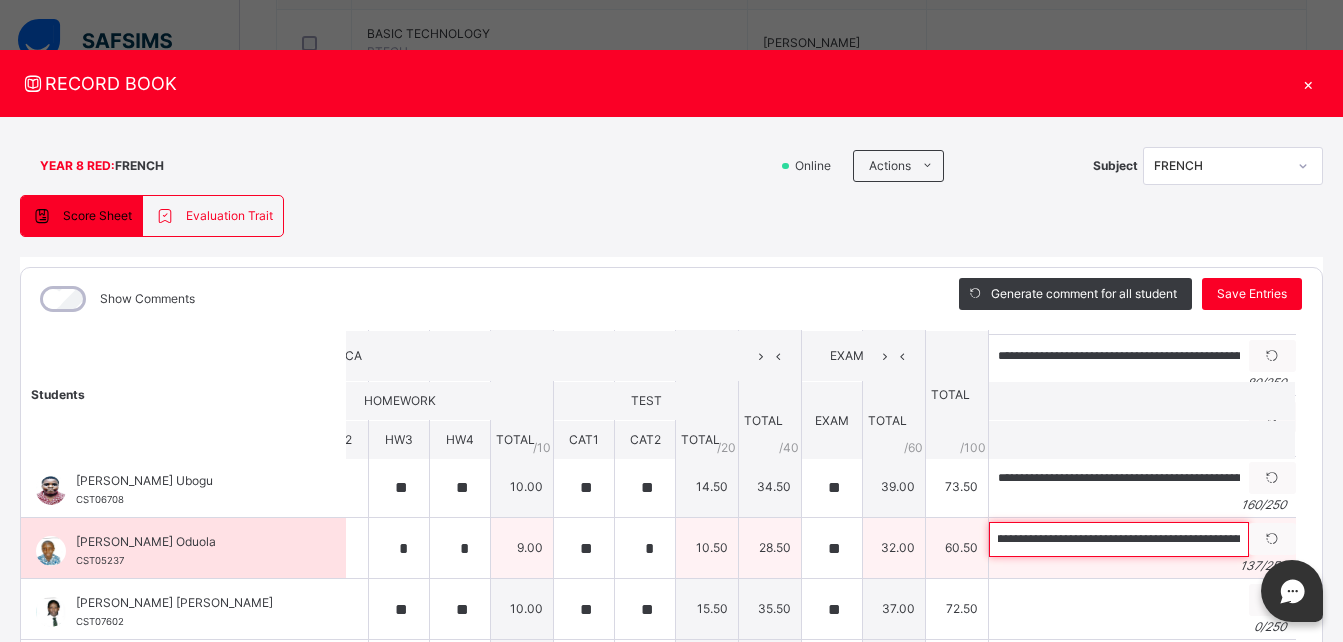scroll, scrollTop: 0, scrollLeft: 0, axis: both 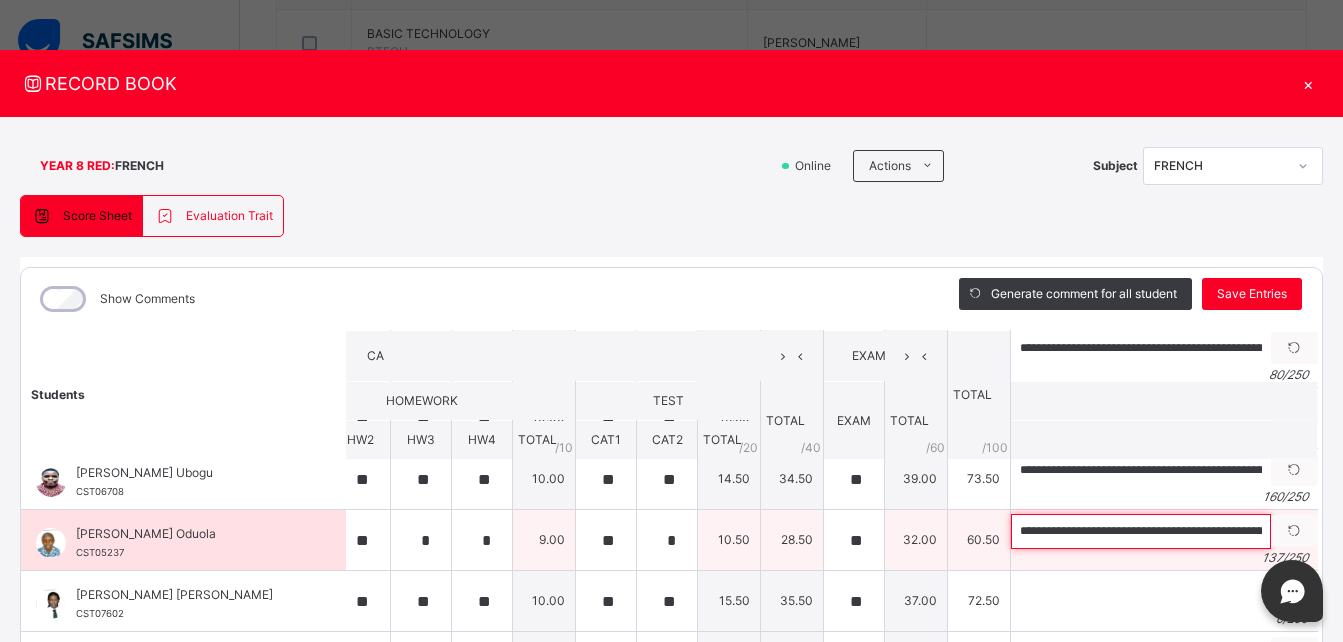 click on "**********" at bounding box center [1141, 531] 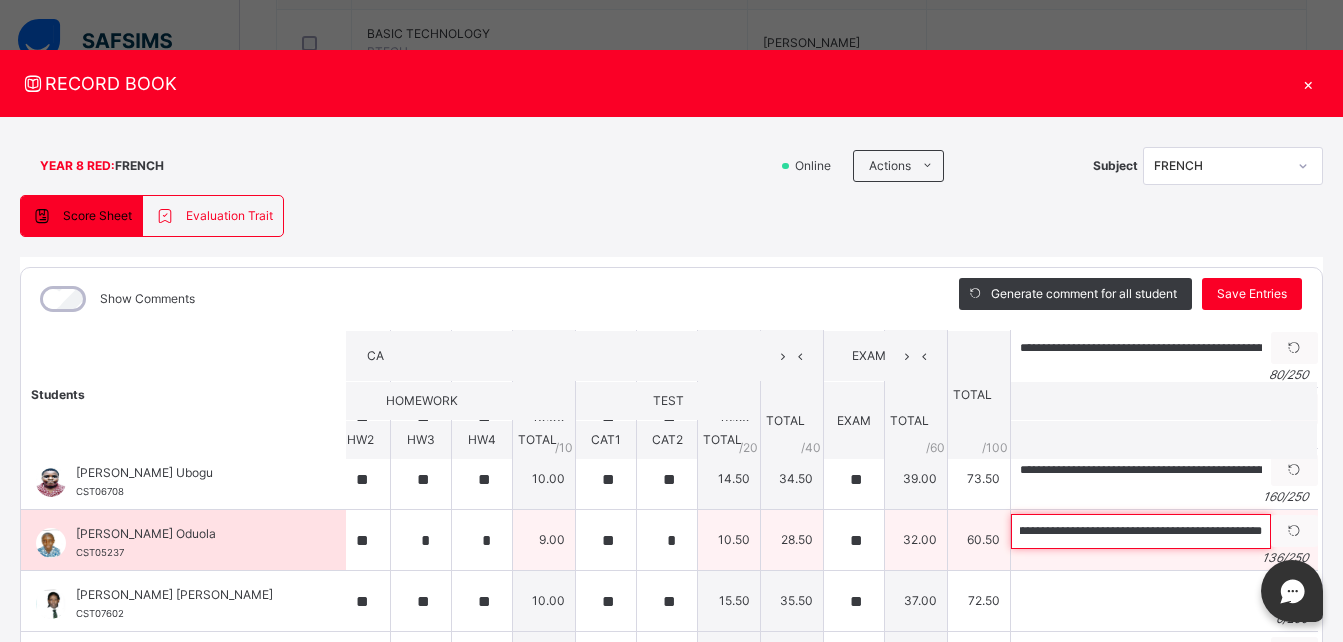 scroll, scrollTop: 0, scrollLeft: 511, axis: horizontal 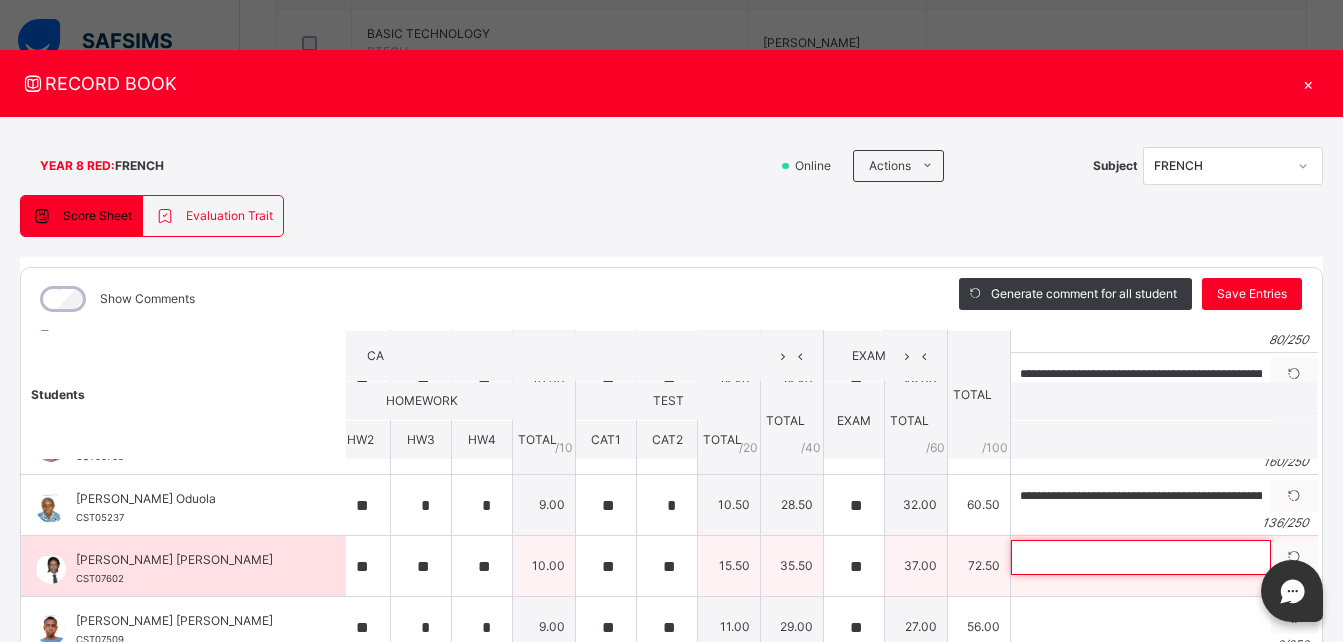 click at bounding box center (1141, 557) 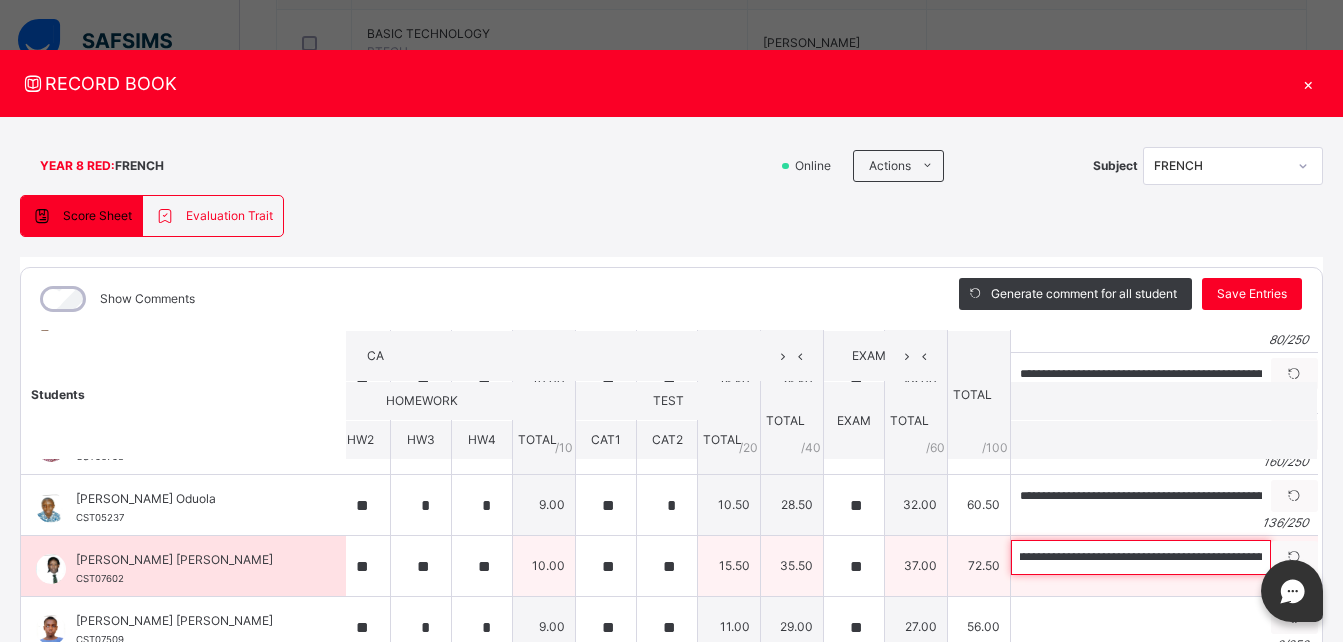 scroll, scrollTop: 0, scrollLeft: 0, axis: both 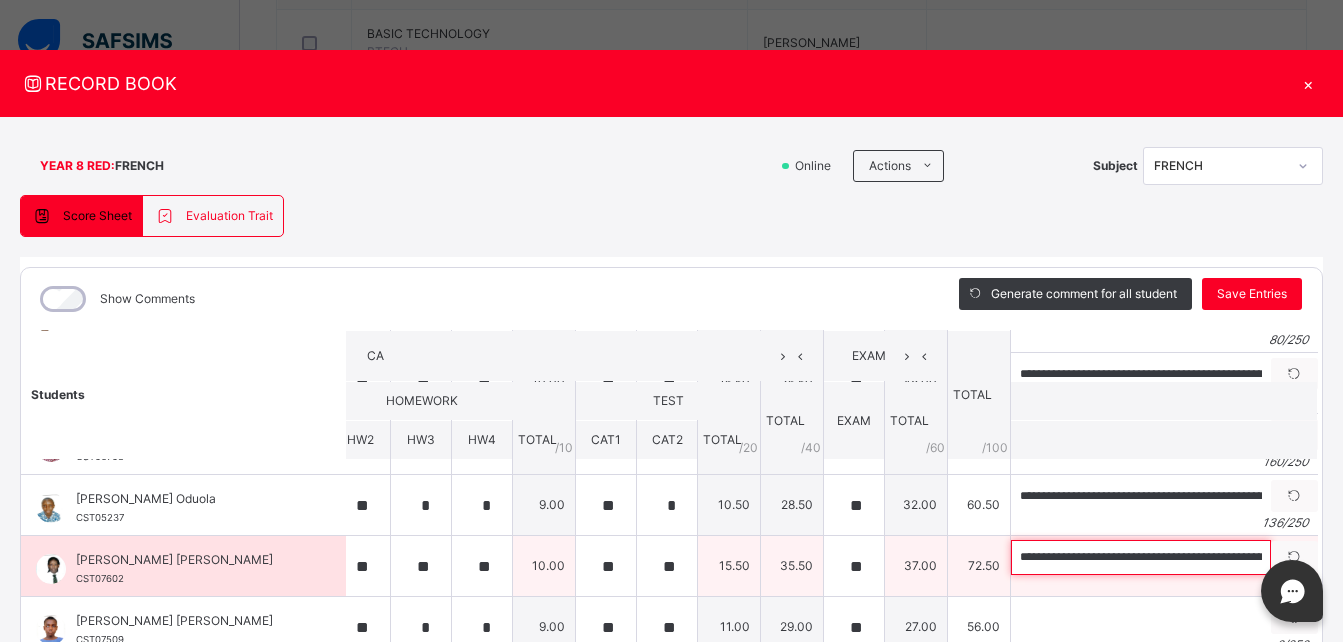 click on "**********" at bounding box center [1141, 557] 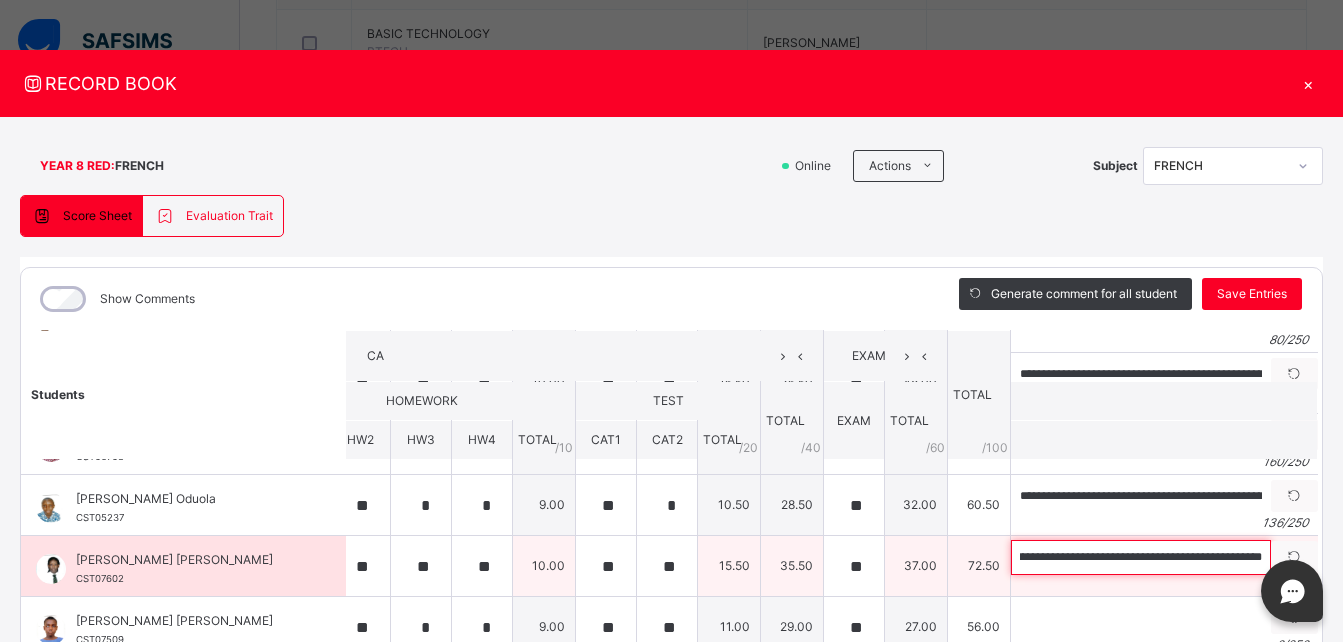 scroll, scrollTop: 0, scrollLeft: 574, axis: horizontal 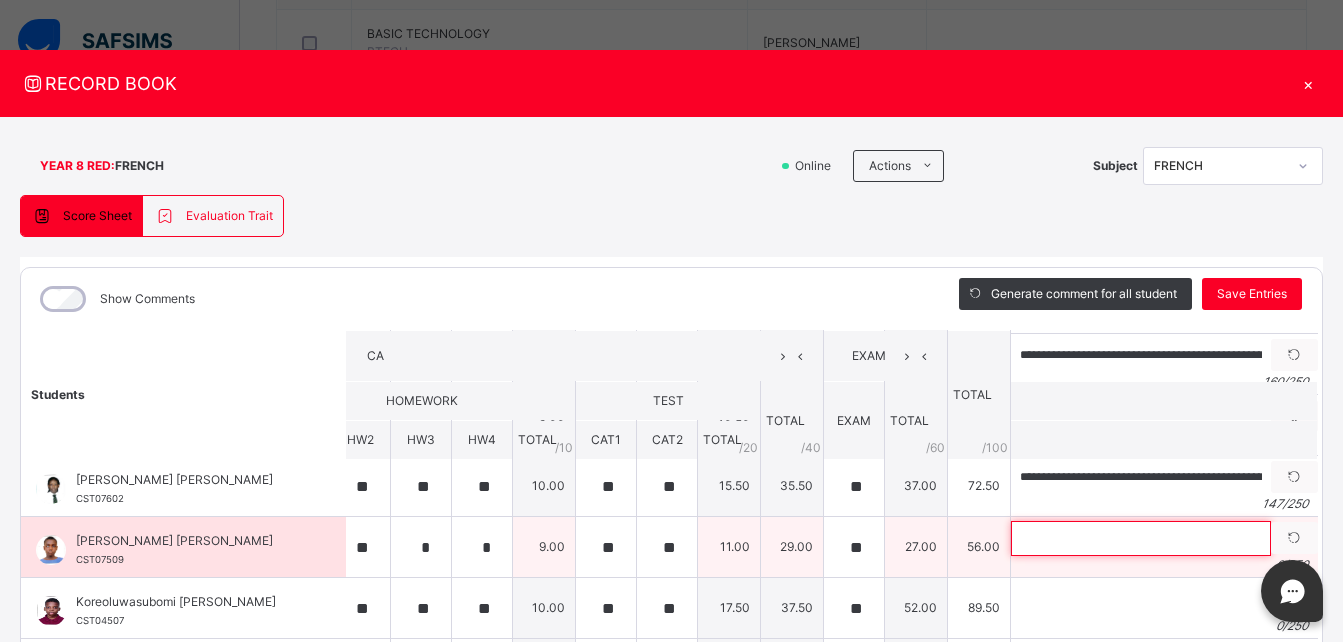 click at bounding box center (1141, 538) 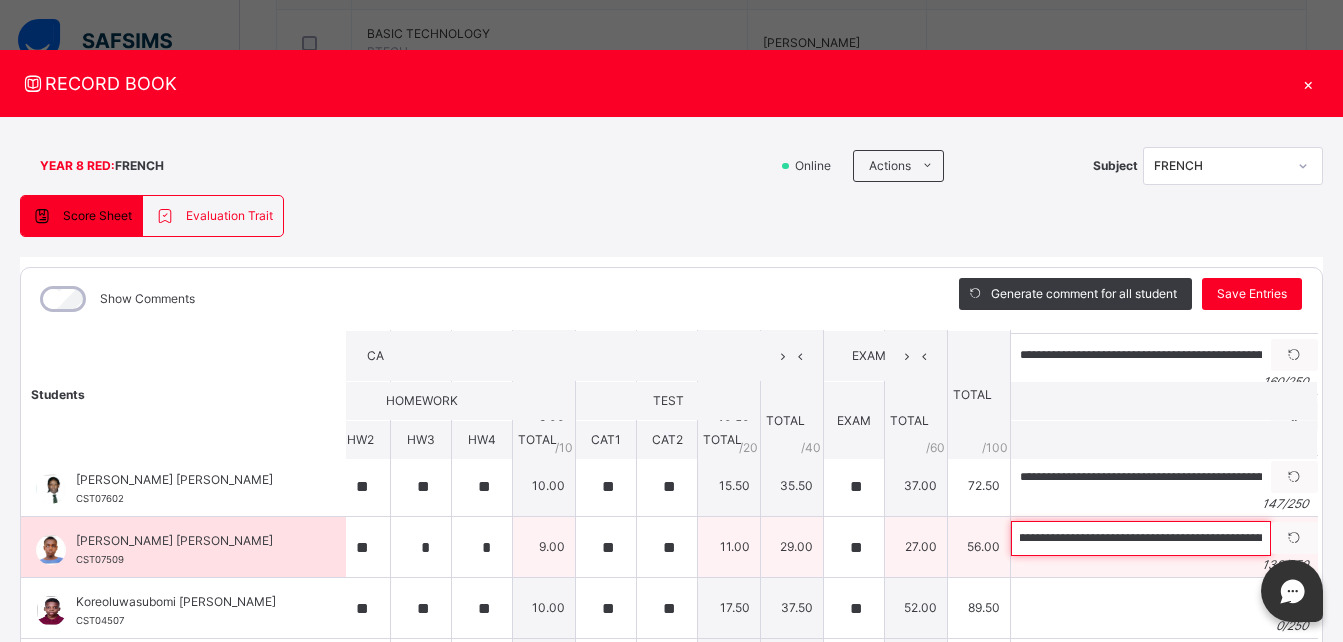 scroll, scrollTop: 0, scrollLeft: 0, axis: both 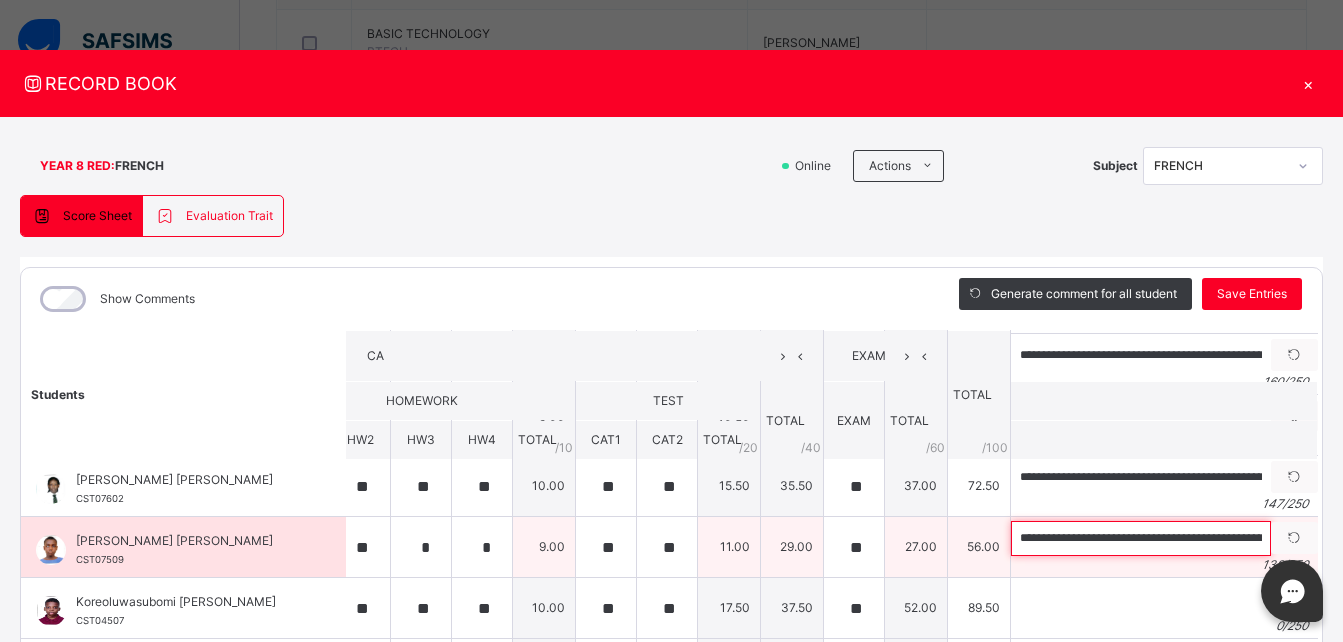 click on "**********" at bounding box center (1141, 538) 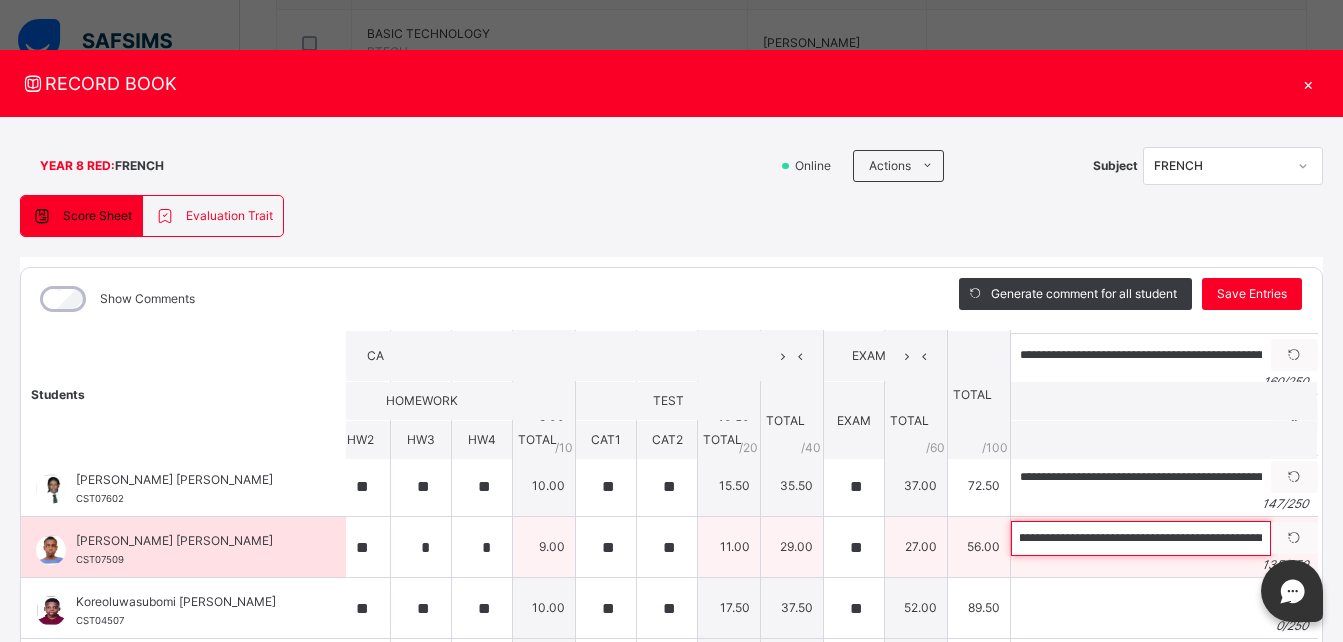 scroll, scrollTop: 0, scrollLeft: 74, axis: horizontal 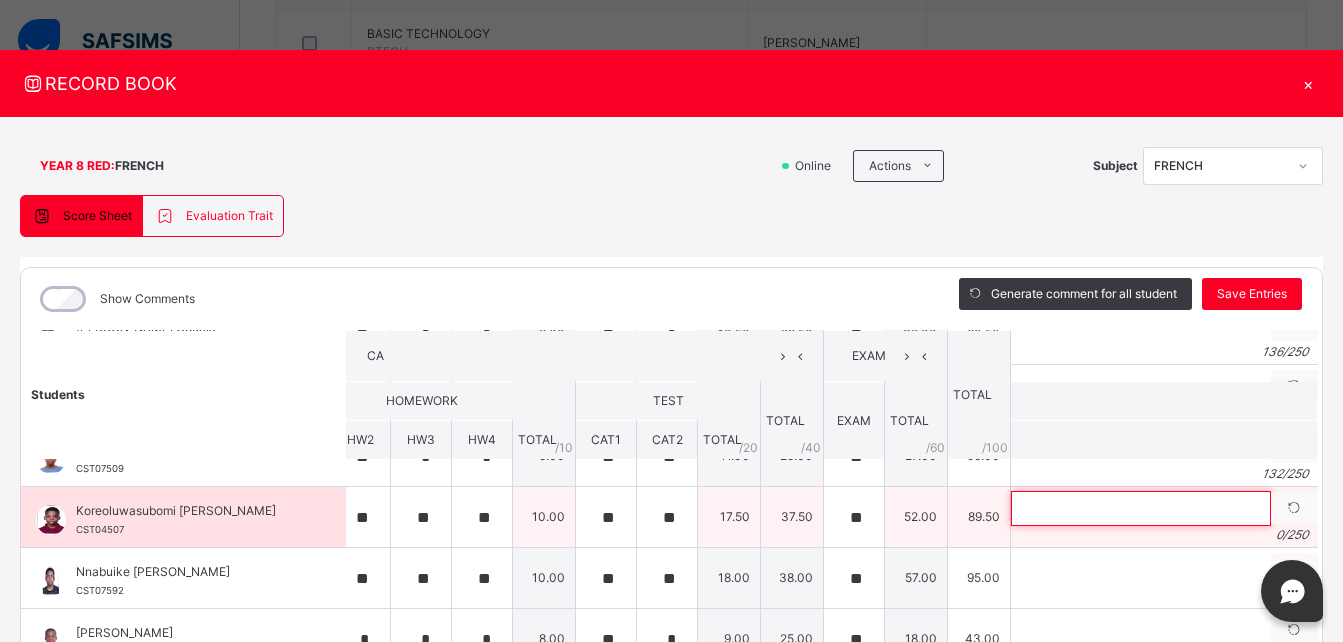 click at bounding box center [1141, 508] 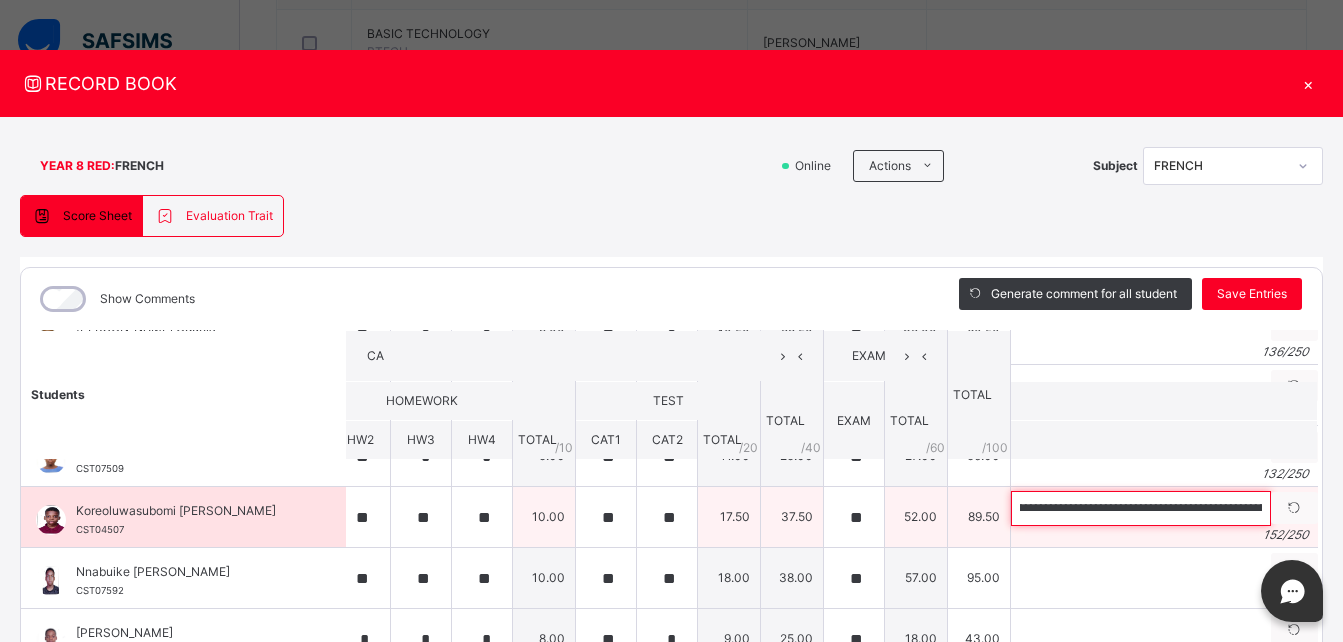 scroll, scrollTop: 0, scrollLeft: 0, axis: both 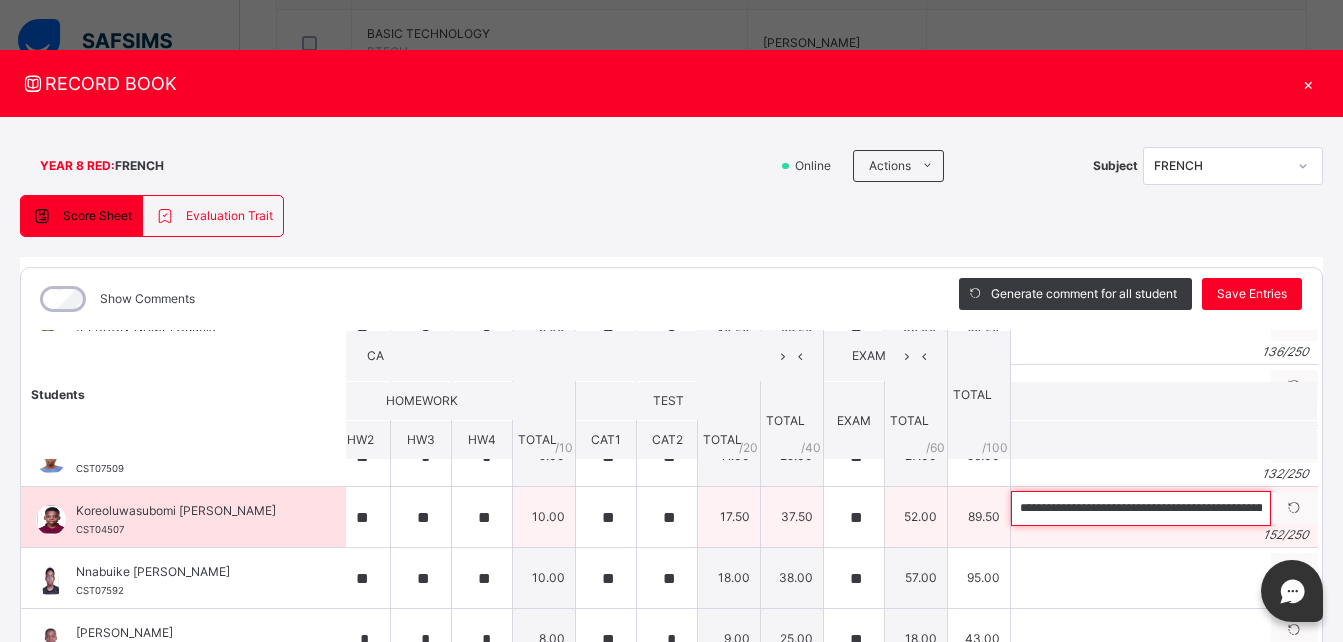 click on "**********" at bounding box center (1141, 508) 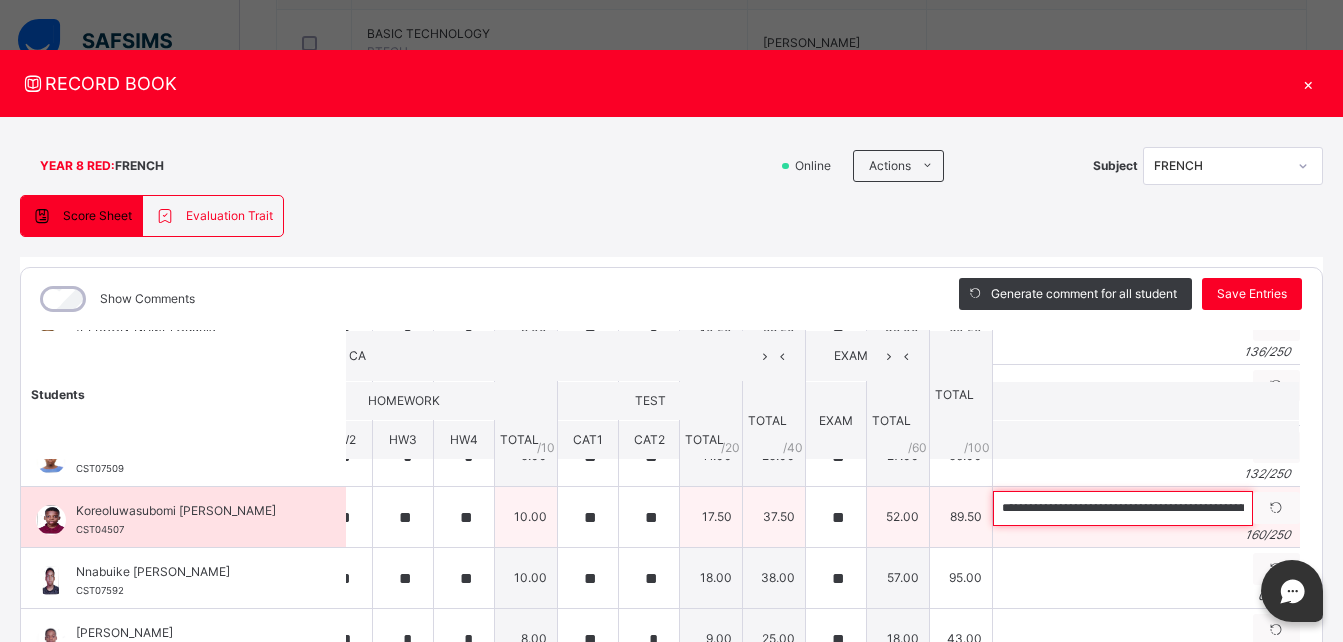 scroll, scrollTop: 583, scrollLeft: 407, axis: both 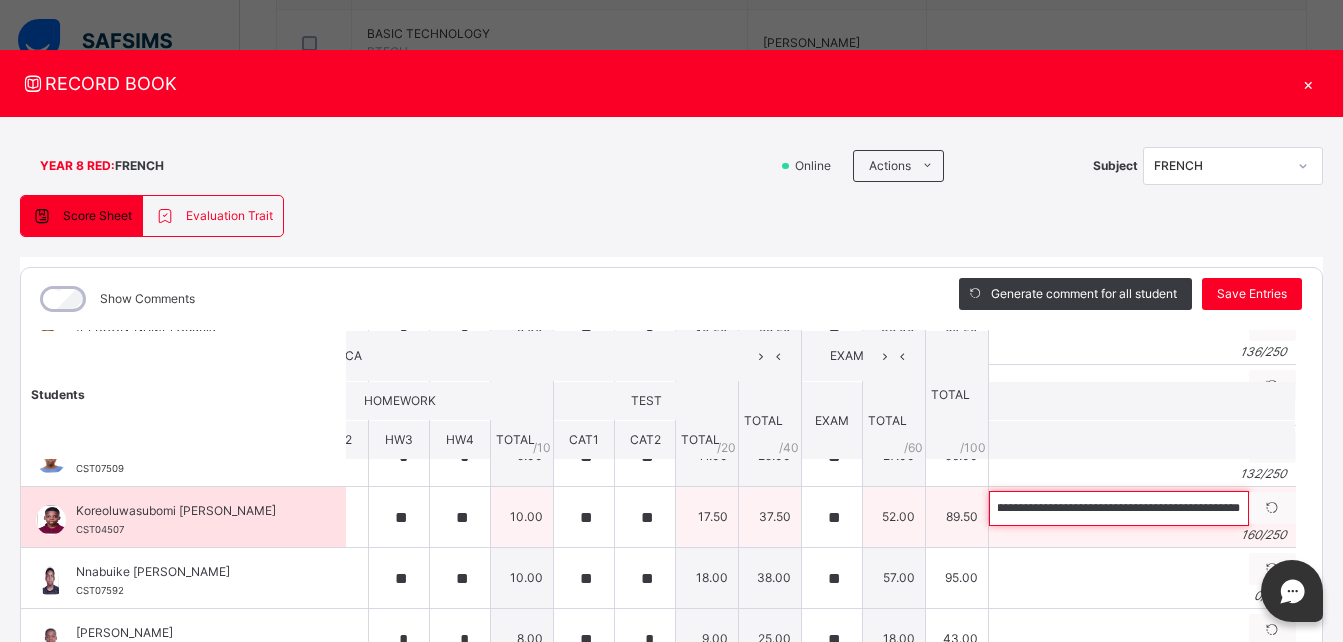 click on "**********" at bounding box center (1119, 508) 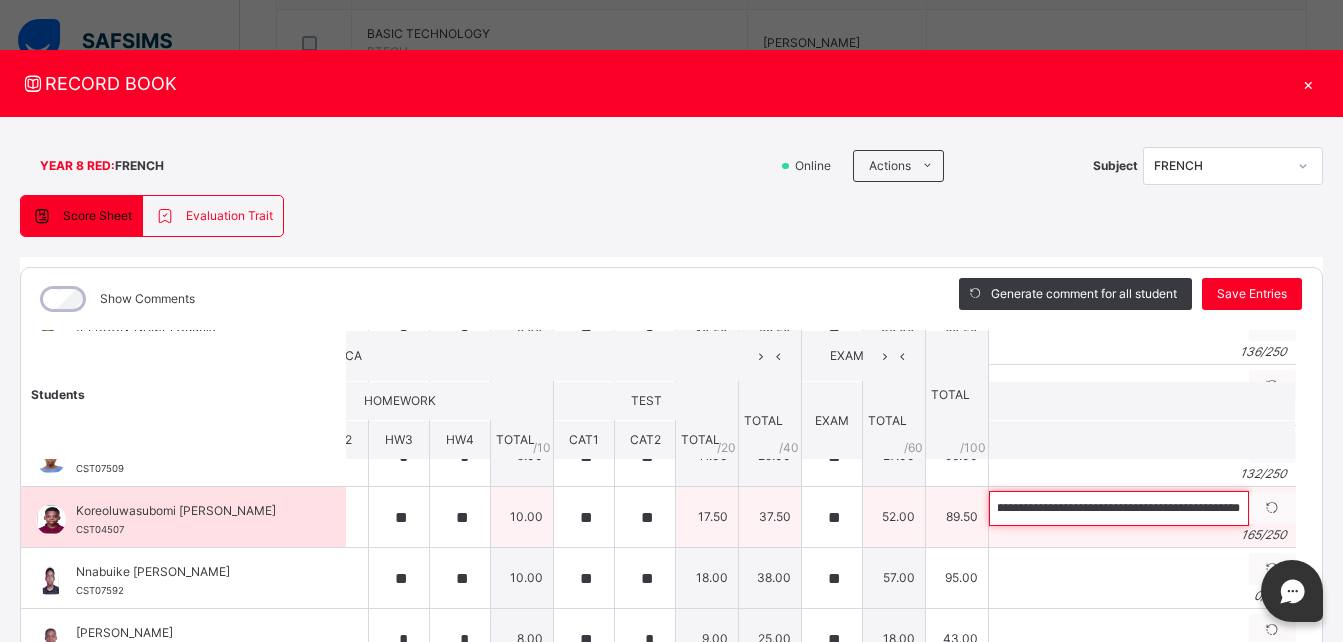 scroll, scrollTop: 0, scrollLeft: 694, axis: horizontal 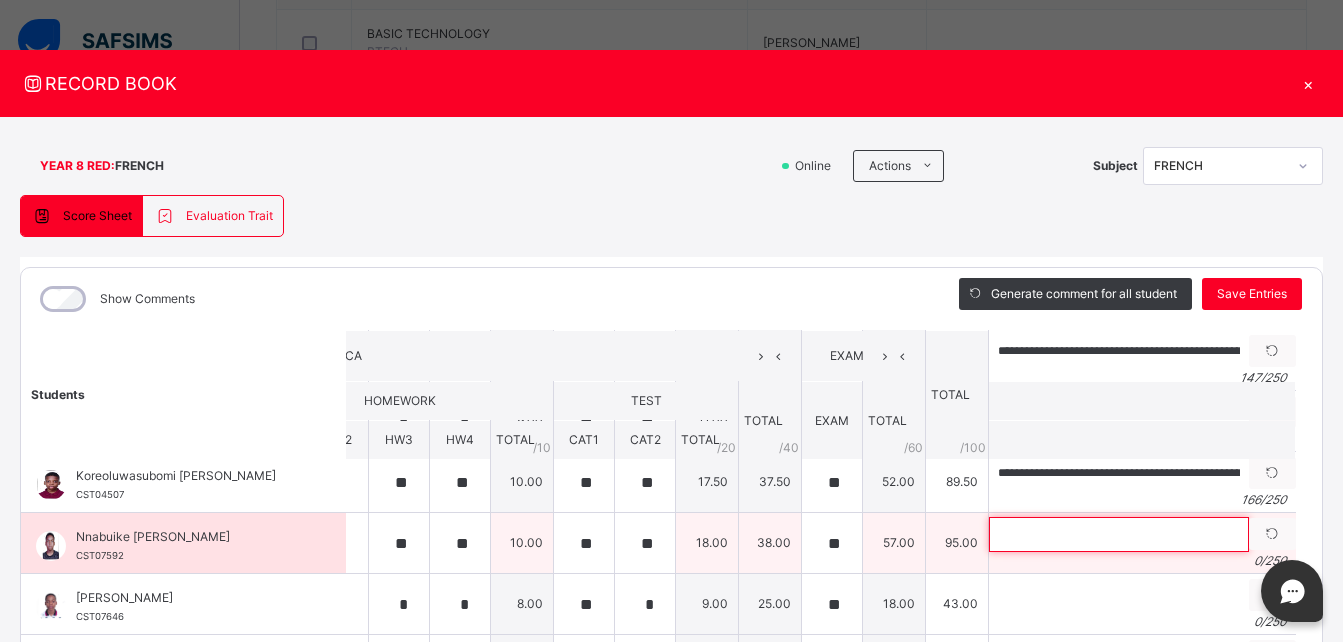 click at bounding box center (1119, 534) 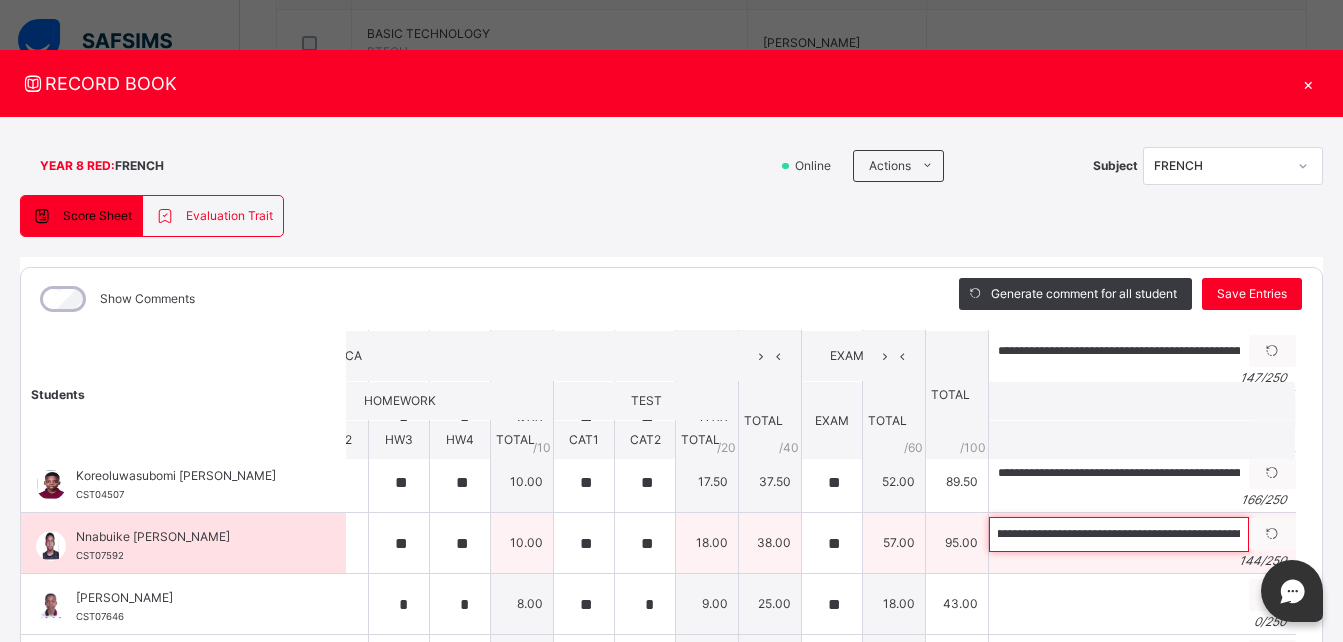 scroll, scrollTop: 0, scrollLeft: 0, axis: both 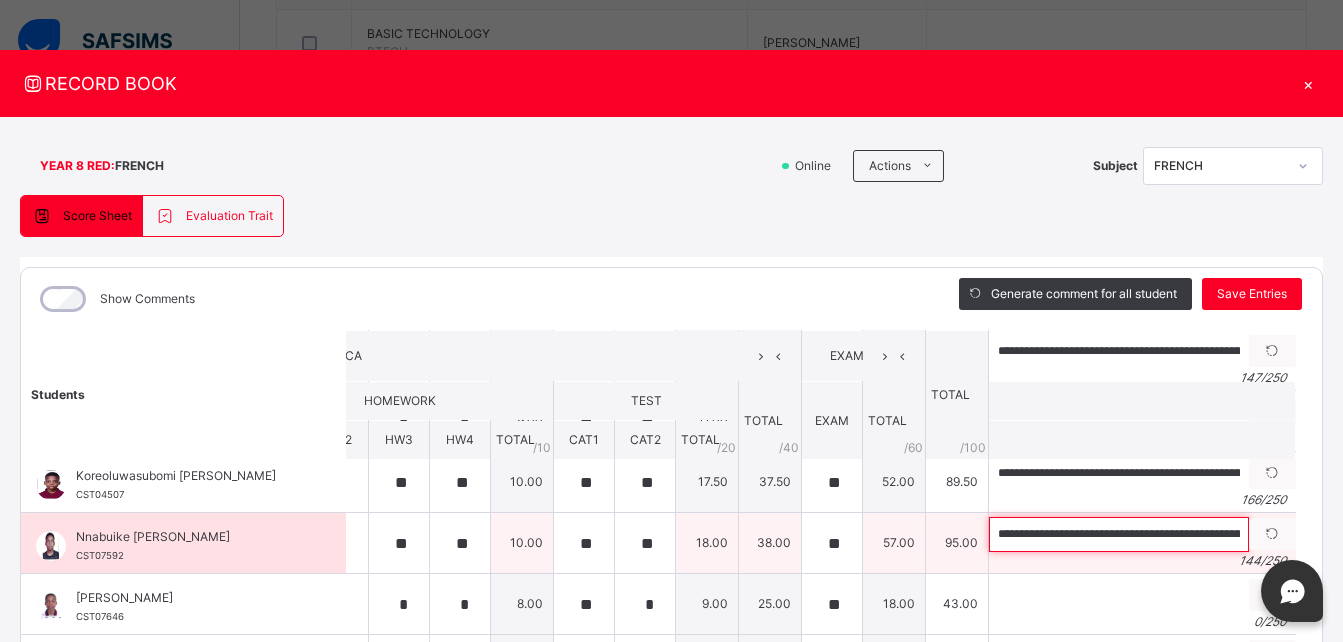 click on "**********" at bounding box center (1119, 534) 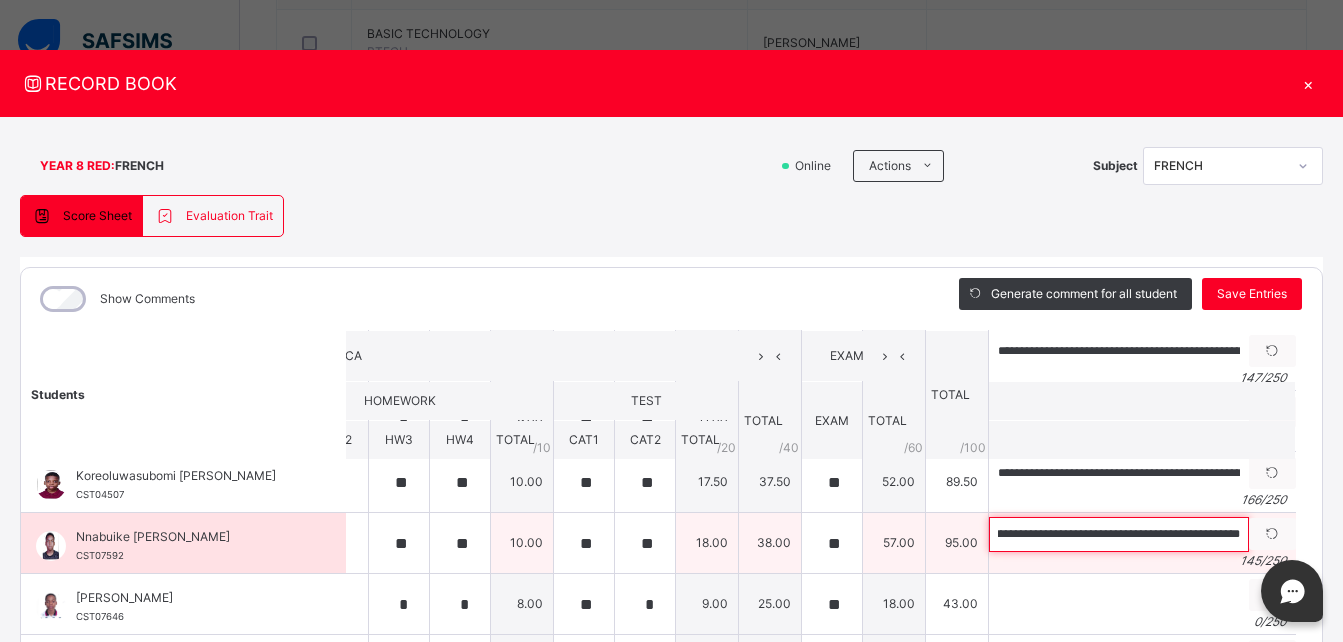 scroll, scrollTop: 0, scrollLeft: 567, axis: horizontal 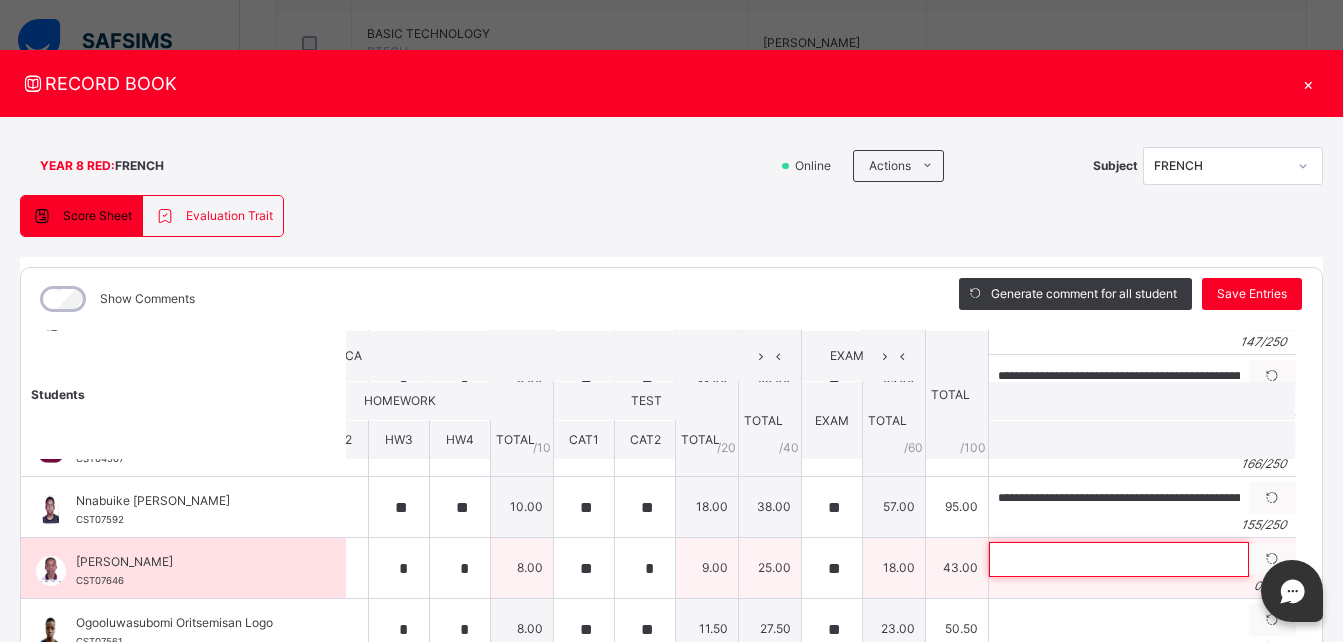 click at bounding box center [1119, 559] 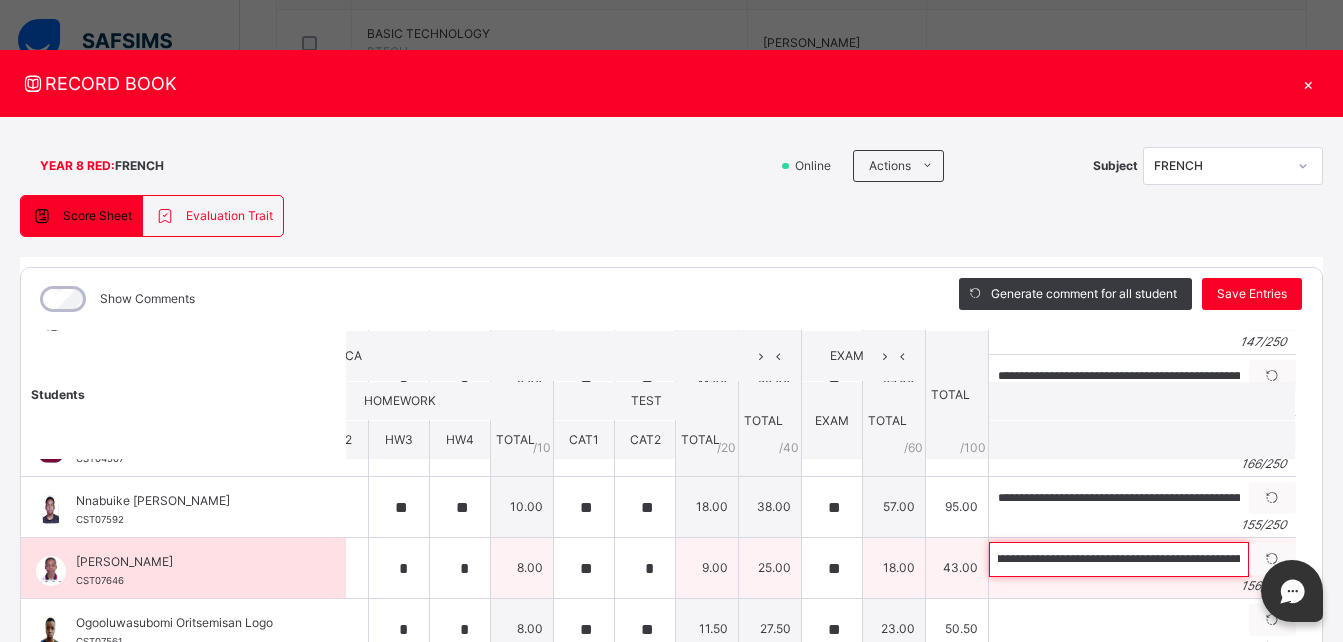 scroll, scrollTop: 0, scrollLeft: 0, axis: both 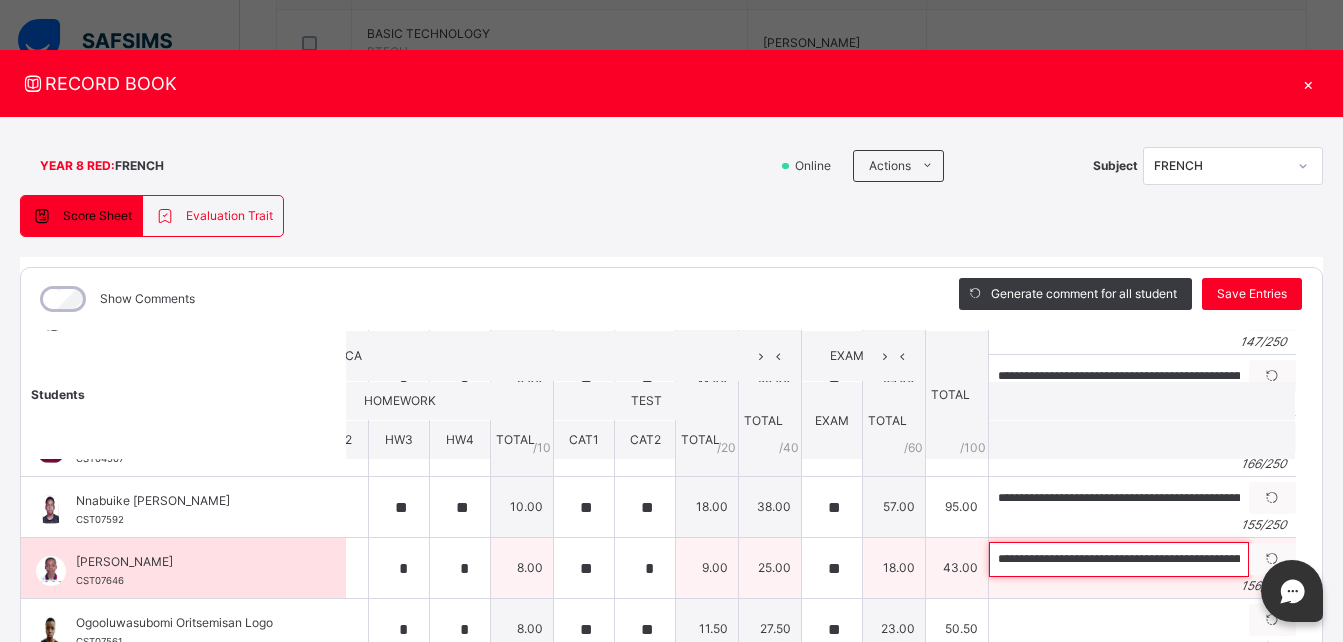 click on "**********" at bounding box center (1119, 559) 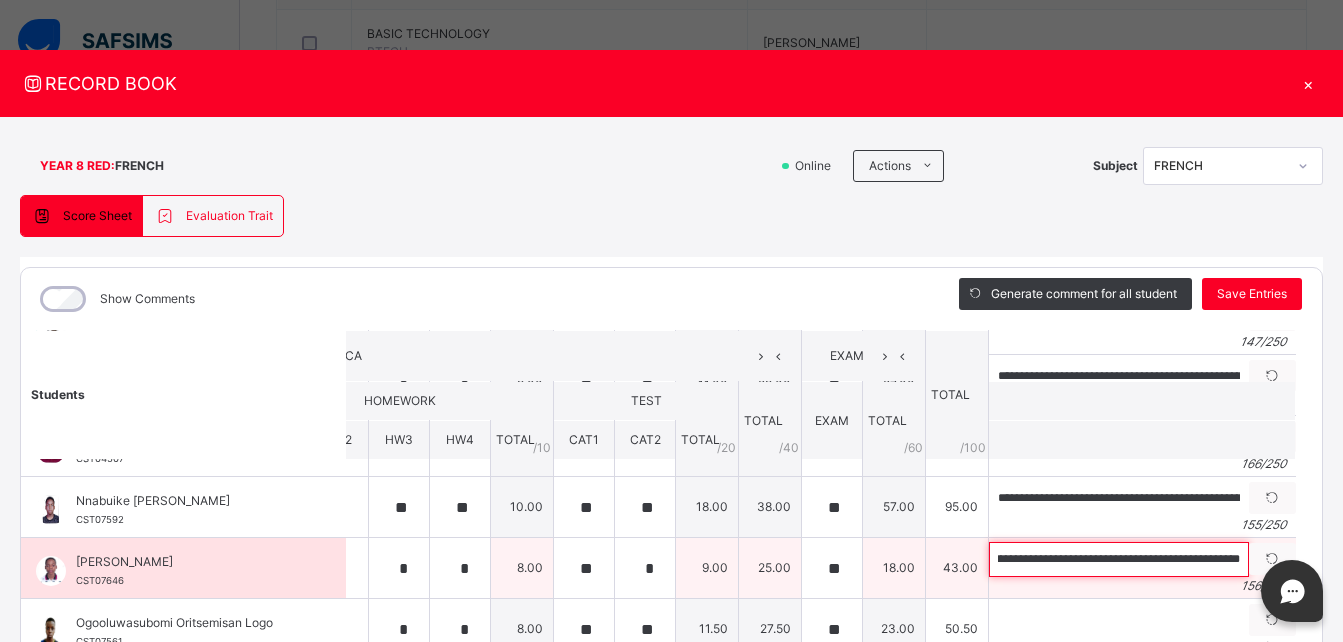 scroll, scrollTop: 0, scrollLeft: 625, axis: horizontal 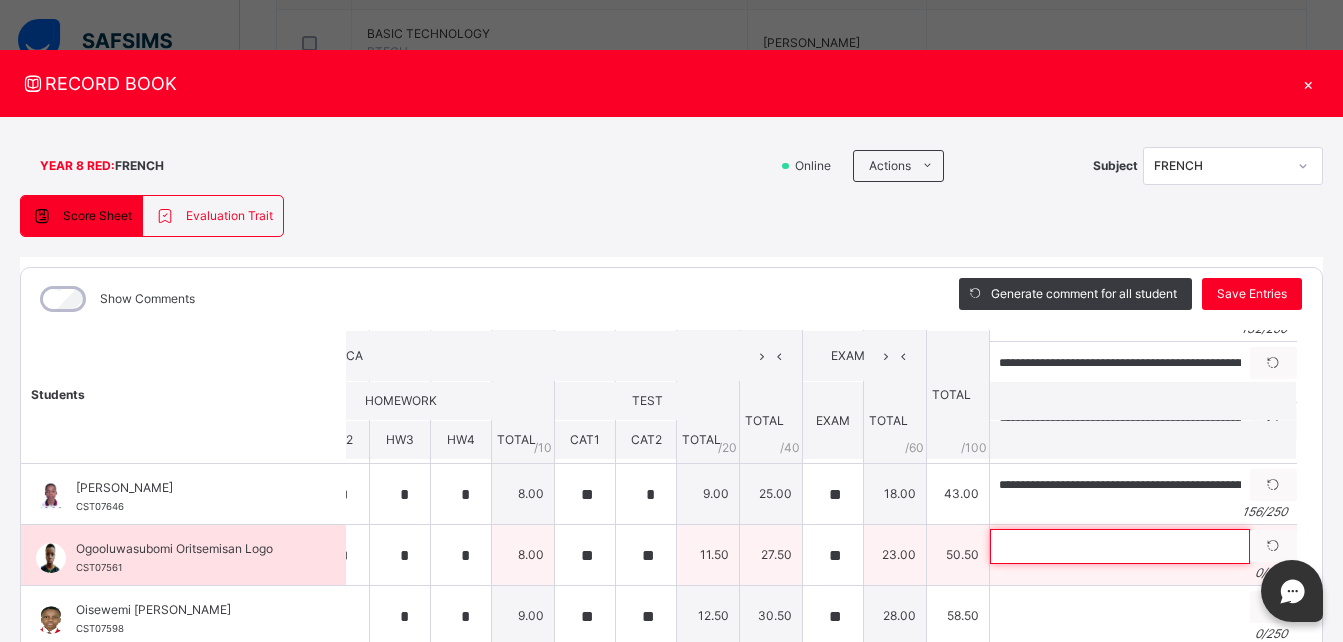 click at bounding box center (1120, 546) 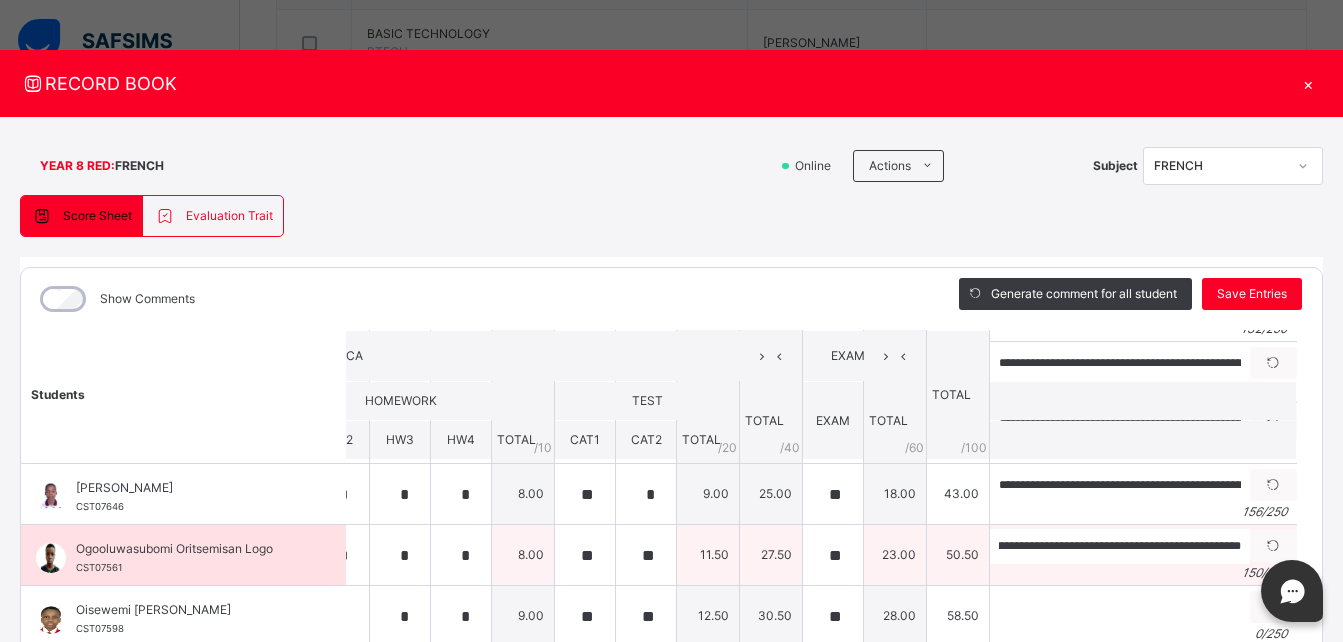 scroll, scrollTop: 0, scrollLeft: 0, axis: both 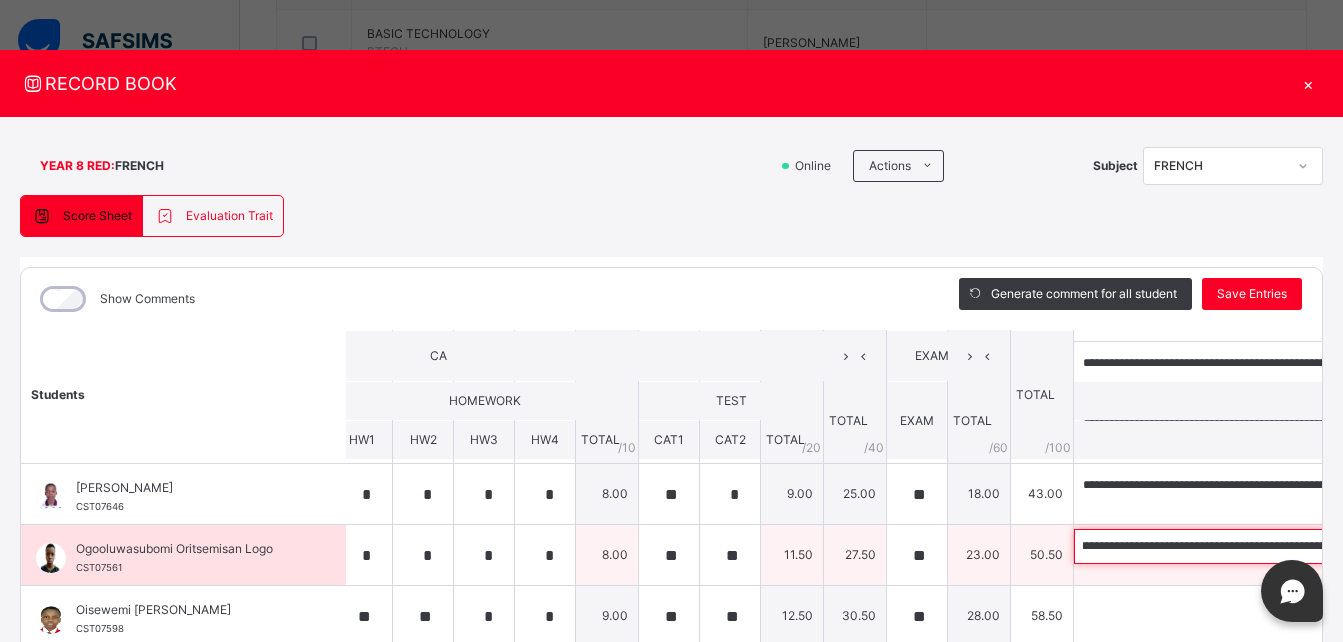 click on "**********" at bounding box center (1204, 546) 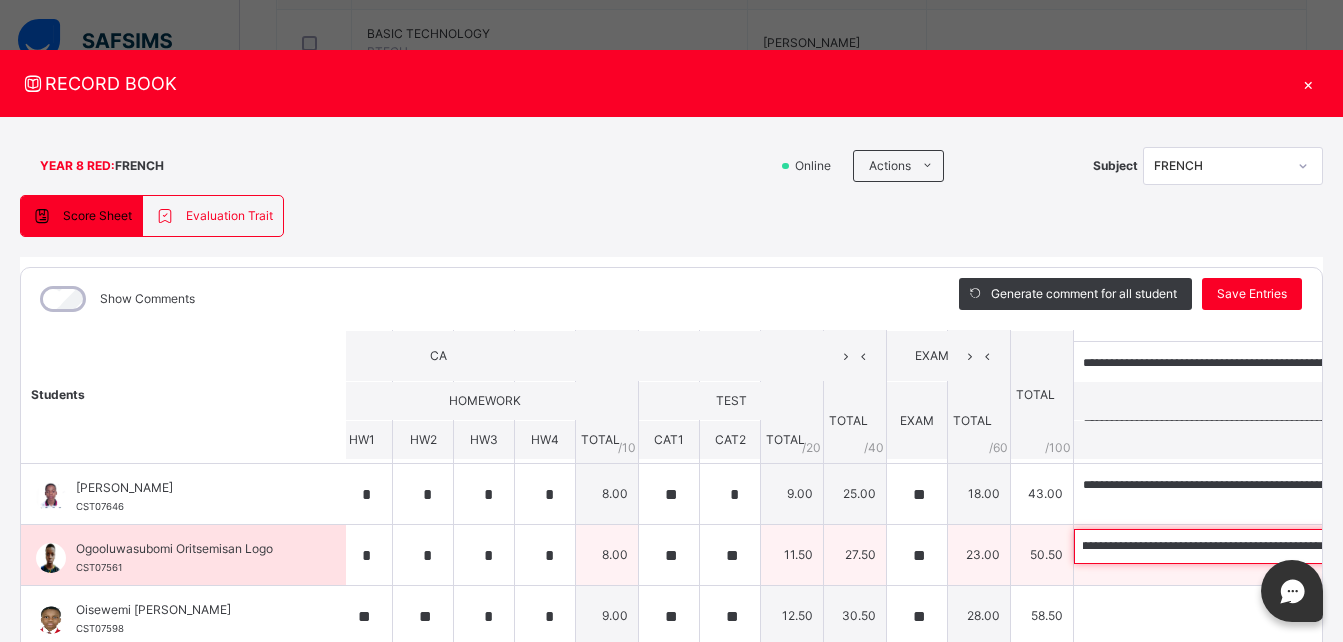 scroll, scrollTop: 0, scrollLeft: 639, axis: horizontal 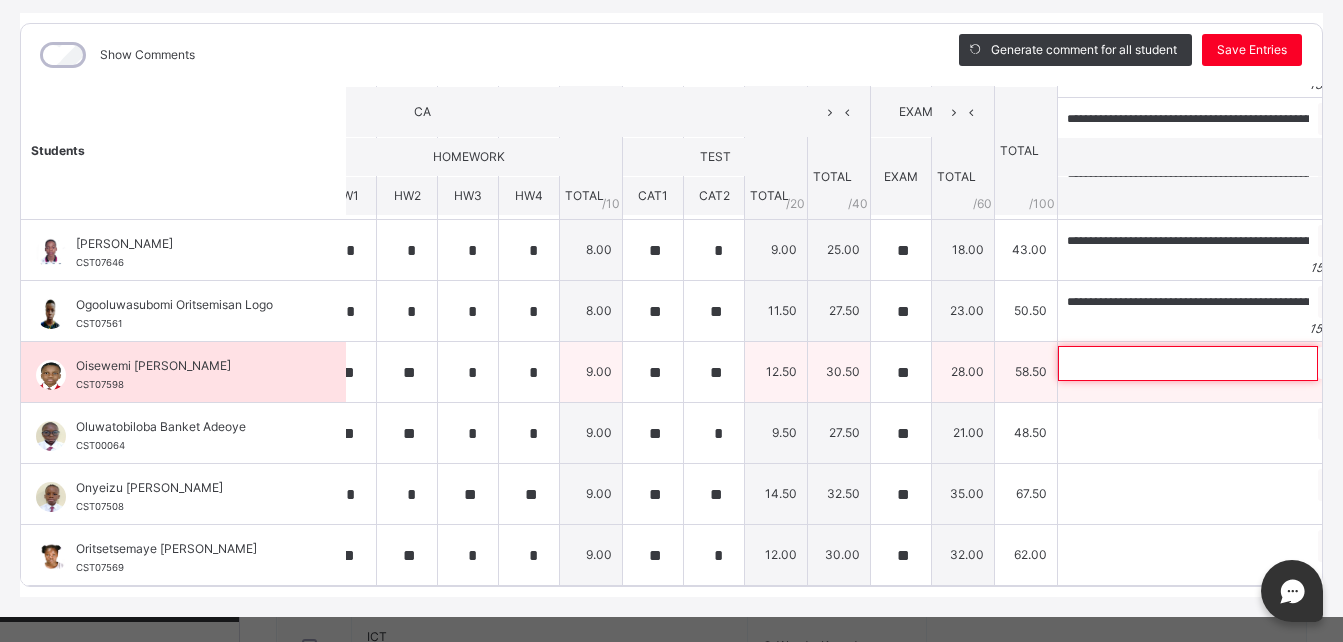 click at bounding box center [1188, 363] 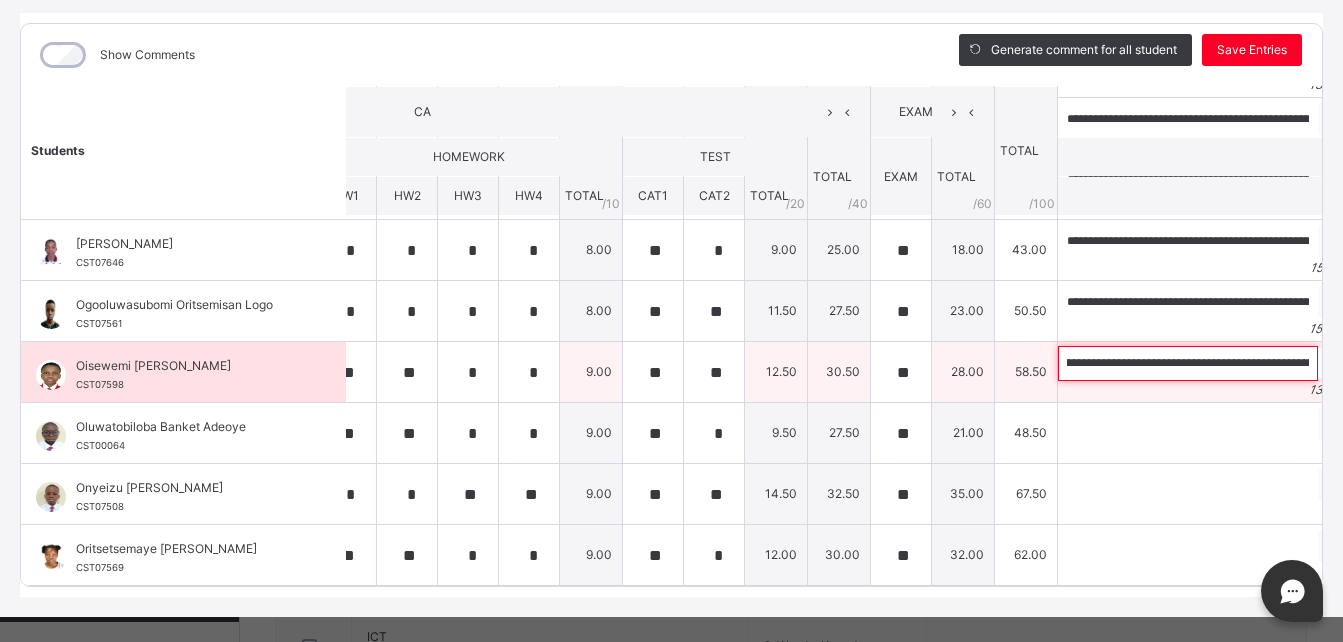 scroll, scrollTop: 0, scrollLeft: 0, axis: both 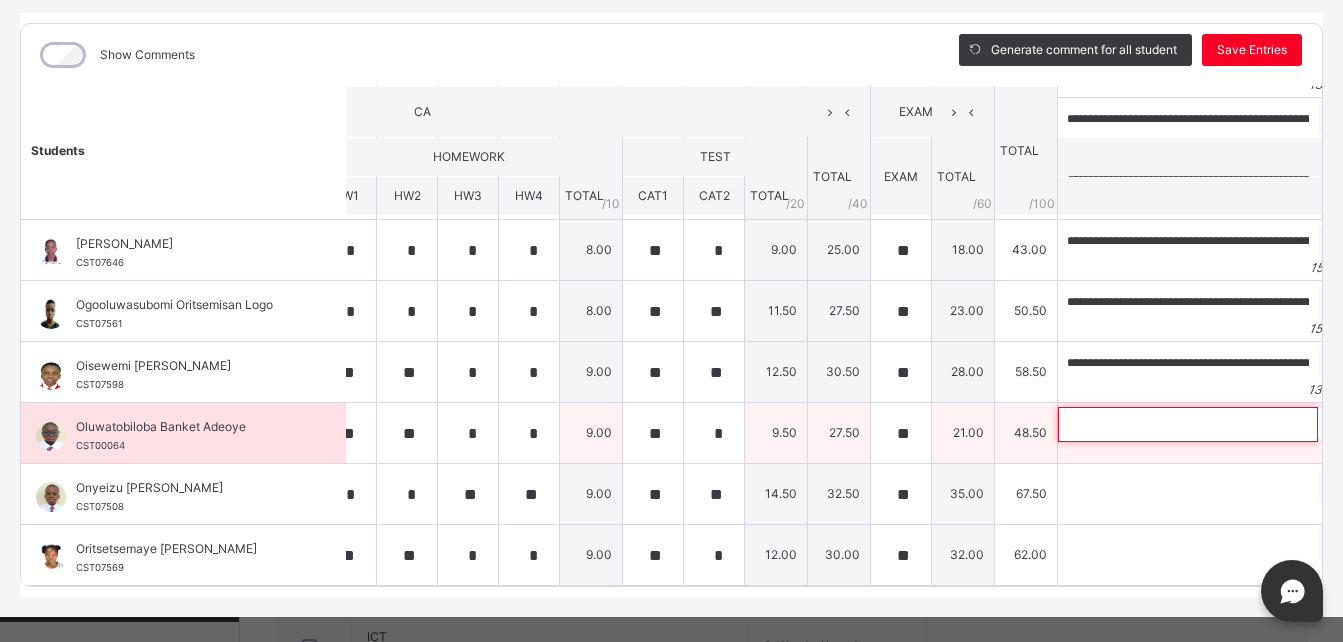 click at bounding box center (1188, 424) 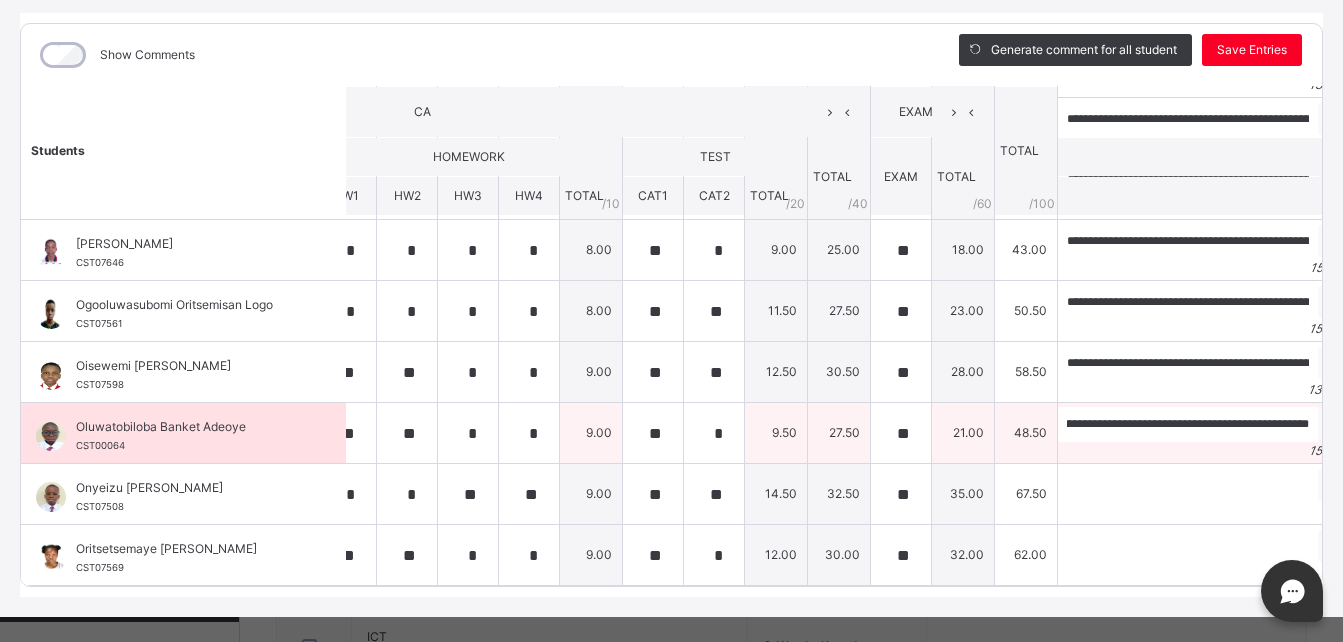 scroll, scrollTop: 0, scrollLeft: 0, axis: both 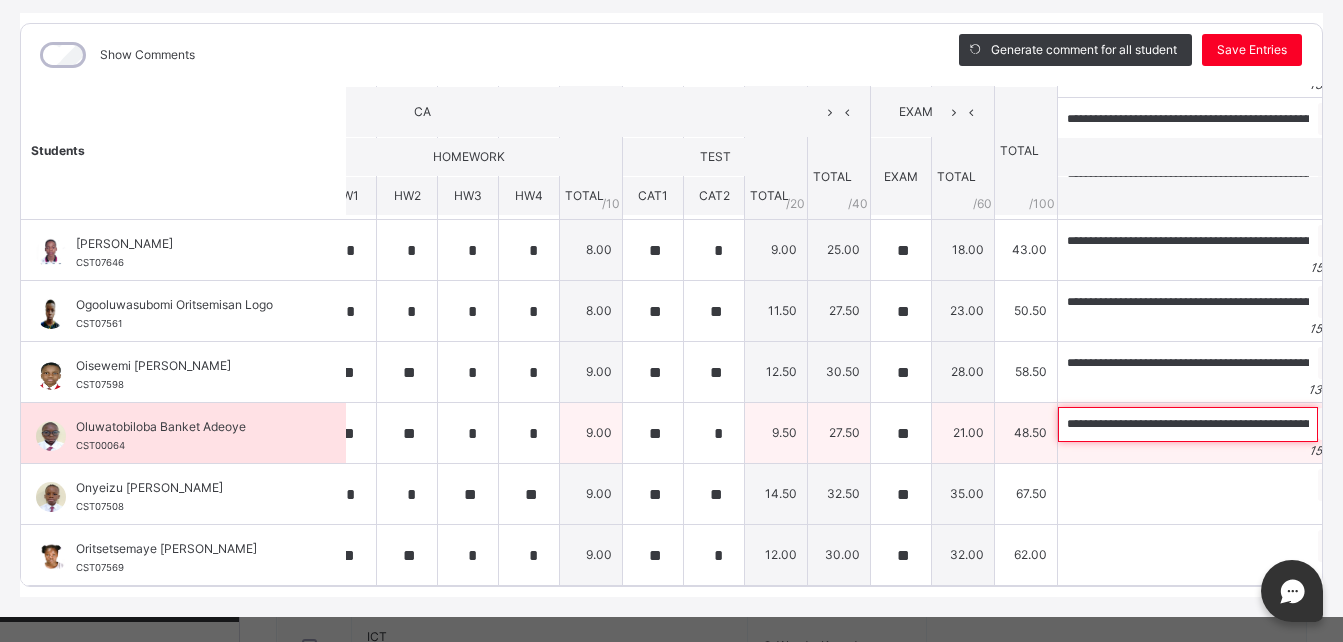 click on "**********" at bounding box center [1188, 424] 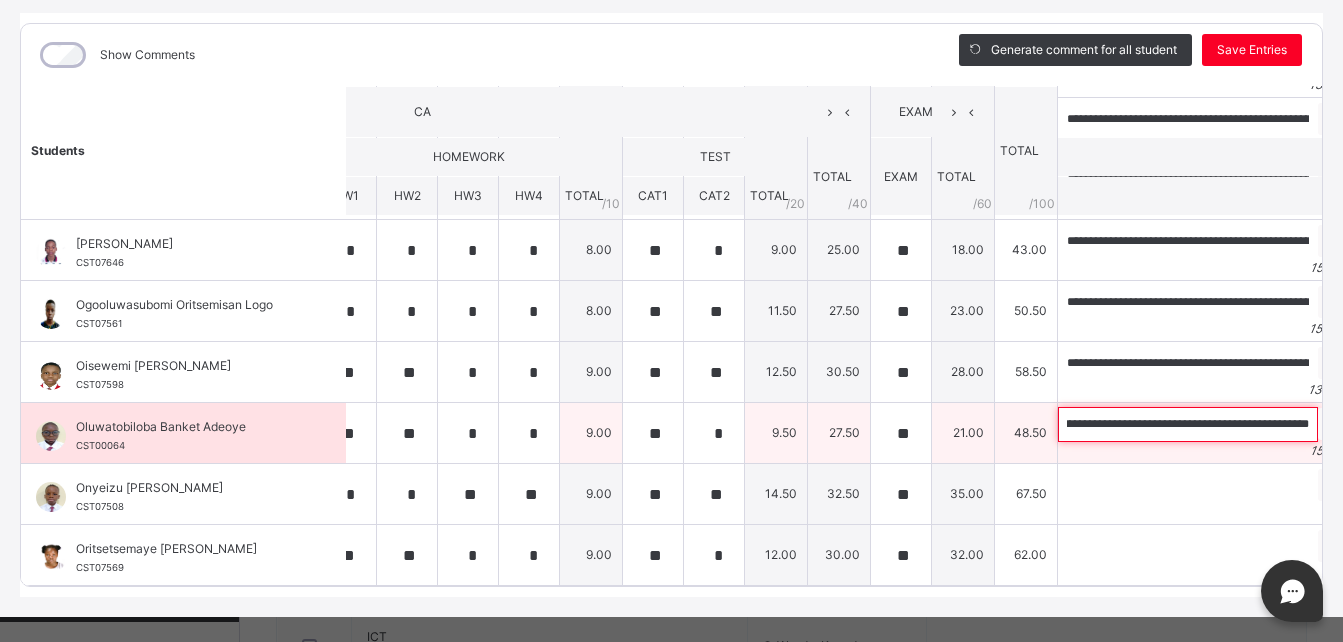 scroll, scrollTop: 0, scrollLeft: 636, axis: horizontal 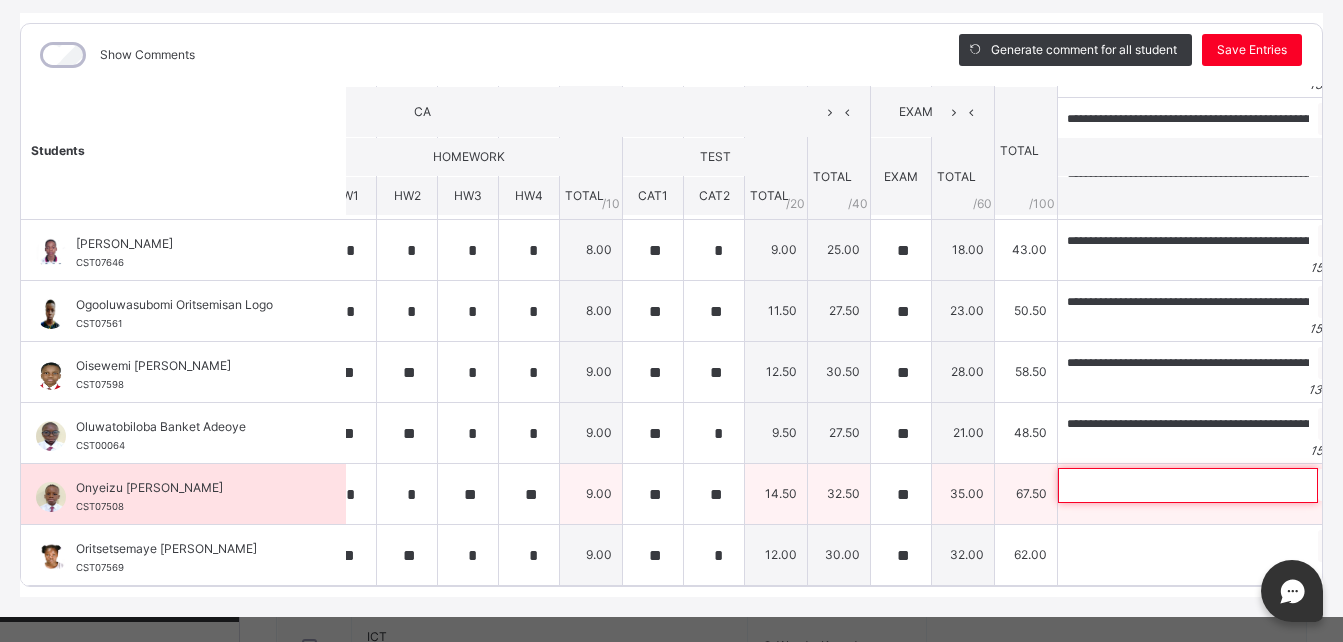 click at bounding box center [1188, 485] 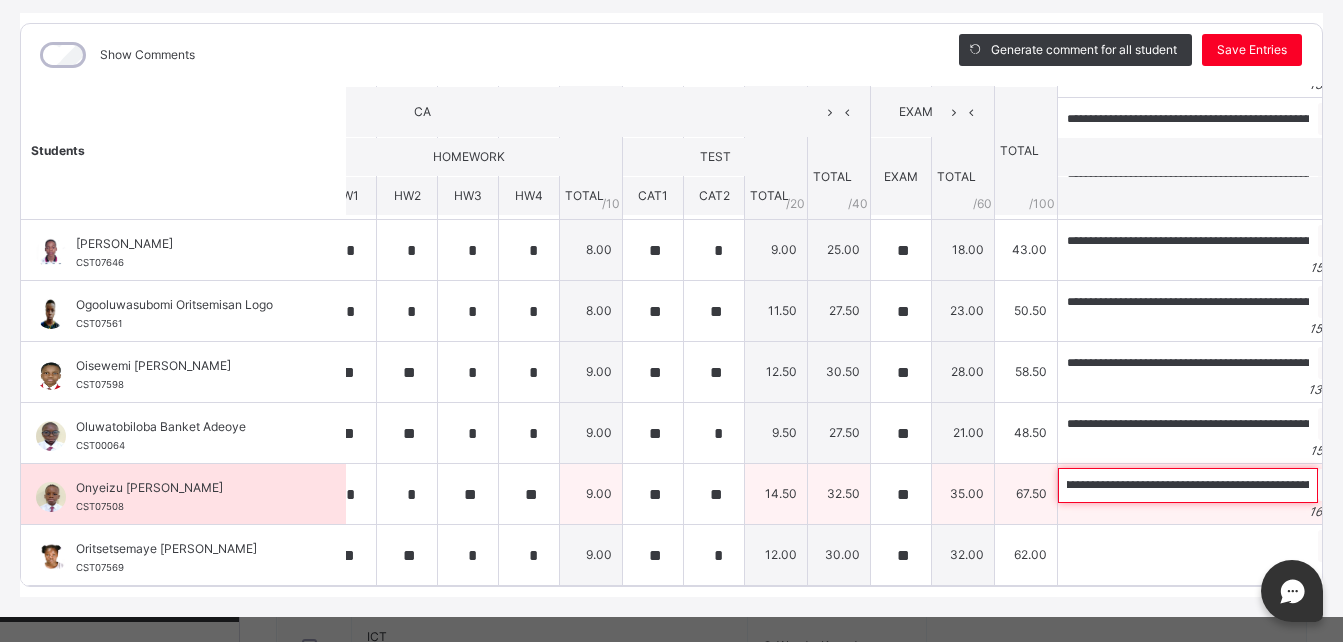scroll, scrollTop: 0, scrollLeft: 0, axis: both 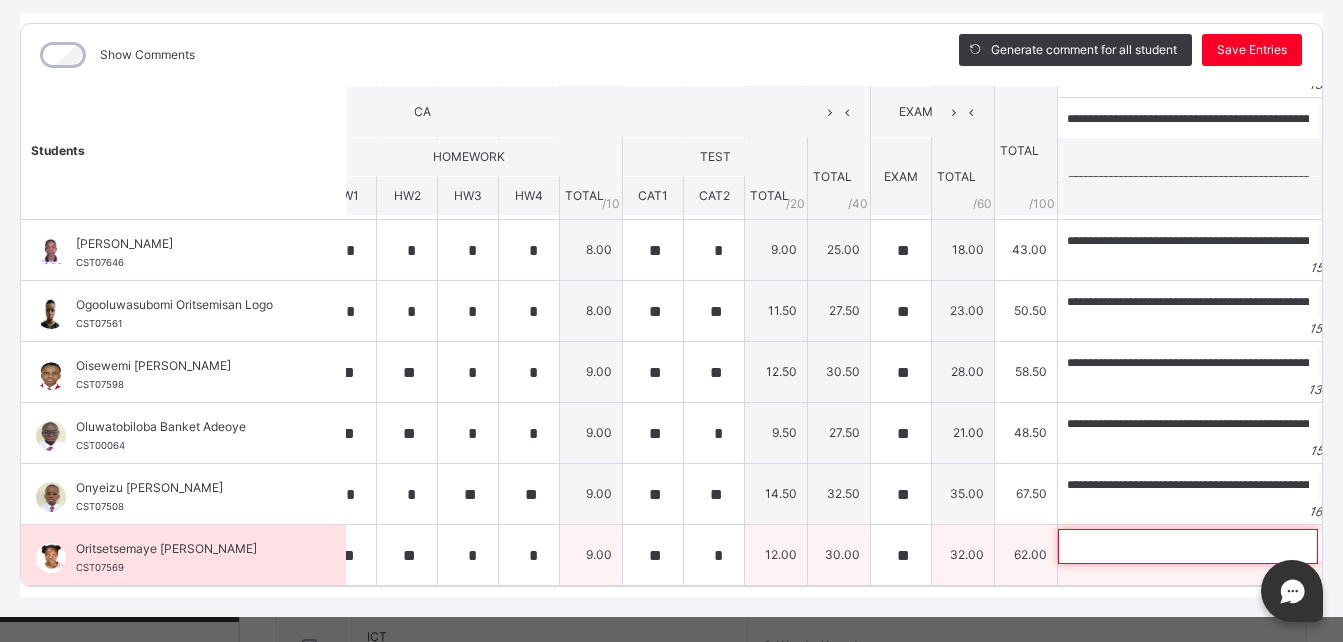 click at bounding box center [1188, 546] 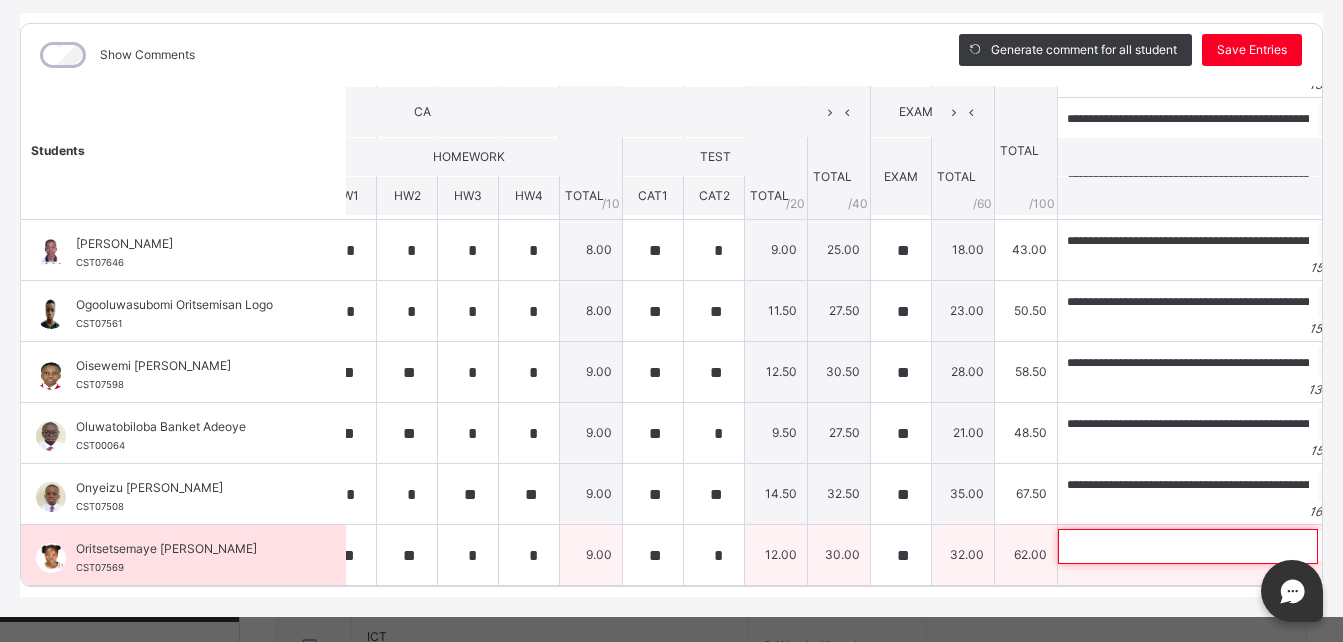 click at bounding box center [1188, 546] 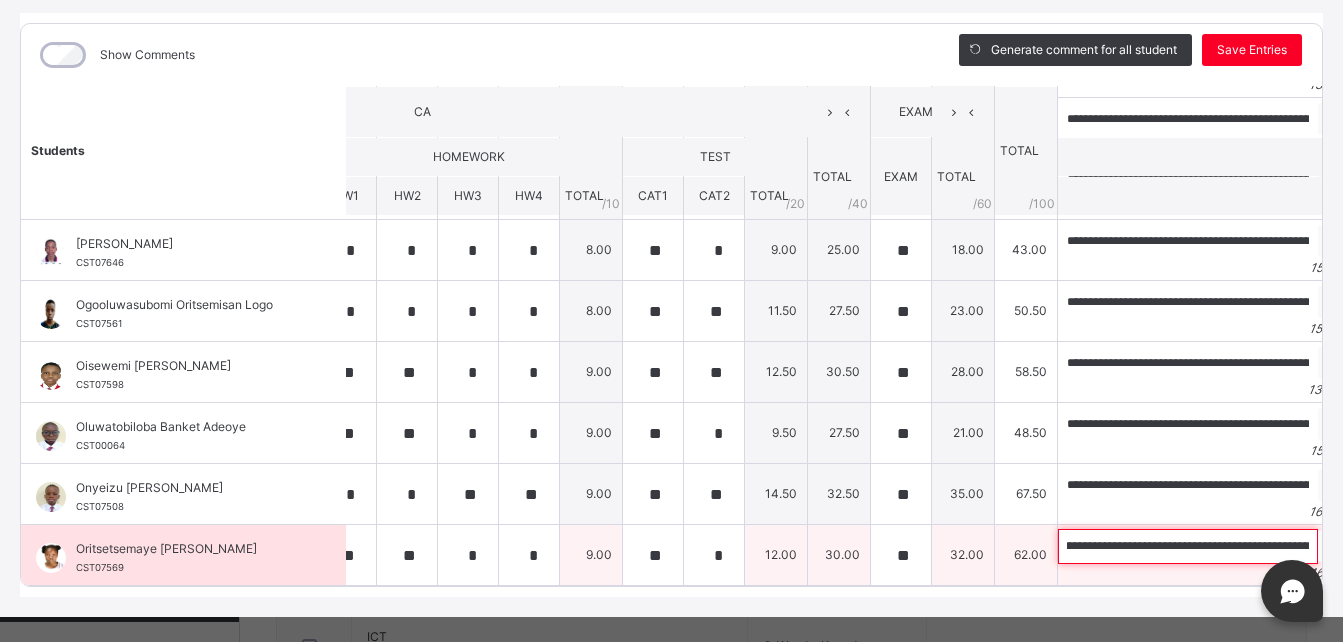 scroll, scrollTop: 0, scrollLeft: 0, axis: both 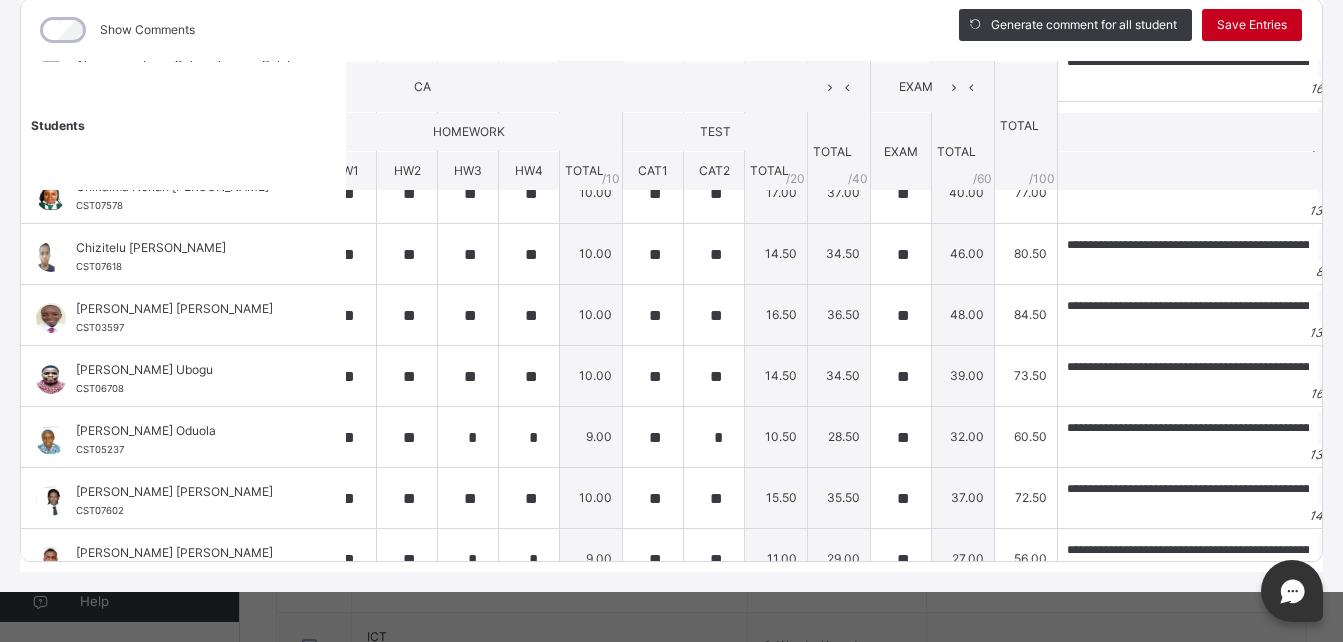 click on "Save Entries" at bounding box center (1252, 25) 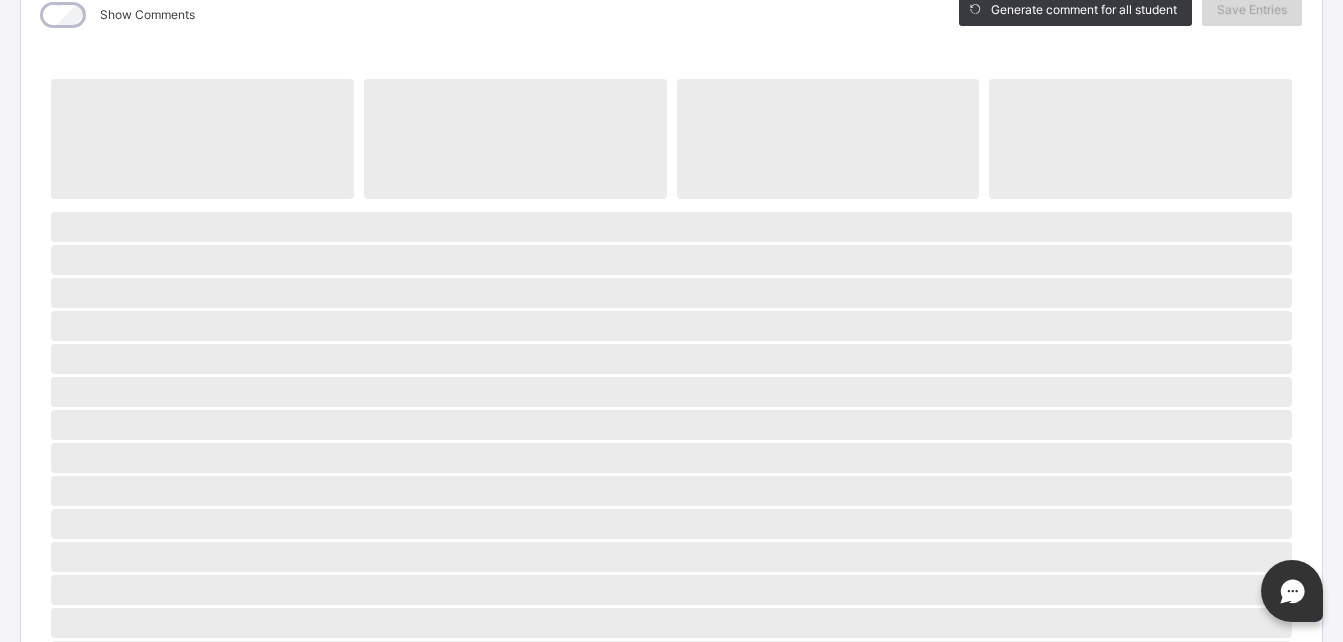 scroll, scrollTop: 284, scrollLeft: 0, axis: vertical 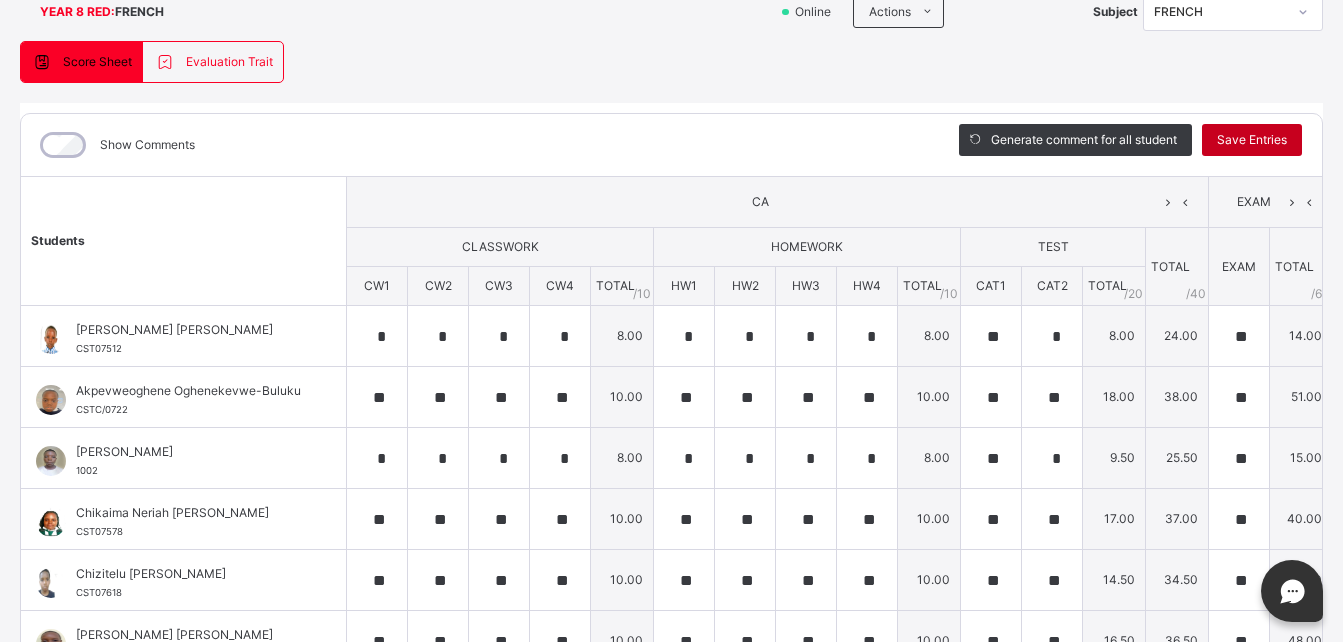 click on "Save Entries" at bounding box center (1252, 140) 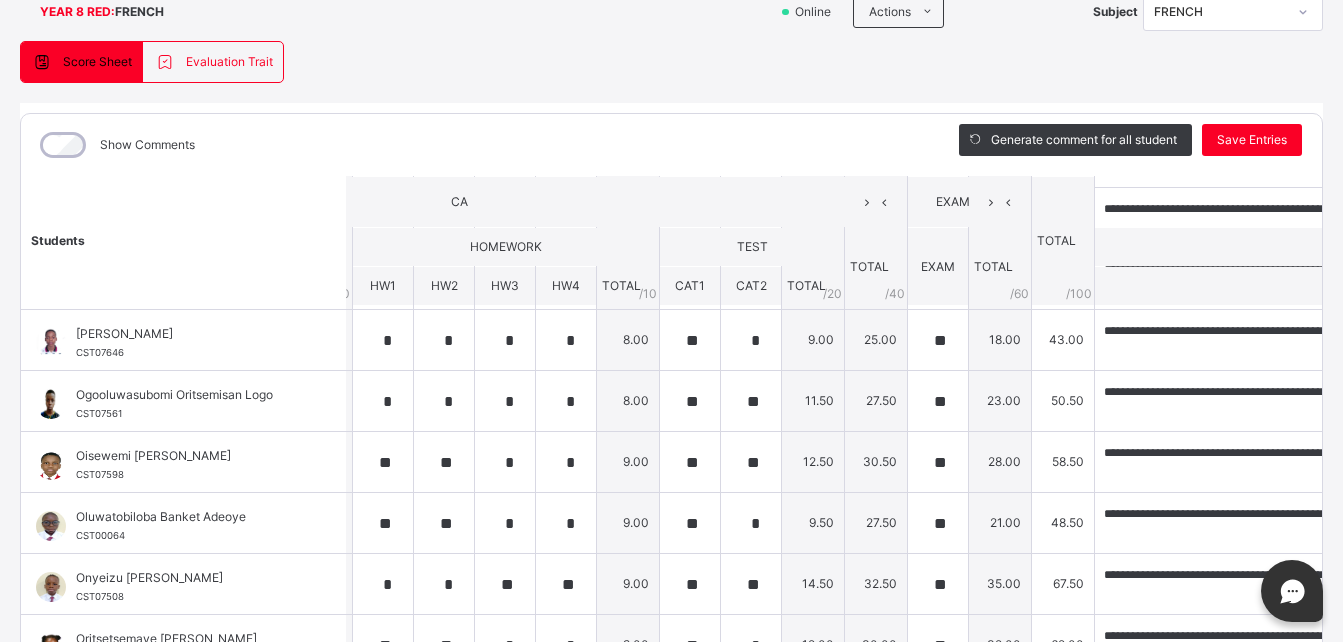 scroll, scrollTop: 743, scrollLeft: 280, axis: both 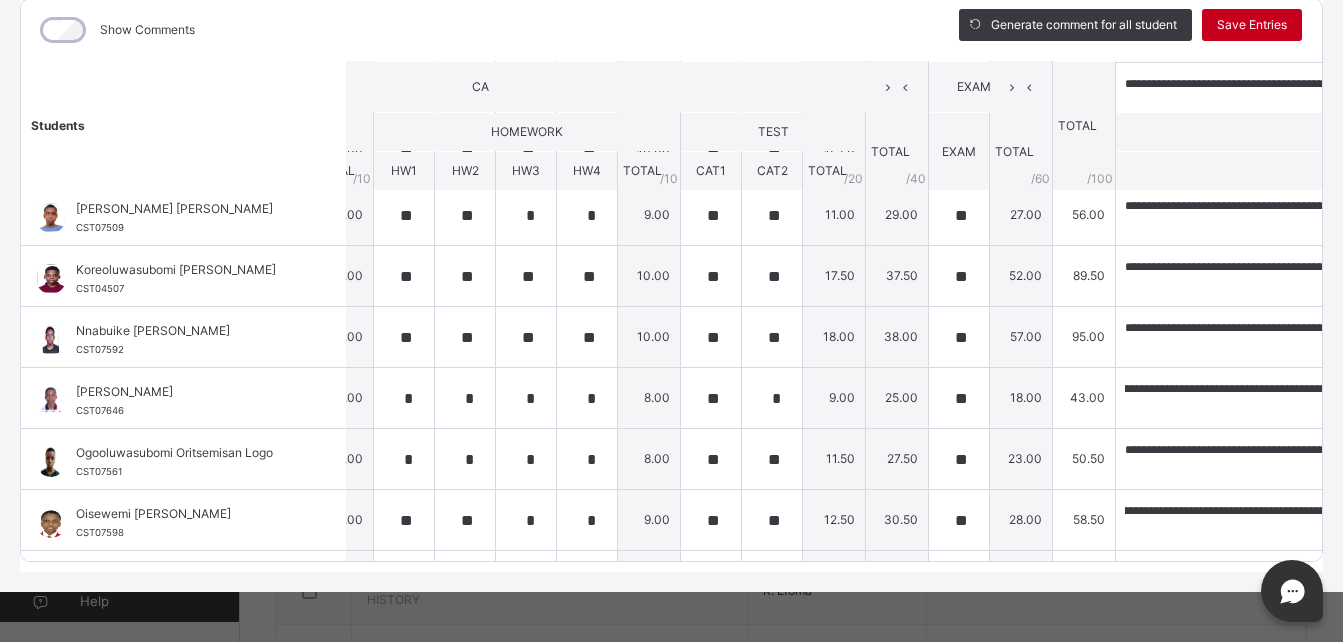 click on "Save Entries" at bounding box center [1252, 25] 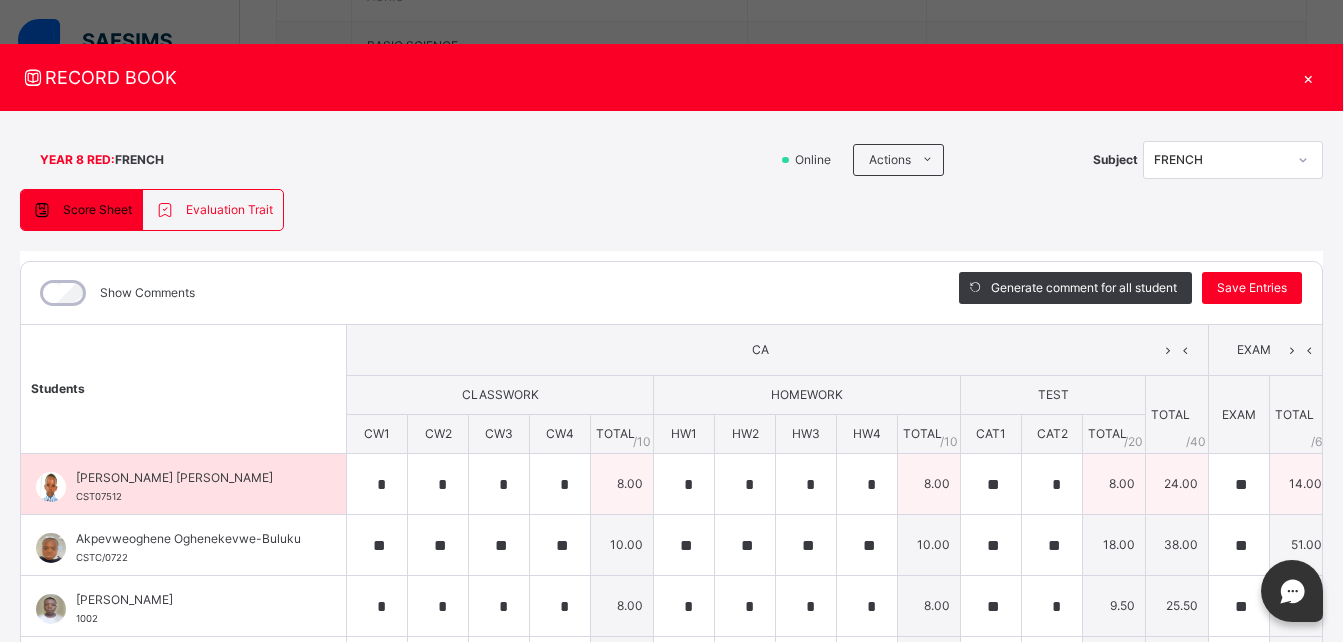 scroll, scrollTop: 0, scrollLeft: 0, axis: both 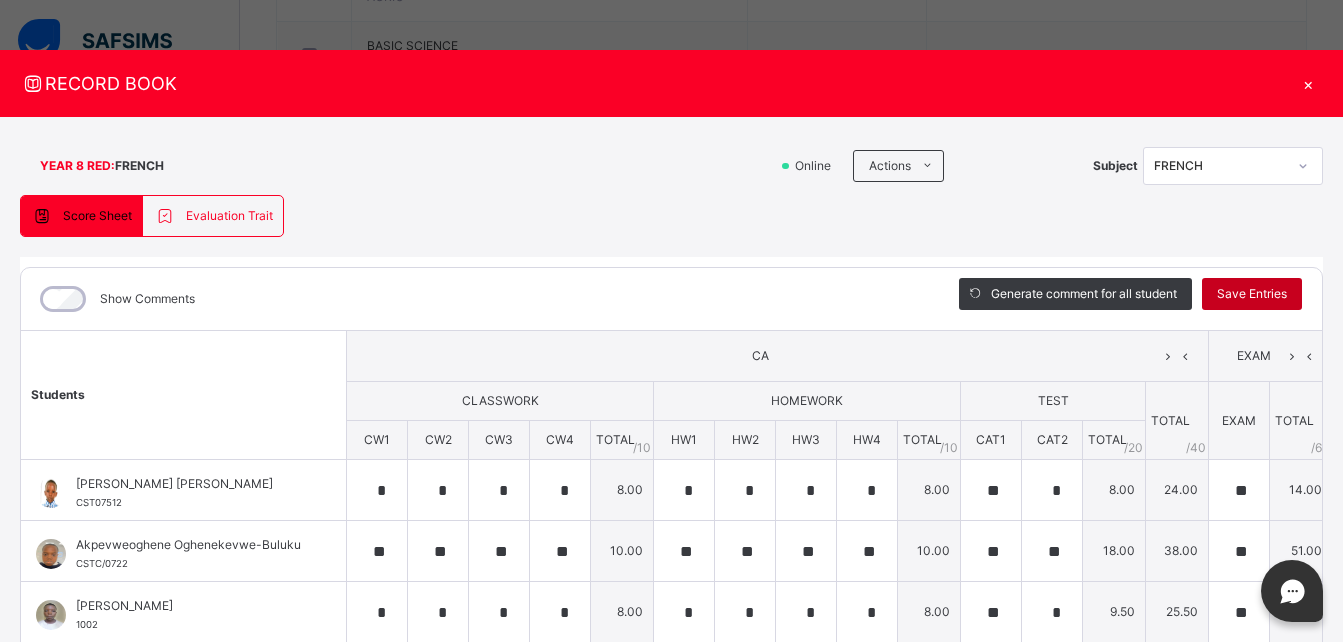 click on "Save Entries" at bounding box center (1252, 294) 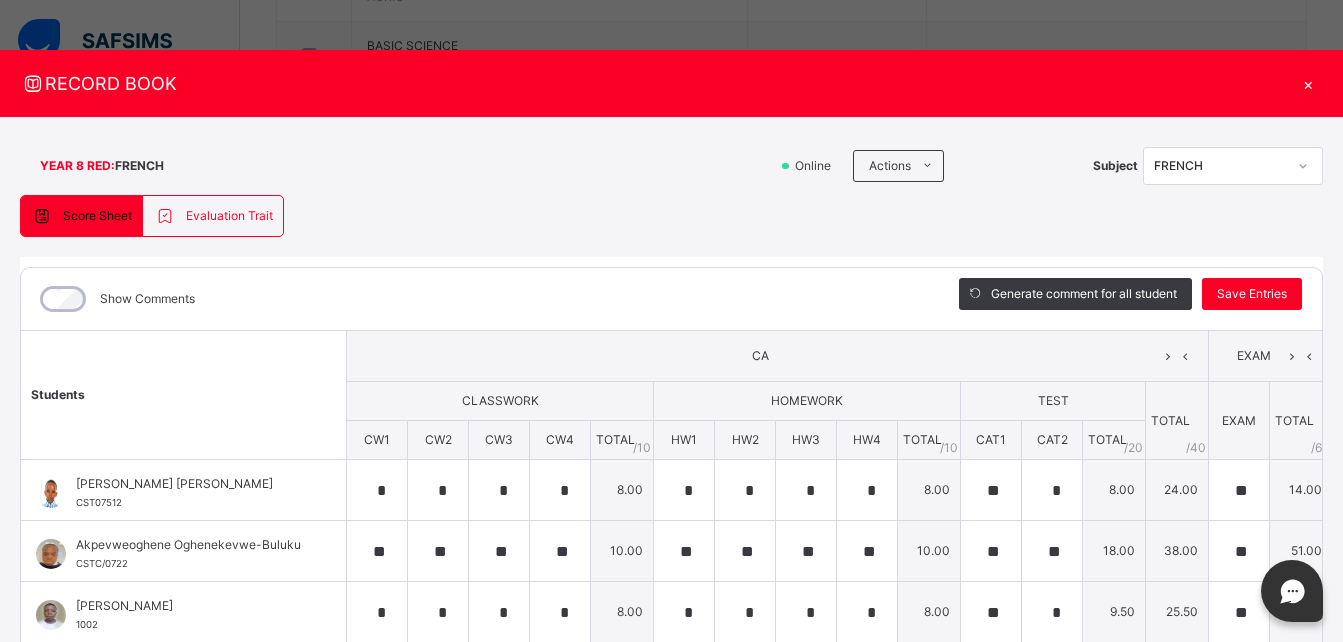 scroll, scrollTop: 0, scrollLeft: 0, axis: both 